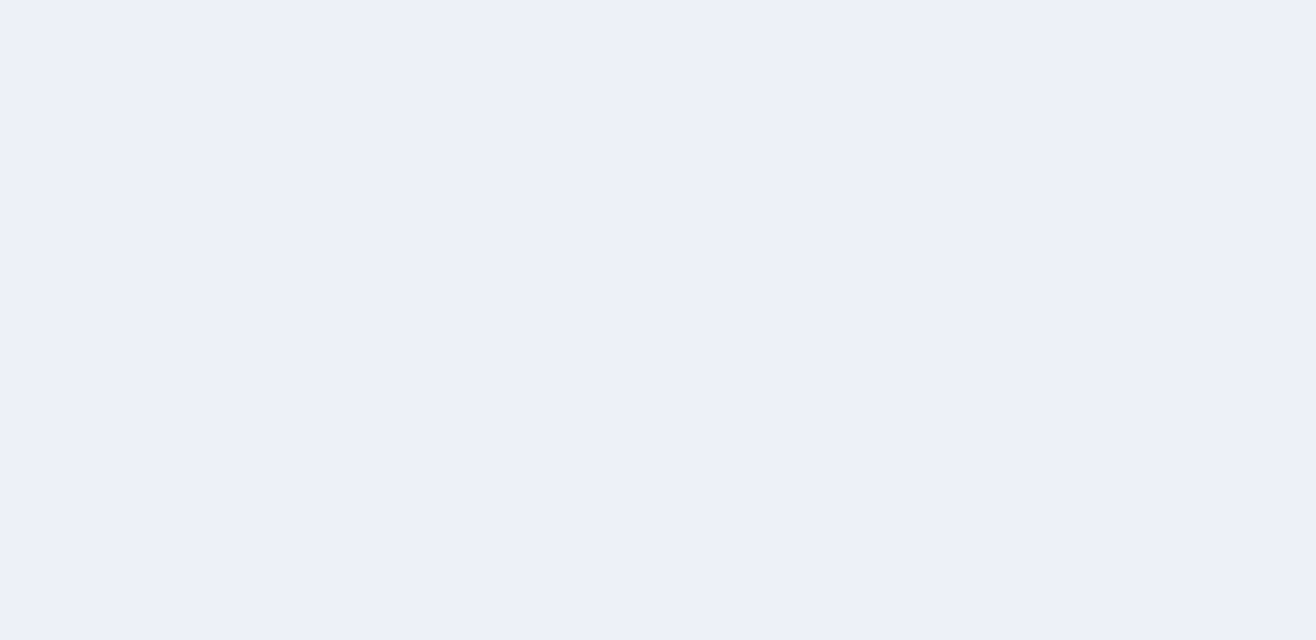 scroll, scrollTop: 0, scrollLeft: 0, axis: both 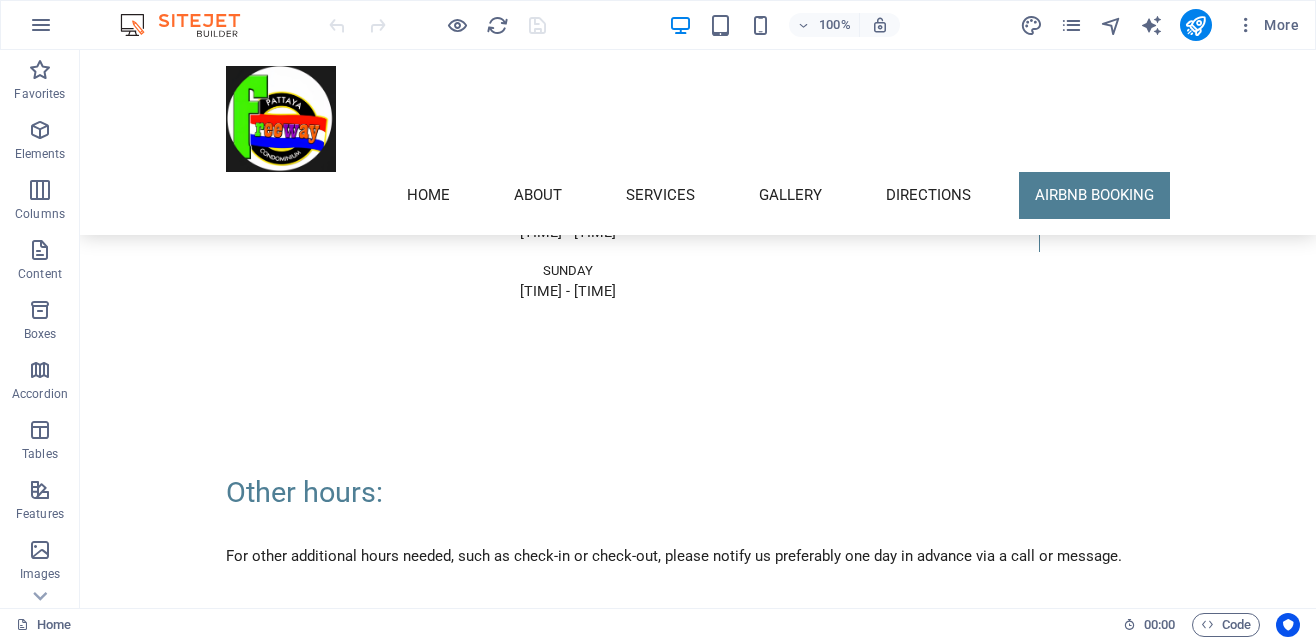 click on "75 m² Studio Apartment with Jacuzzi, featuring a glass sliding door, open kitchen, King Size bed, and spacious bathroom with shower.  **Important Information:**  Electricity and Cleaning are not included in the quoted Airbnb price. Electricity costs approximately 3,000-5,000 baht monthly depending on our usage. We charge 6 baht per unit. This encourages people to switch off the air- conditioning unit when not in the apartment.  **Included Free Amenities:**  - Local Cable TV  - High-Speed Internet (Fibre Optic, up to 35 Mbps download / 5 Mbps upload). - Kitchen utensils, electric kettle, microwave, and cutlery for 4 people.  - Standing and ceiling fans, safety security box. - Water usage." at bounding box center (568, 1431) 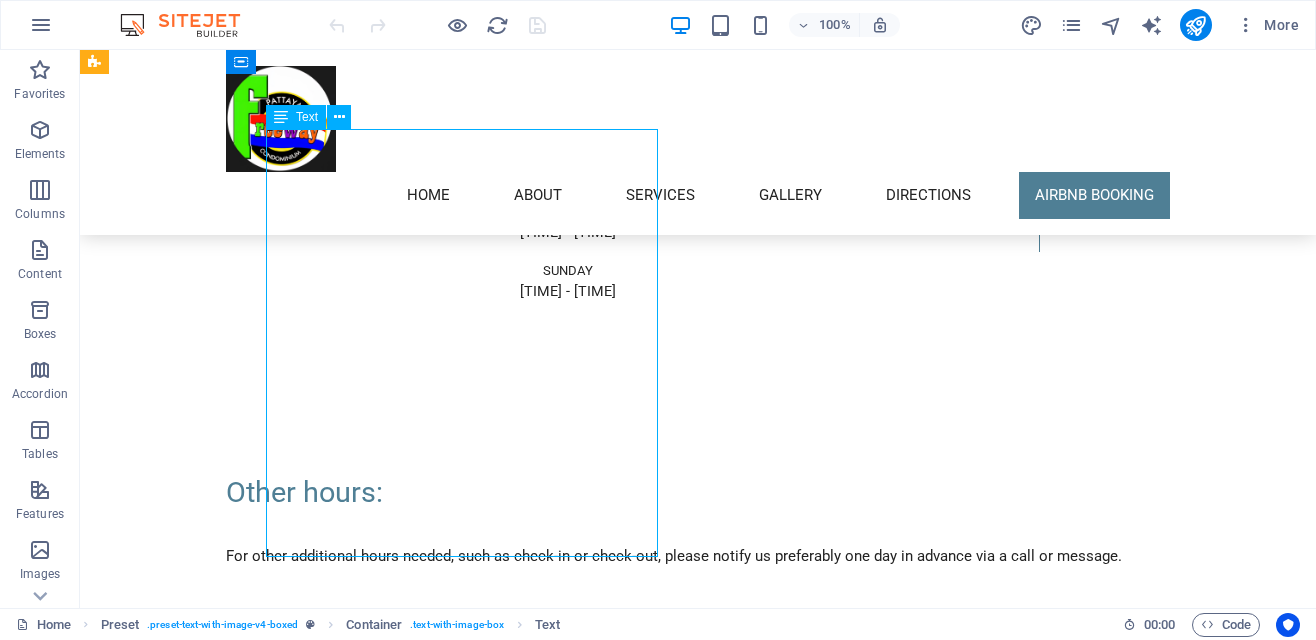 click on "75 m² Studio Apartment with Jacuzzi, featuring a glass sliding door, open kitchen, King Size bed, and spacious bathroom with shower.  **Important Information:**  Electricity and Cleaning are not included in the quoted Airbnb price. Electricity costs approximately 3,000-5,000 baht monthly depending on our usage. We charge 6 baht per unit. This encourages people to switch off the air- conditioning unit when not in the apartment.  **Included Free Amenities:**  - Local Cable TV  - High-Speed Internet (Fibre Optic, up to 35 Mbps download / 5 Mbps upload). - Kitchen utensils, electric kettle, microwave, and cutlery for 4 people.  - Standing and ceiling fans, safety security box. - Water usage." at bounding box center (568, 1431) 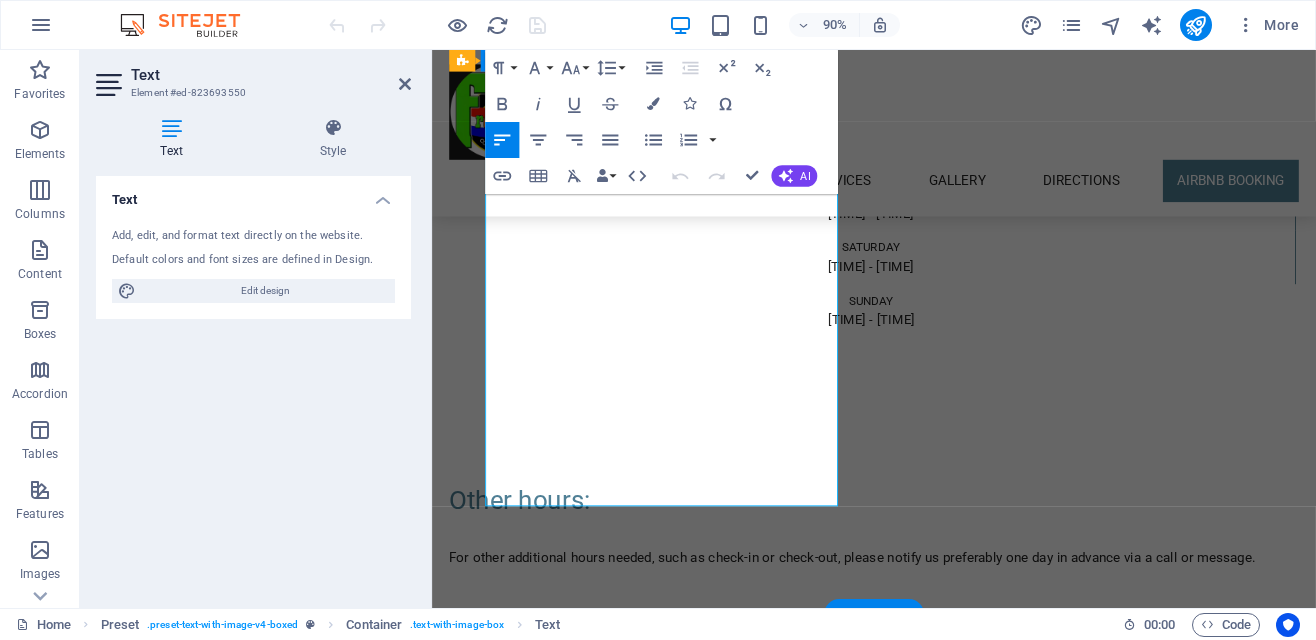 scroll, scrollTop: 4554, scrollLeft: 0, axis: vertical 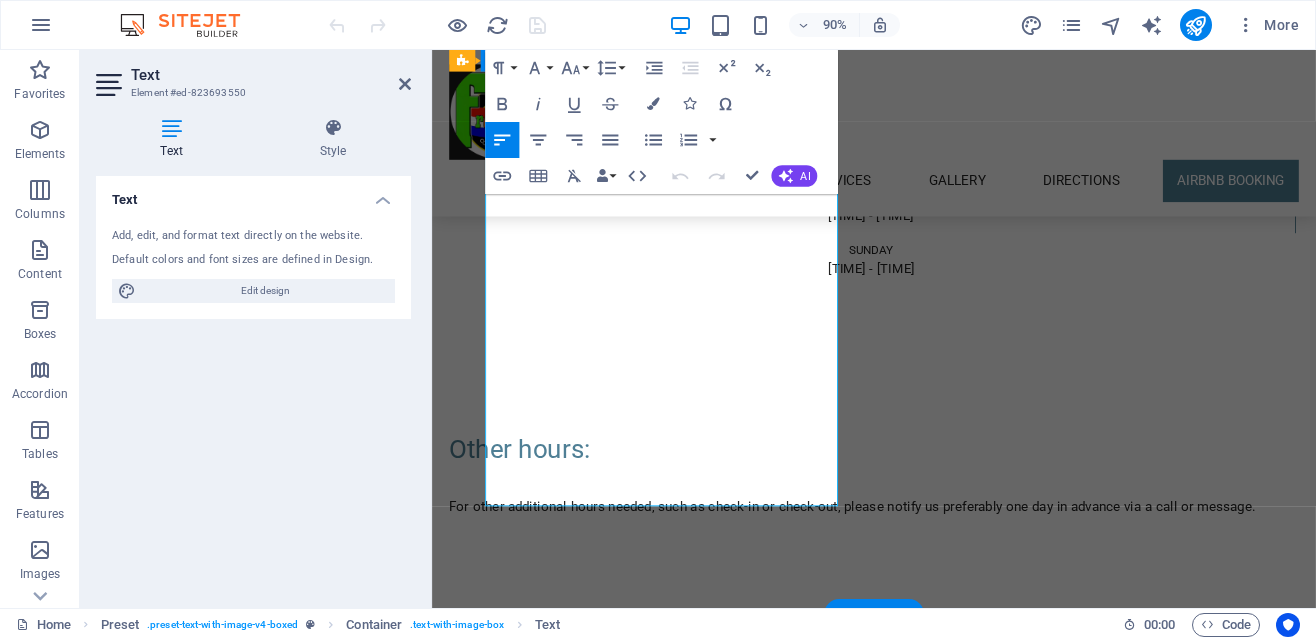 click on "75 m² Studio Apartment with Jacuzzi, featuring a glass sliding door, open kitchen, King Size bed, and spacious bathroom with shower.  **Important Information:**  Electricity and Cleaning are not included in the quoted Airbnb price. Electricity costs approximately 3,000-5,000 baht monthly depending on our usage. We charge 6 baht per unit. This encourages people to switch off the air- conditioning unit when not in the apartment.  **Included Free Amenities:**  - Local Cable TV  - High-Speed Internet (Fibre Optic, up to 35 Mbps download / 5 Mbps upload). - Kitchen utensils, electric kettle, microwave, and cutlery for 4 people." at bounding box center (920, 1411) 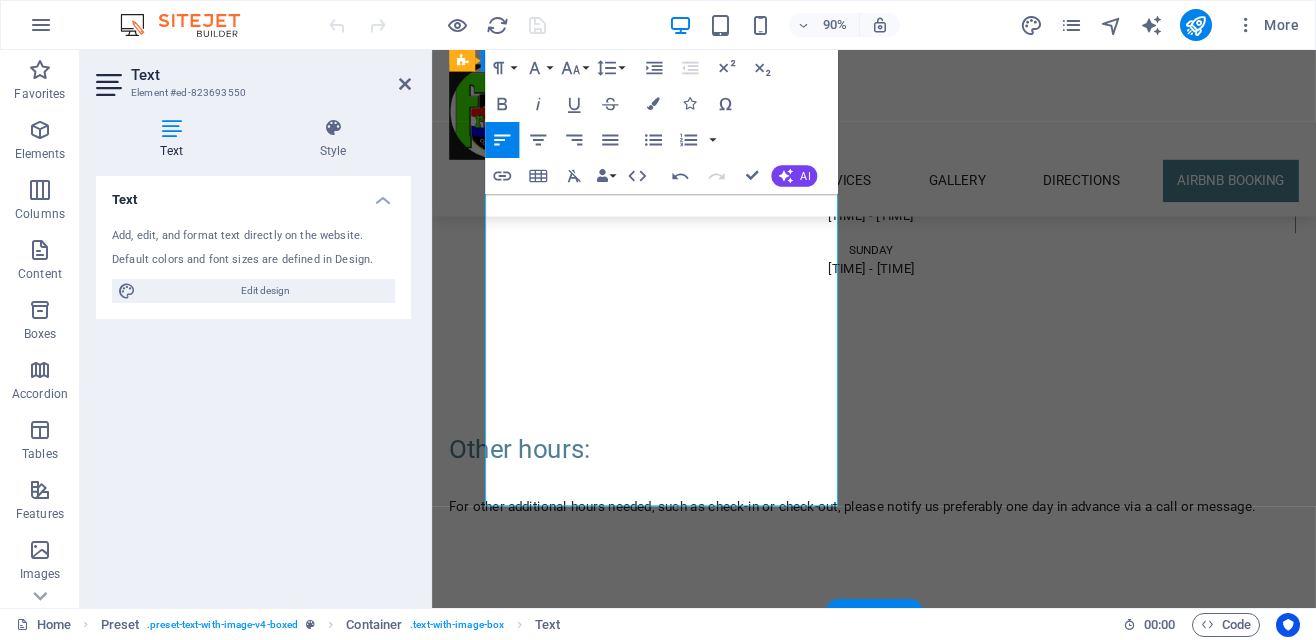 click on "75 m² Studio Apartment with Jacuzzi, featuring a glass sliding door, open kitchen, King Size bed, and spacious bathroom with shower.  **Important Information:**  Electricity and Cleaning are not included in the quoted Airbnb price. Electricity costs approximately 3,000-5,000 baht monthly depending on your usage. We charge 6 baht per unit. This encourages people to switch off the air- conditioning unit when not in the apartment.  **Included Free Amenities:**  - Local Cable TV  - High-Speed Internet (Fibre Optic, up to 35 Mbps download / 5 Mbps upload). - Kitchen utensils, electric kettle, microwave, and cutlery for 4 people." at bounding box center (920, 1411) 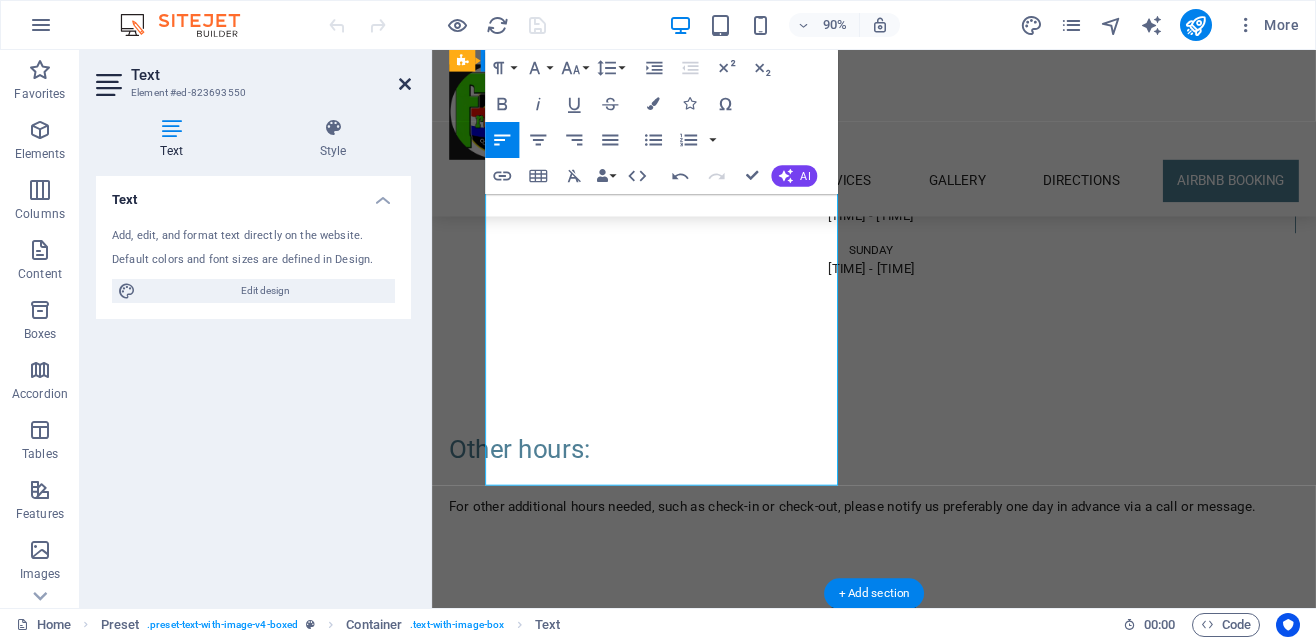 click at bounding box center (405, 84) 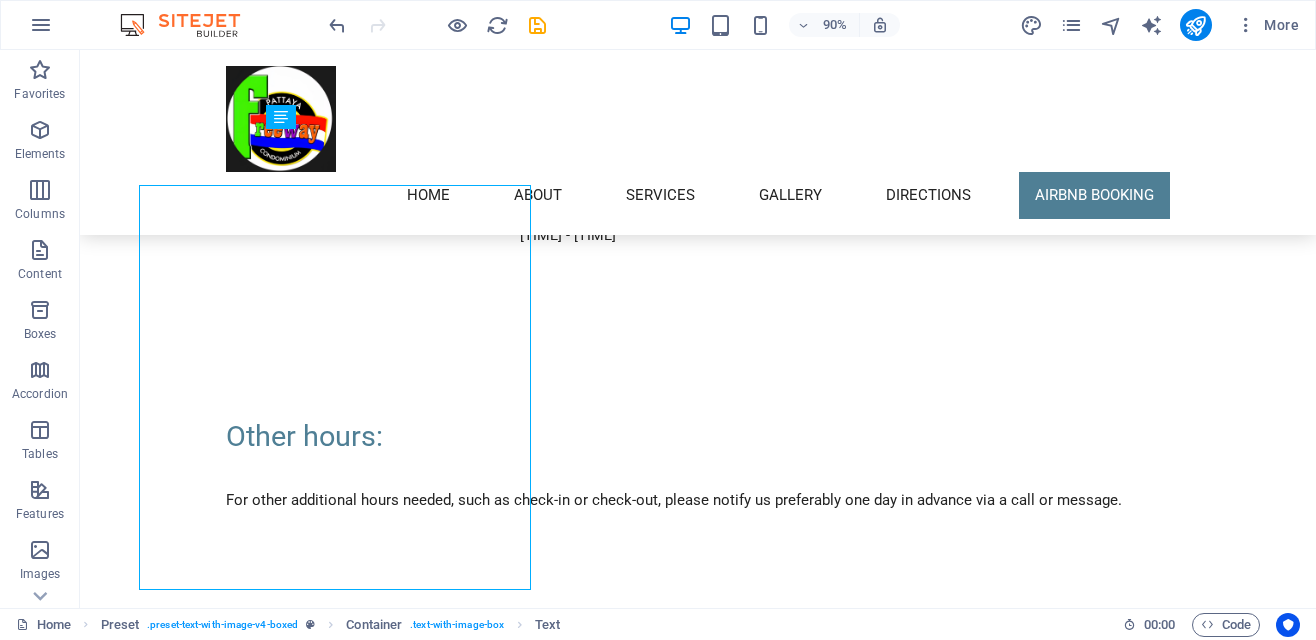 scroll, scrollTop: 4498, scrollLeft: 0, axis: vertical 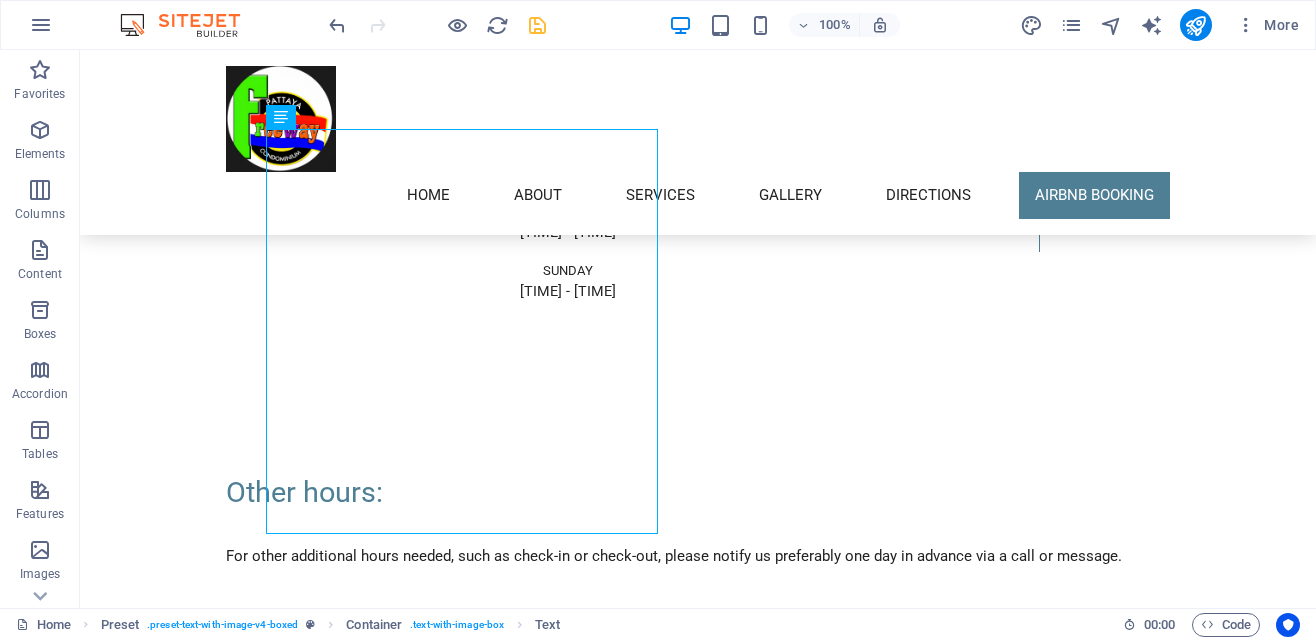 click at bounding box center [537, 25] 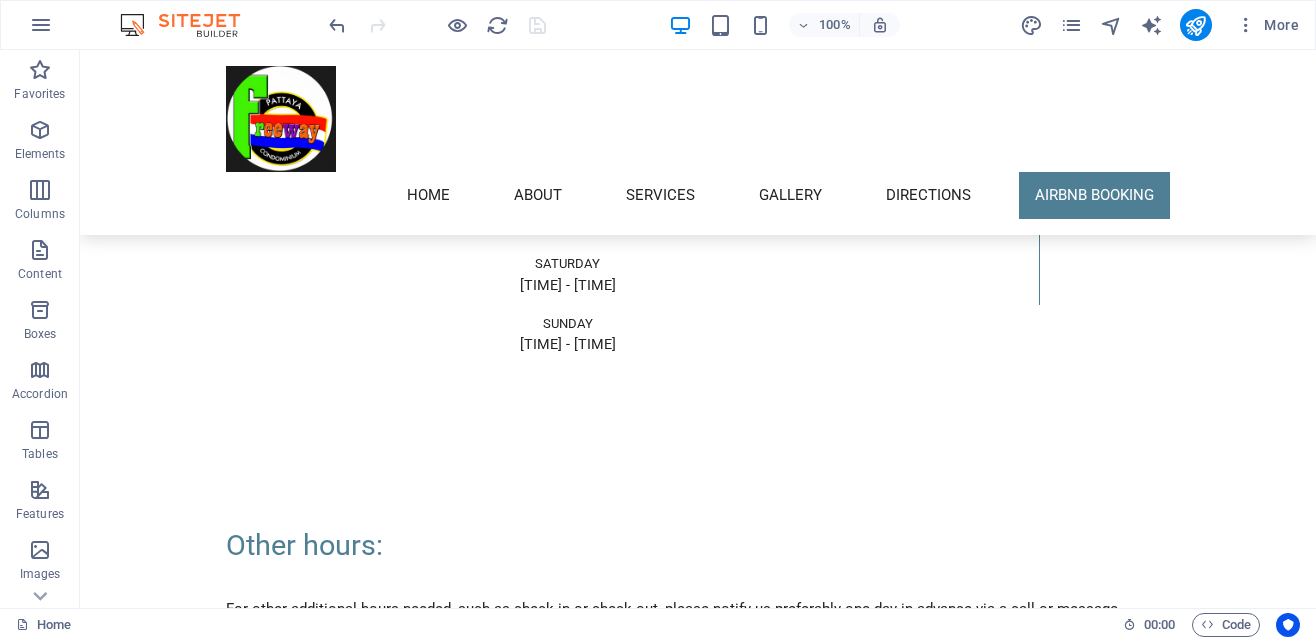 scroll, scrollTop: 4445, scrollLeft: 0, axis: vertical 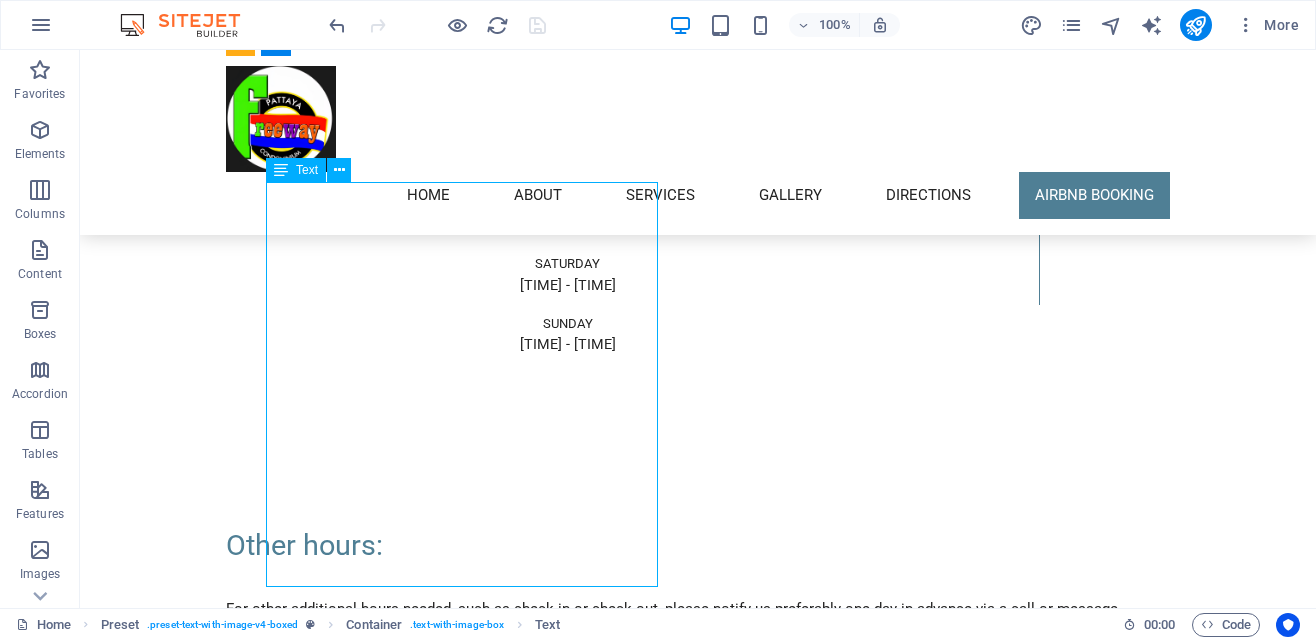 click on "75 m² Studio Apartment with Jacuzzi, featuring a glass sliding door, open kitchen, King Size bed, and spacious bathroom with shower.  **Important Information:**  Electricity and Cleaning are not included in the quoted Airbnb price. Electricity costs approximately 3,000-5,000 baht monthly depending on your usage. We charge 6 baht per unit. This encourages people to switch off the air- conditioning unit when not in the apartment.  **Included Free Amenities:**  - Local Cable TV and High-Speed Internet (Fibre Optic, up to 35 Mbps download / 5 Mbps upload). - Kitchen utensils, electric kettle, microwave, and cutlery for 4 people.  - Standing and ceiling fans, safety security box. - Water usage." at bounding box center [568, 1473] 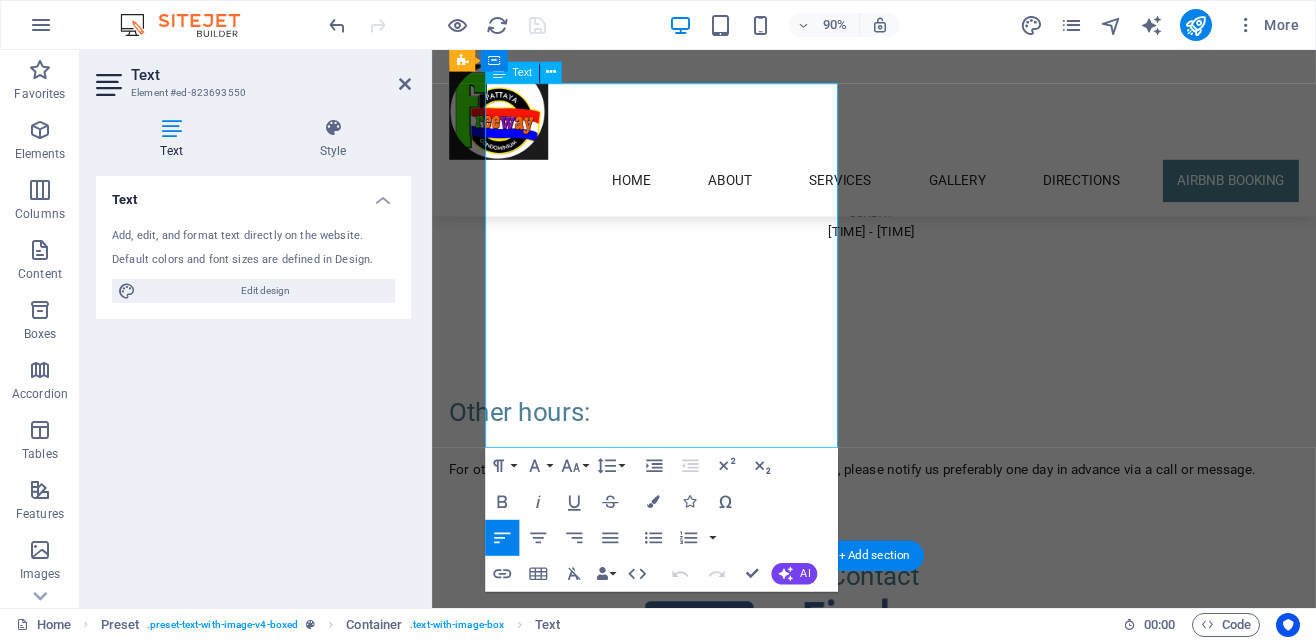 scroll, scrollTop: 4596, scrollLeft: 0, axis: vertical 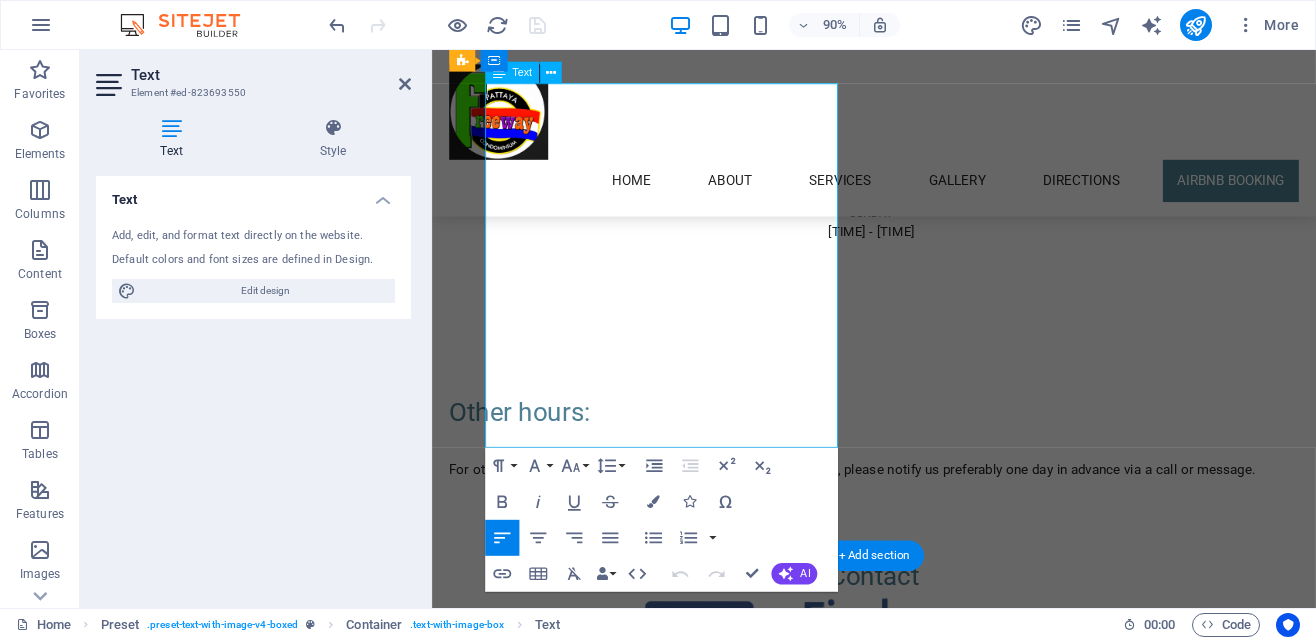 click on "75 m² Studio Apartment with Jacuzzi, featuring a glass sliding door, open kitchen, King Size bed, and spacious bathroom with shower.  **Important Information:**  Electricity and Cleaning are not included in the quoted Airbnb price. Electricity costs approximately 3,000-5,000 baht monthly depending on your usage. We charge 6 baht per unit. This encourages people to switch off the air- conditioning unit when not in the apartment.  **Included Free Amenities:**  - Local Cable TV and High-Speed Internet (Fibre Optic, up to 35 Mbps download / 5 Mbps upload). - Kitchen utensils, electric kettle, microwave, and cutlery for 4 people." at bounding box center (920, 1358) 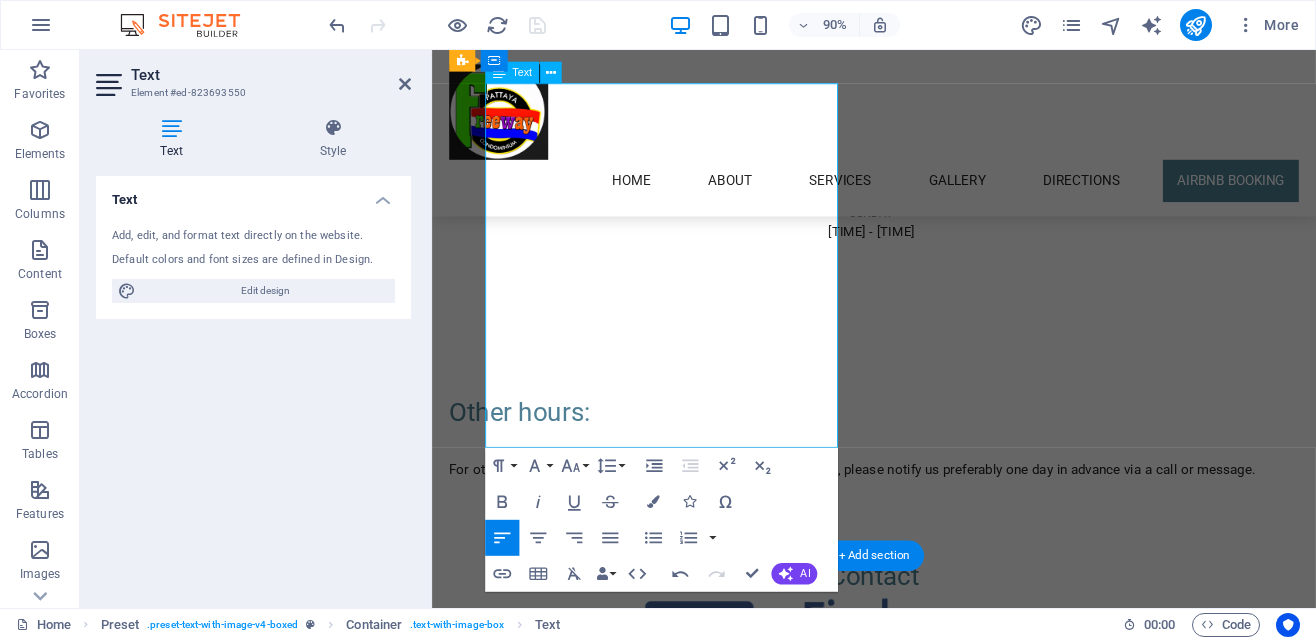 type 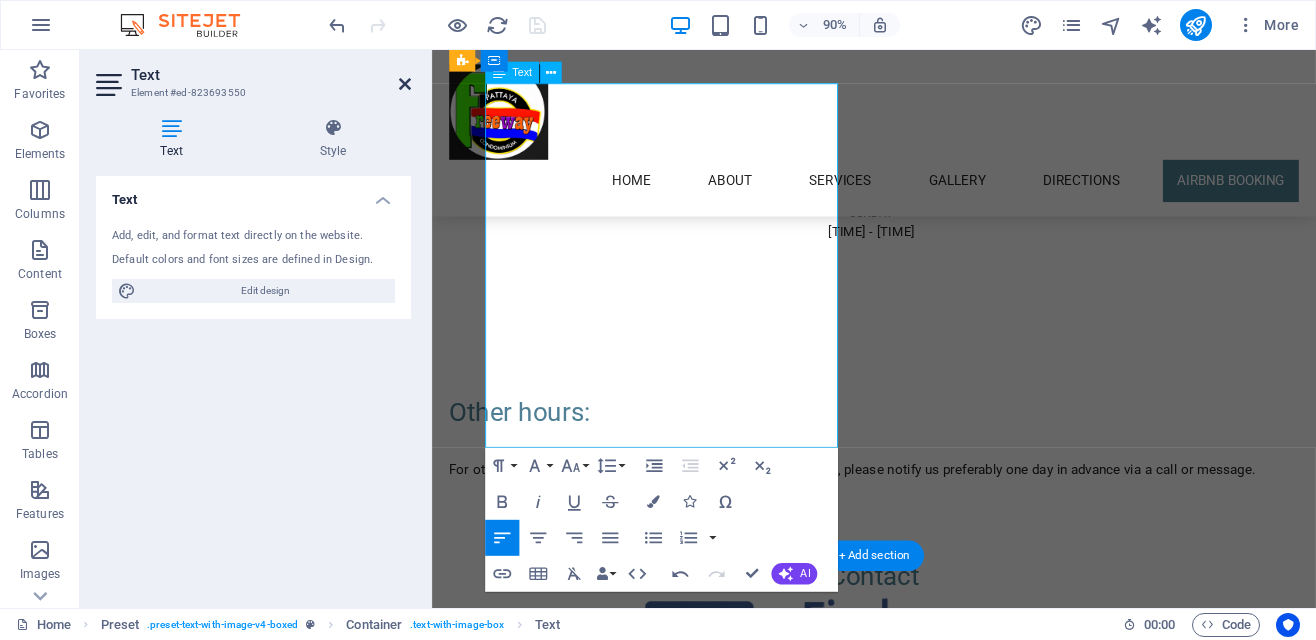 click at bounding box center (405, 84) 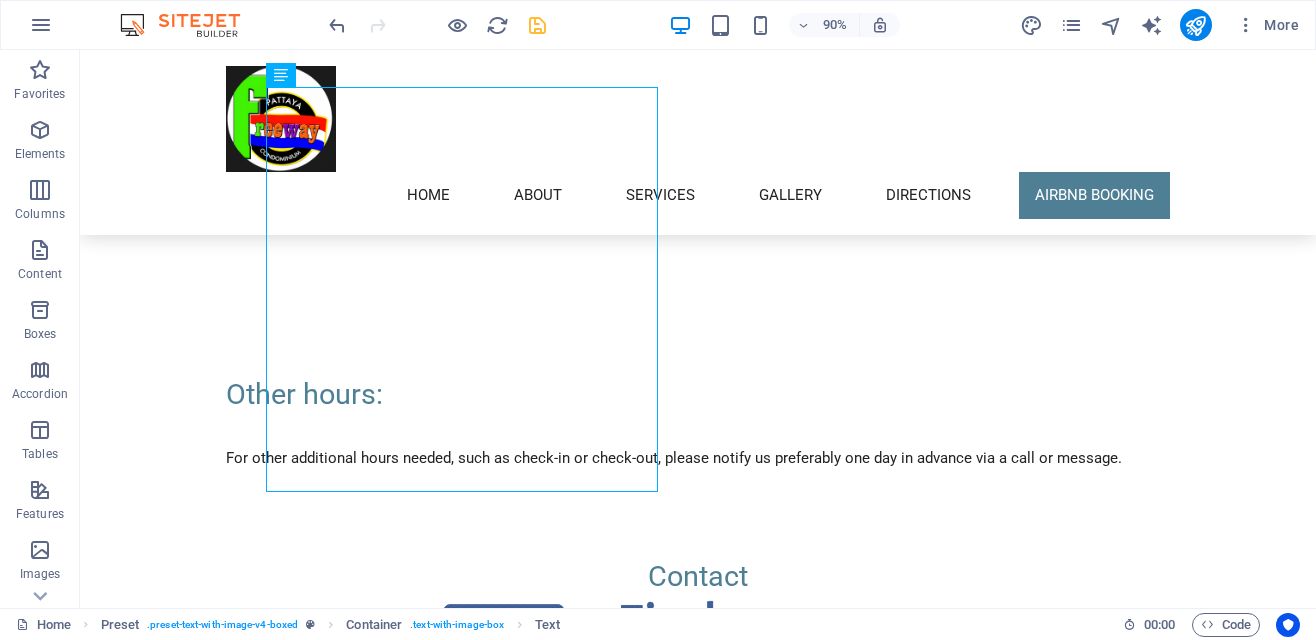 scroll, scrollTop: 4540, scrollLeft: 0, axis: vertical 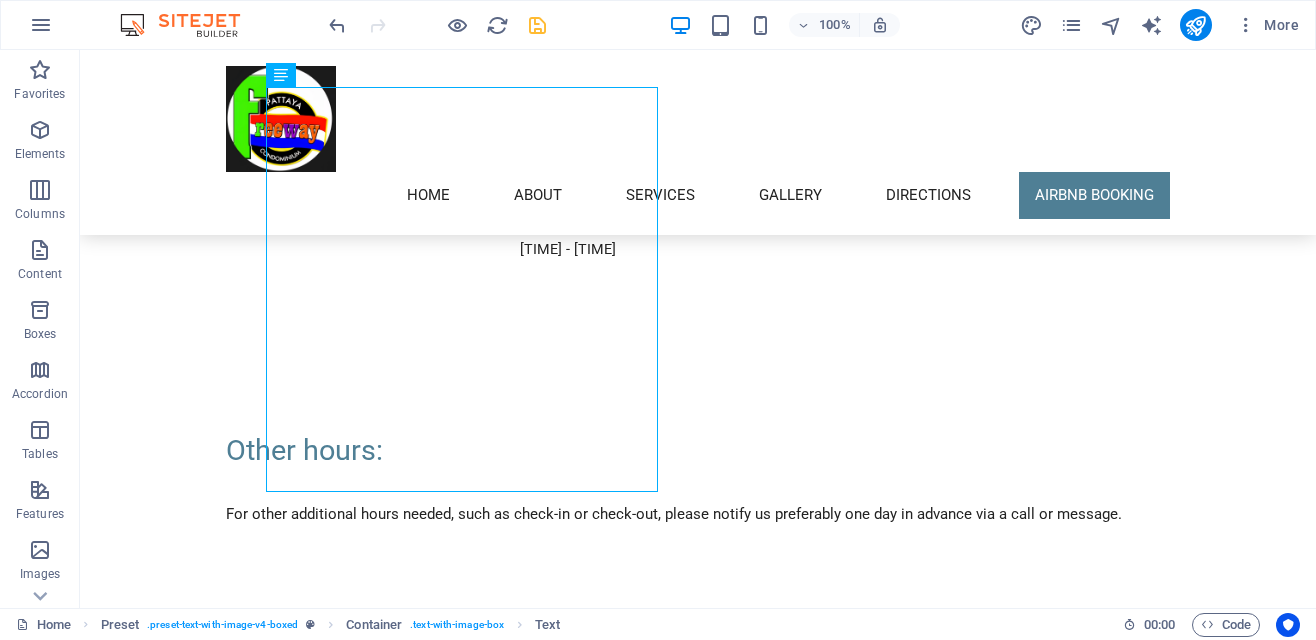 click at bounding box center [537, 25] 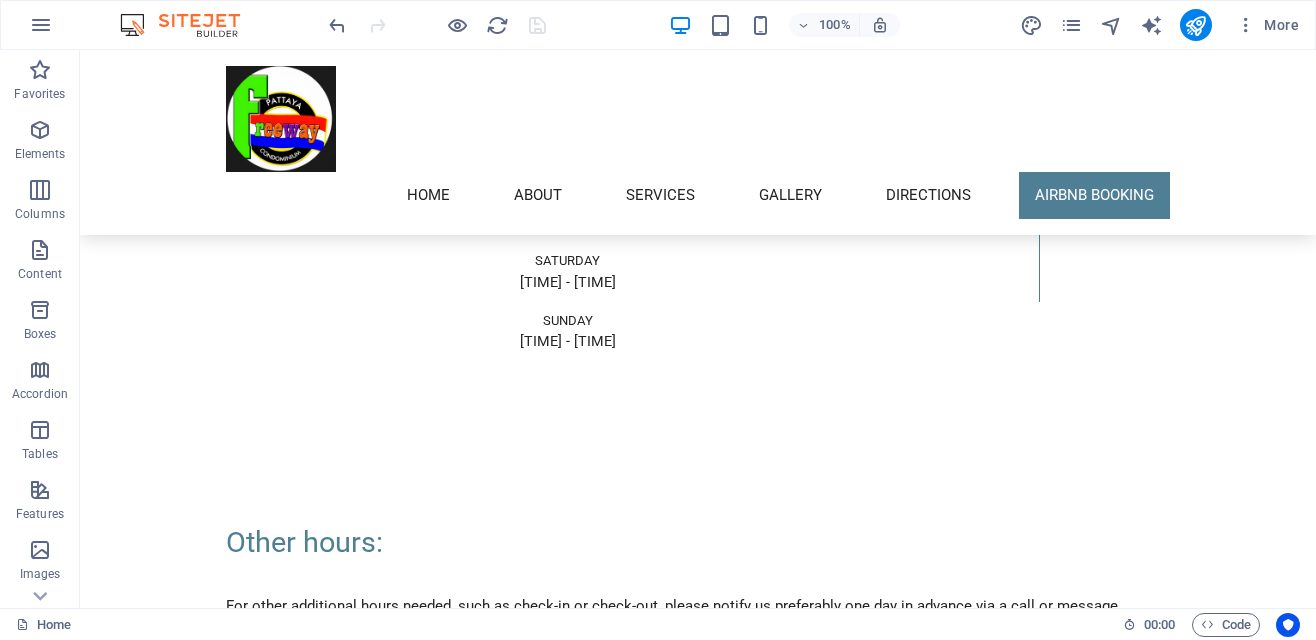 scroll, scrollTop: 4448, scrollLeft: 0, axis: vertical 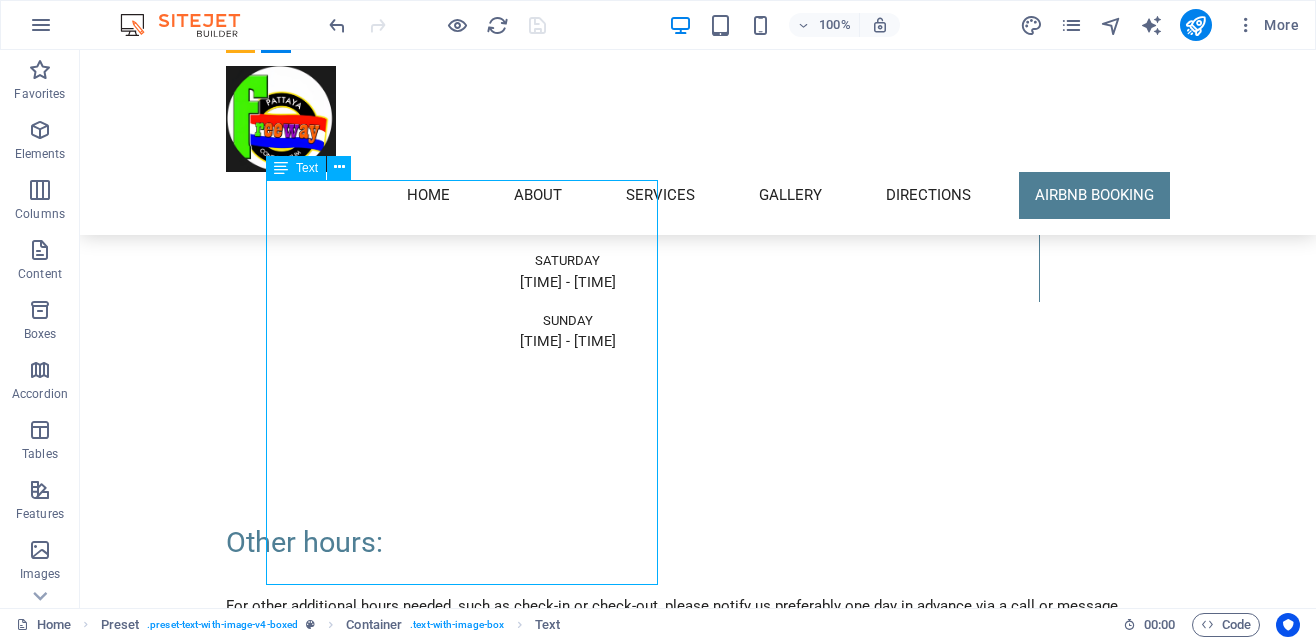 click on "75 m² Studio Apartment with Jacuzzi, featuring a glass sliding door, open kitchen, King Size bed, and spacious bathroom with shower.  **Important Information:**  Electricity and Cleaning are not included in the quoted Airbnb price. Electricity costs approximately 1,500 to 2,500 baht monthly depending on your usage. We charge 6 baht per unit. This encourages people to switch off the air- conditioning unit when not in the apartment.  **Included Free Amenities:**  - Local Cable TV and High-Speed Internet (Fibre Optic, up to 35 Mbps download / 5 Mbps upload). - Kitchen utensils, electric kettle, microwave, and cutlery for 4 people.  - Standing and ceiling fans, safety security box. - Water usage." at bounding box center [568, 1470] 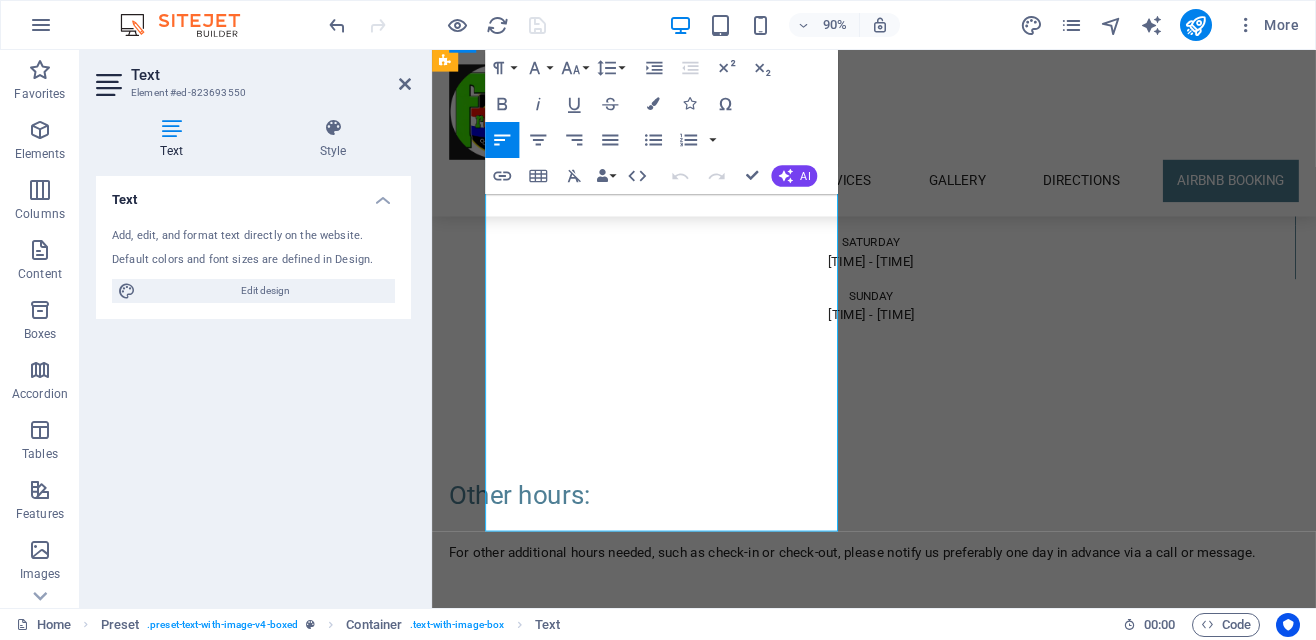 click on "75 m² Studio Apartment with Jacuzzi, featuring a glass sliding door, open kitchen, King Size bed, and spacious bathroom with shower.  **Important Information:**  Electricity and Cleaning are not included in the quoted Airbnb price. Electricity costs approximately 1,500 to 2,500 baht monthly depending on your usage. We charge 6 baht per unit. This encourages people to switch off the air- conditioning unit when not in the apartment.  **Included Free Amenities:**  - Local Cable TV and High-Speed Internet (Fibre Optic, up to 35 Mbps download / 5 Mbps upload). - Kitchen utensils, electric kettle, microwave, and cutlery for 4 people." at bounding box center [920, 1451] 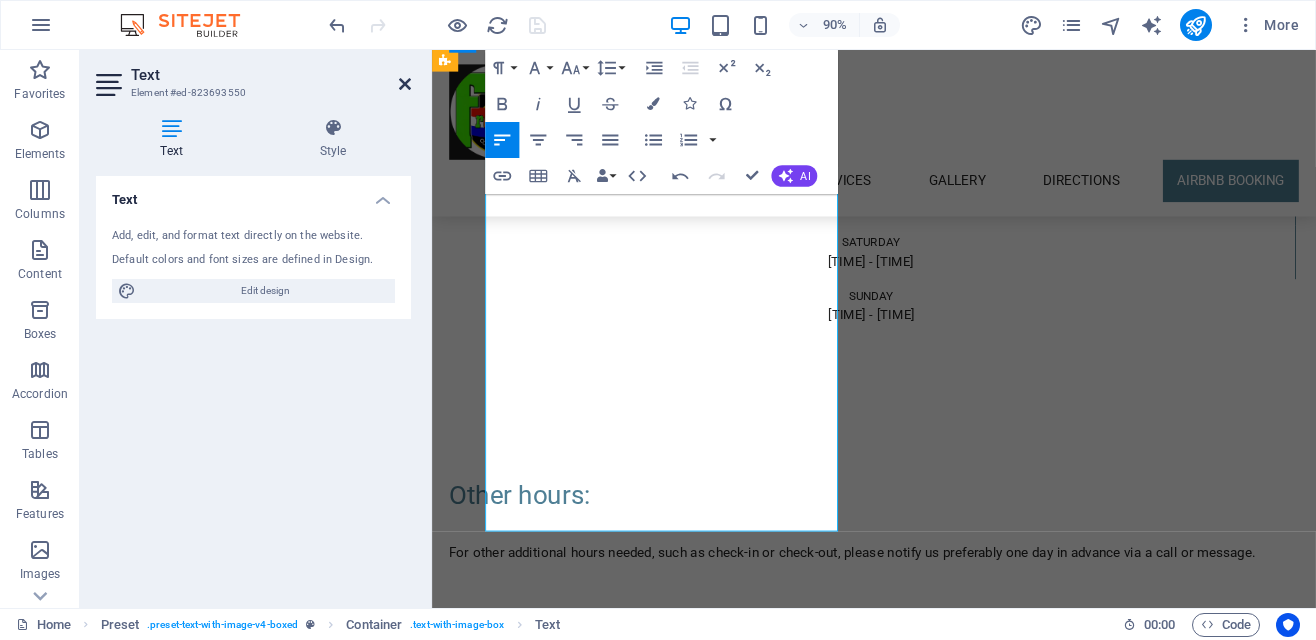 click at bounding box center (405, 84) 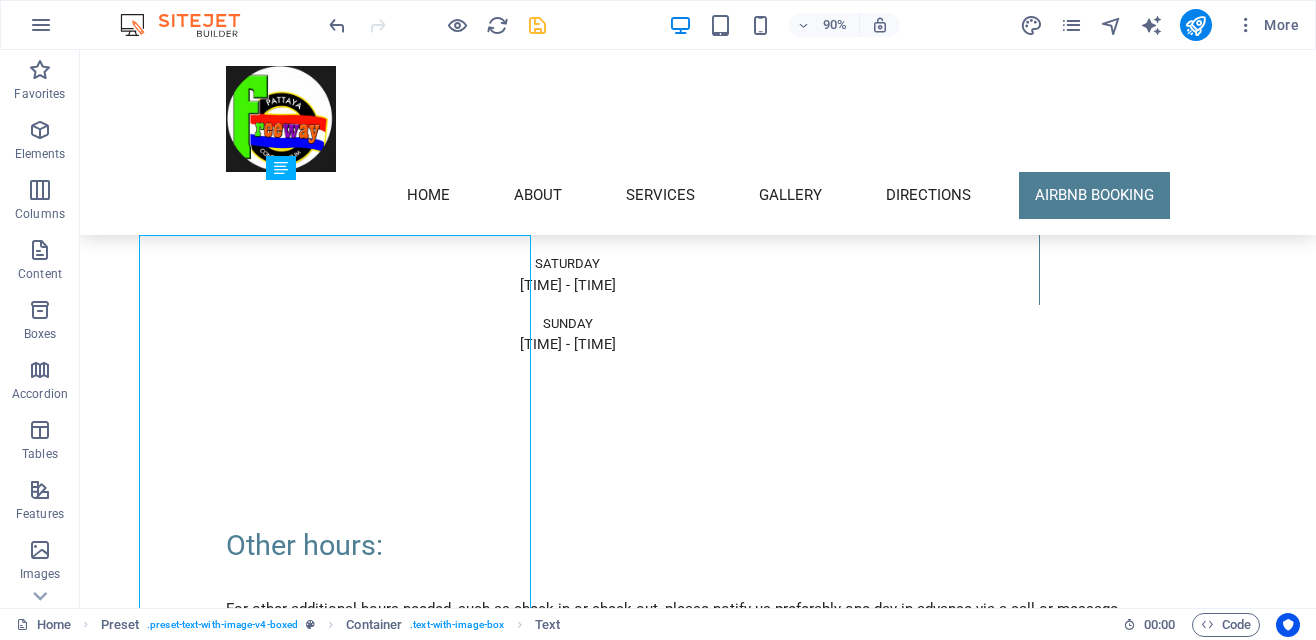 scroll, scrollTop: 4448, scrollLeft: 0, axis: vertical 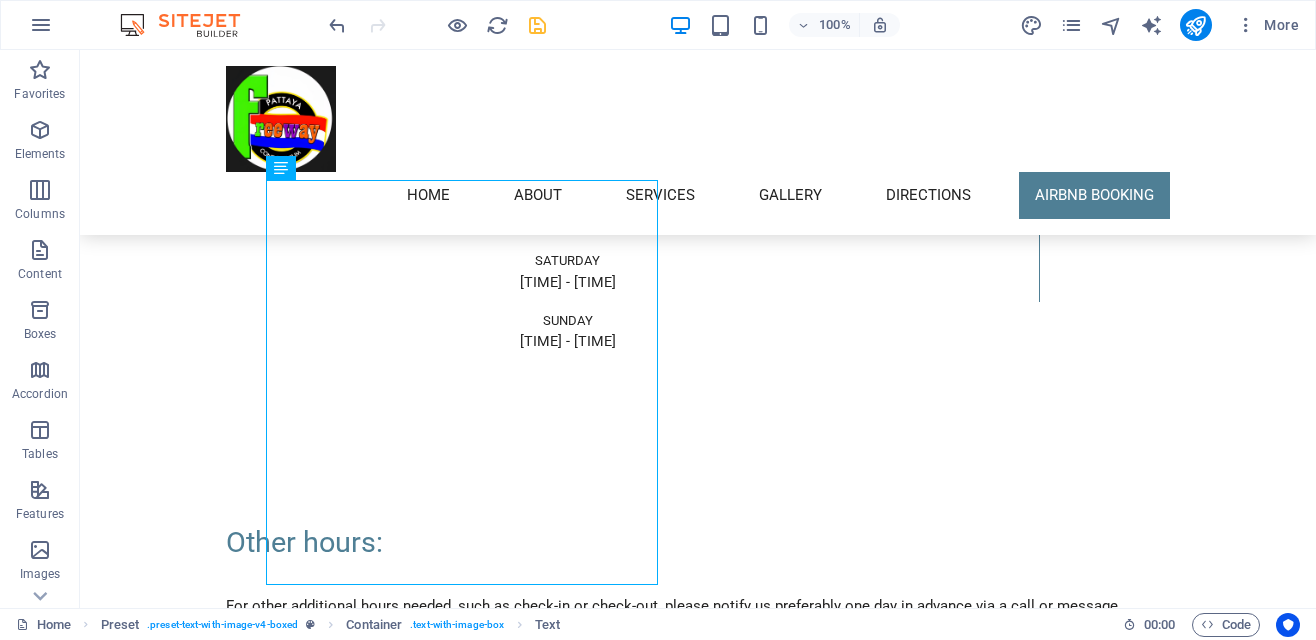 click at bounding box center (537, 25) 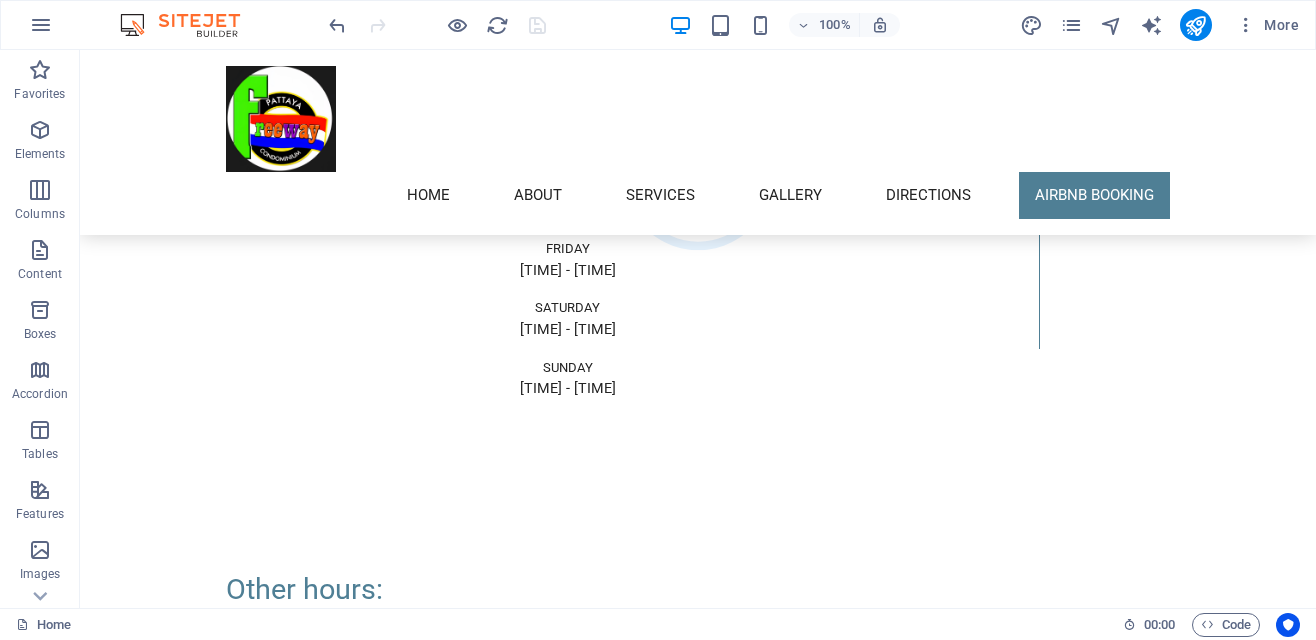 scroll, scrollTop: 4400, scrollLeft: 0, axis: vertical 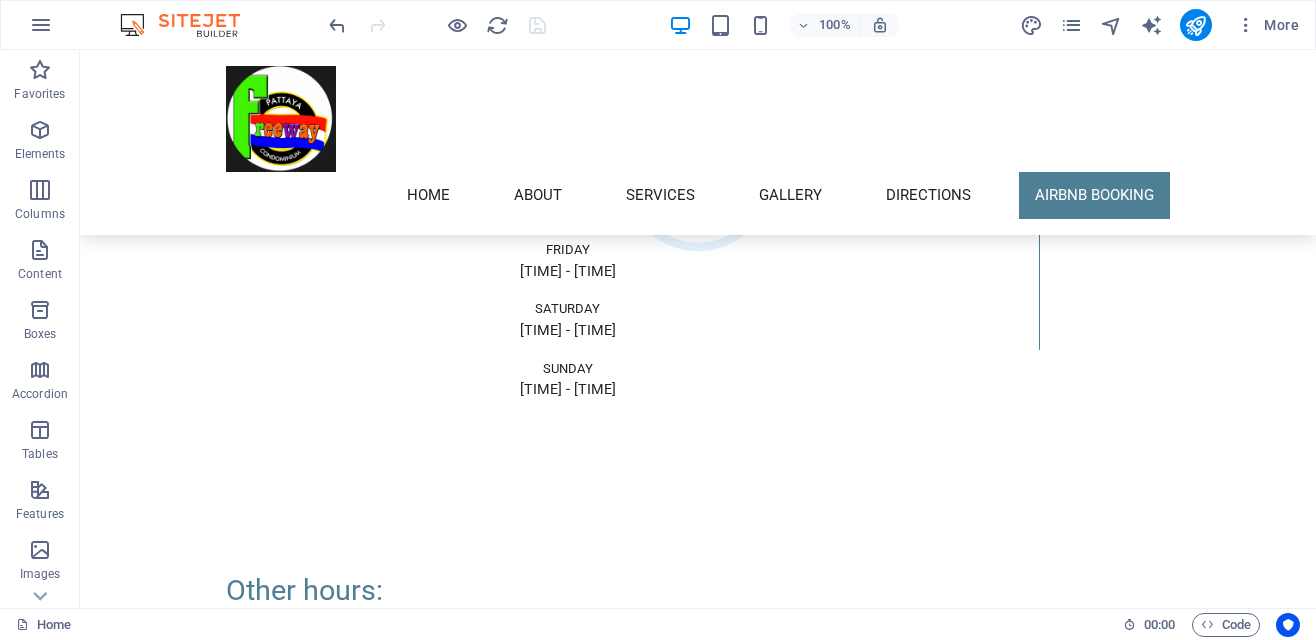 click on "Airbnb hosting Apartment 101 A 75 m² Studio Apartment with Jacuzzi, featuring a glass sliding door, open kitchen, King Size bed, and spacious bathroom with shower.  **Important Information:**  Electricity and Cleaning are not included in the quoted Airbnb price. Electricity costs approximately 1,500 to 3,000 baht monthly depending on your usage. We charge 6 baht per unit. This encourages people to switch off the air- conditioning unit when not in the apartment.  **Included Free Amenities:**  - Local Cable TV and High-Speed Internet (Fibre Optic, up to 35 Mbps download / 5 Mbps upload). - Kitchen utensils, electric kettle, microwave, and cutlery for 4 people.  - Standing and ceiling fans, safety security box. - Water usage." at bounding box center [568, 1474] 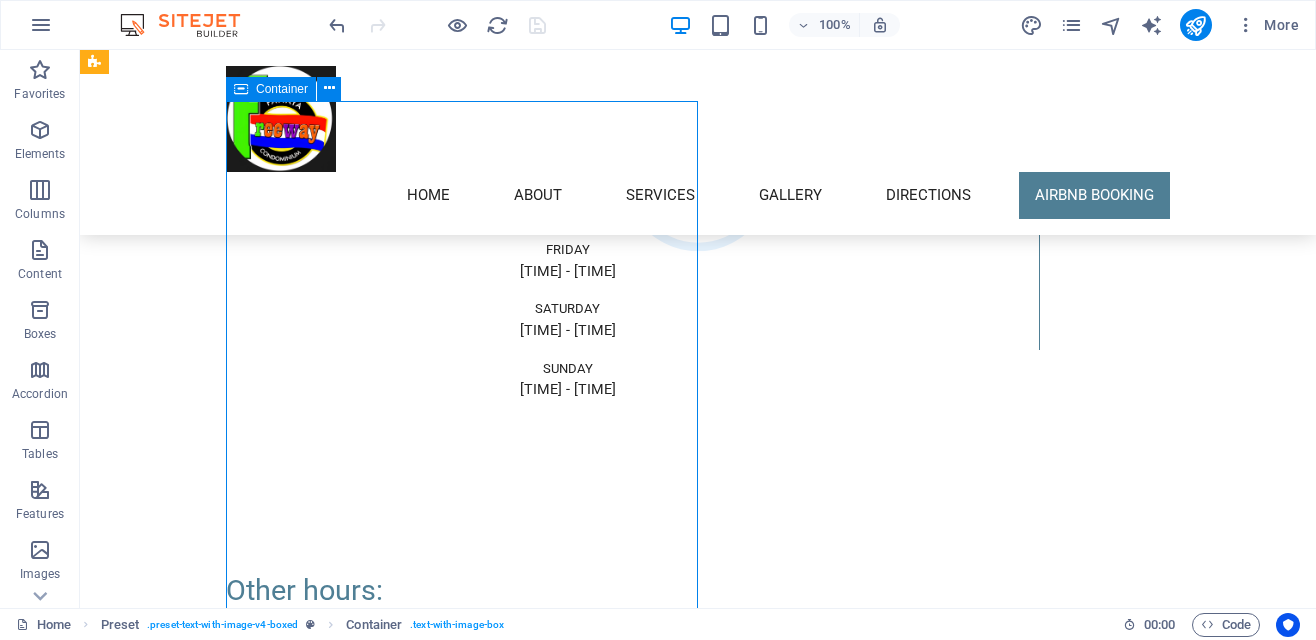 click on "Airbnb hosting Apartment 101 A 75 m² Studio Apartment with Jacuzzi, featuring a glass sliding door, open kitchen, King Size bed, and spacious bathroom with shower.  **Important Information:**  Electricity and Cleaning are not included in the quoted Airbnb price. Electricity costs approximately 1,500 to 3,000 baht monthly depending on your usage. We charge 6 baht per unit. This encourages people to switch off the air- conditioning unit when not in the apartment.  **Included Free Amenities:**  - Local Cable TV and High-Speed Internet (Fibre Optic, up to 35 Mbps download / 5 Mbps upload). - Kitchen utensils, electric kettle, microwave, and cutlery for 4 people.  - Standing and ceiling fans, safety security box. - Water usage." at bounding box center [698, 2504] 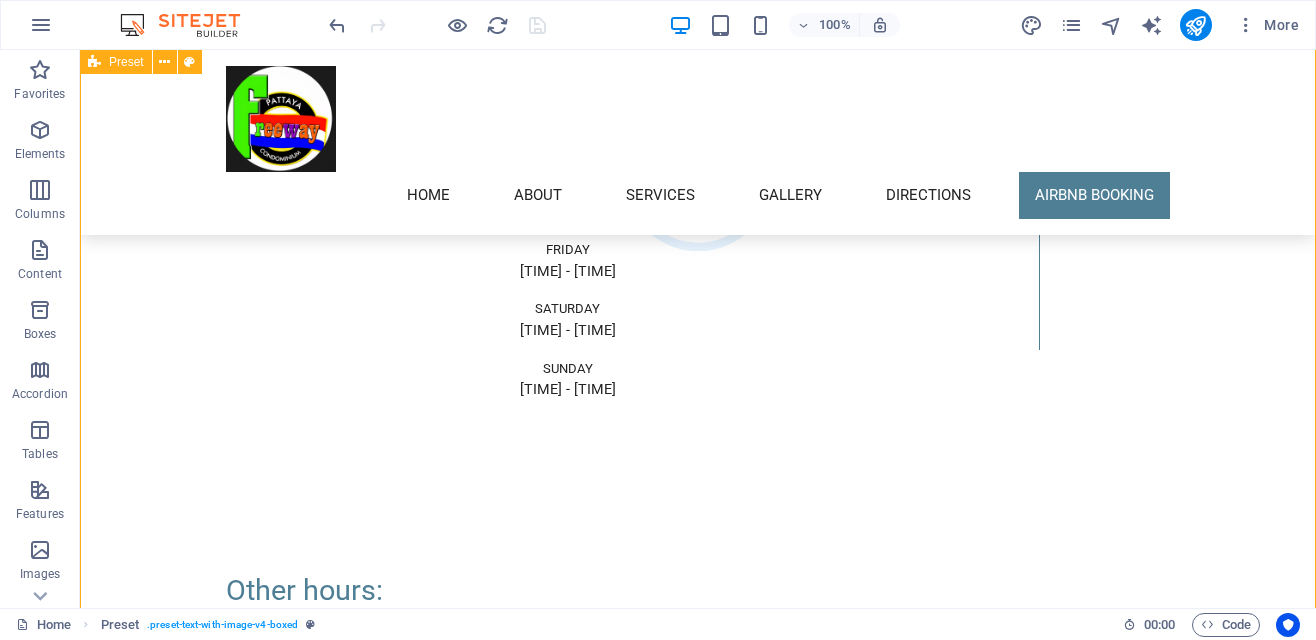 click on "Airbnb hosting Apartment 101 A 75 m² Studio Apartment with Jacuzzi, featuring a glass sliding door, open kitchen, King Size bed, and spacious bathroom with shower.  **Important Information:**  Electricity and Cleaning are not included in the quoted Airbnb price. Electricity costs approximately 1,500 to 3,000 baht monthly depending on your usage. We charge 6 baht per unit. This encourages people to switch off the air- conditioning unit when not in the apartment.  **Included Free Amenities:**  - Local Cable TV and High-Speed Internet (Fibre Optic, up to 35 Mbps download / 5 Mbps upload). - Kitchen utensils, electric kettle, microwave, and cutlery for 4 people.  - Standing and ceiling fans, safety security box. - Water usage." at bounding box center [698, 2504] 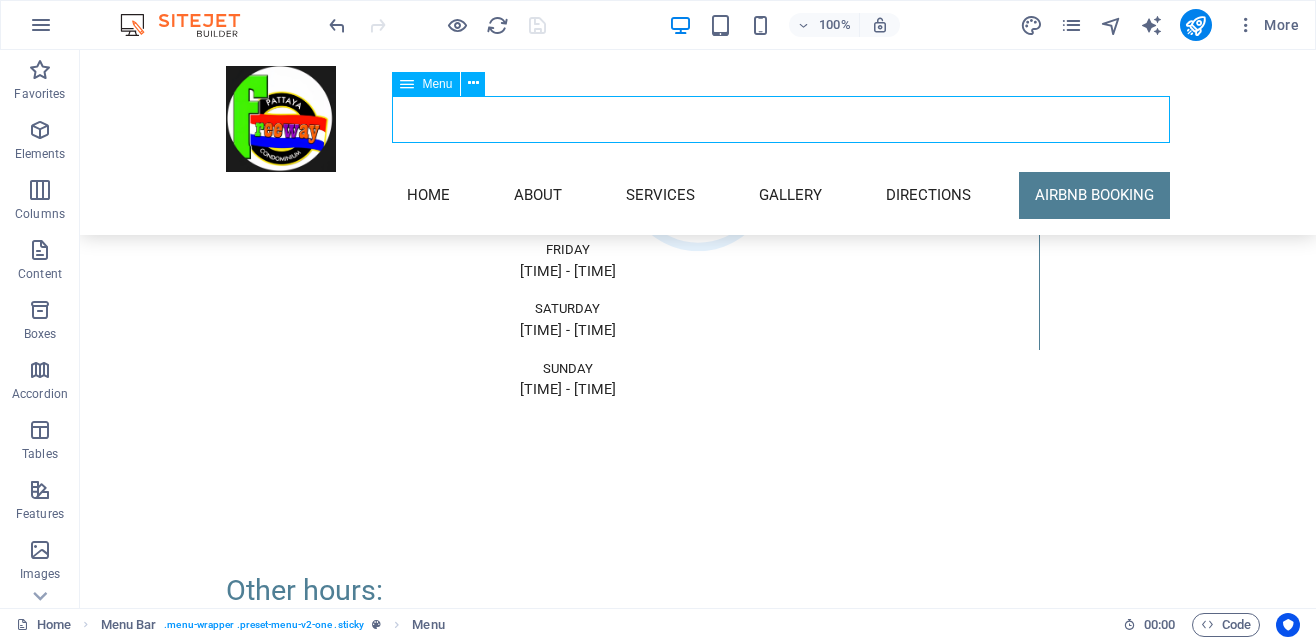 click on "Home About Services Gallery  Directions Airbnb Booking" at bounding box center [698, 142] 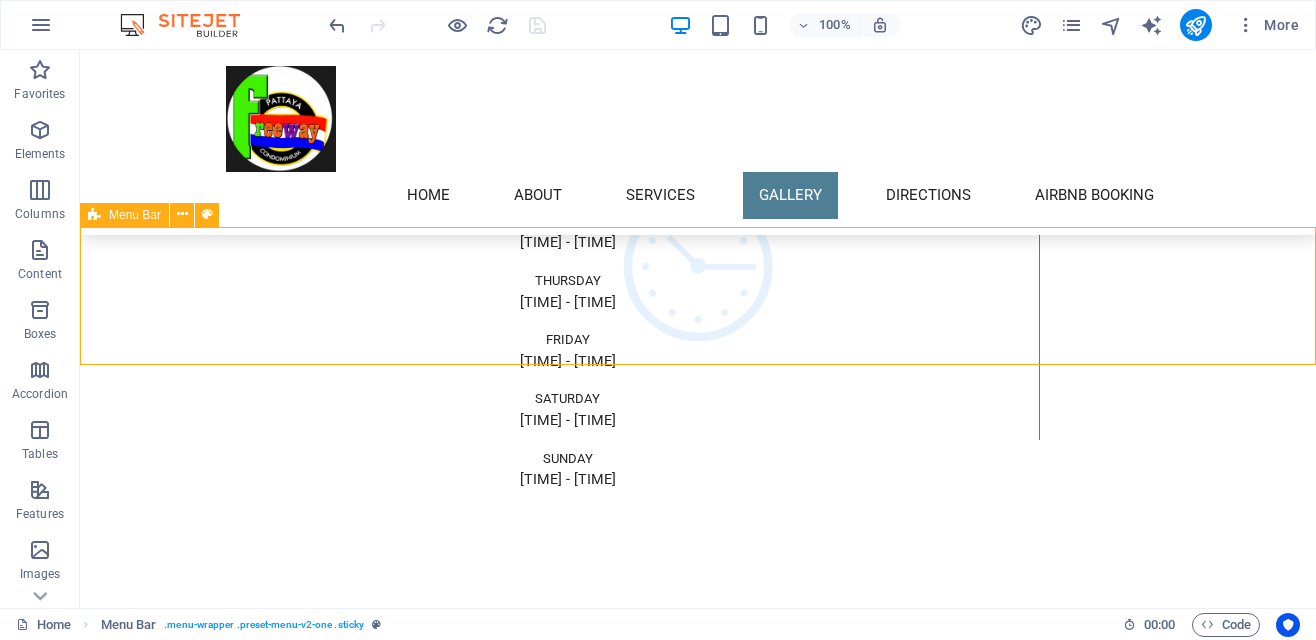 scroll, scrollTop: 4224, scrollLeft: 0, axis: vertical 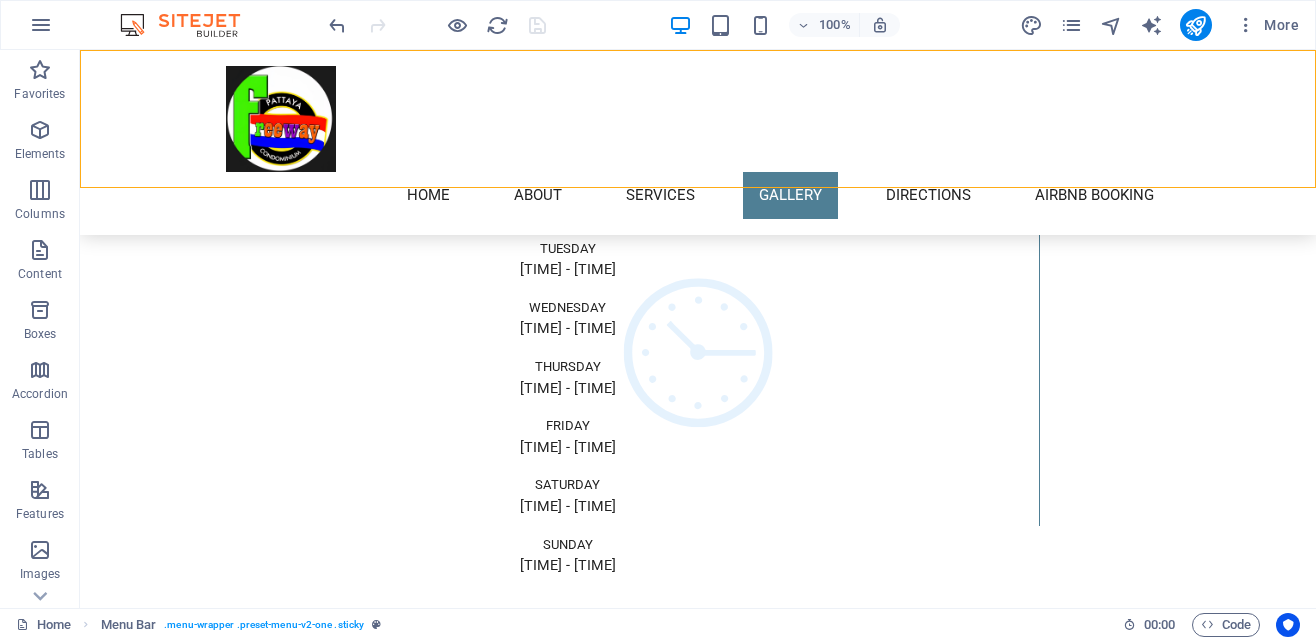 click on "75 m² Studio Apartment with Jacuzzi, featuring a glass sliding door, open kitchen, King Size bed, and spacious bathroom with shower.  **Important Information:**  Electricity and Cleaning are not included in the quoted Airbnb price. Electricity costs approximately 1,500 to 3,000 baht monthly depending on your usage. We charge 6 baht per unit. This encourages people to switch off the air- conditioning unit when not in the apartment.  **Included Free Amenities:**  - Local Cable TV and High-Speed Internet (Fibre Optic, up to 35 Mbps download / 5 Mbps upload). - Kitchen utensils, electric kettle, microwave, and cutlery for 4 people.  - Standing and ceiling fans, safety security box. - Water usage." at bounding box center (568, 1694) 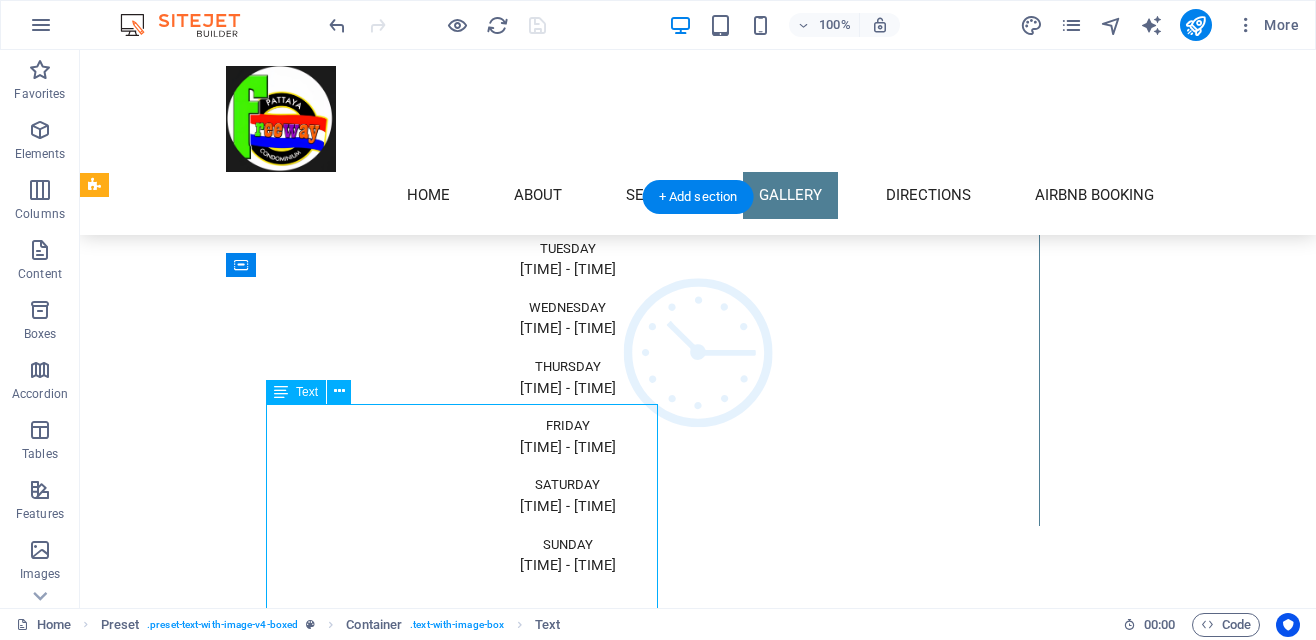 click on "Airbnb hosting Apartment 101 A 75 m² Studio Apartment with Jacuzzi, featuring a glass sliding door, open kitchen, King Size bed, and spacious bathroom with shower.  **Important Information:**  Electricity and Cleaning are not included in the quoted Airbnb price. Electricity costs approximately 1,500 to 3,000 baht monthly depending on your usage. We charge 6 baht per unit. This encourages people to switch off the air- conditioning unit when not in the apartment.  **Included Free Amenities:**  - Local Cable TV and High-Speed Internet (Fibre Optic, up to 35 Mbps download / 5 Mbps upload). - Kitchen utensils, electric kettle, microwave, and cutlery for 4 people.  - Standing and ceiling fans, safety security box. - Water usage." at bounding box center [698, 2680] 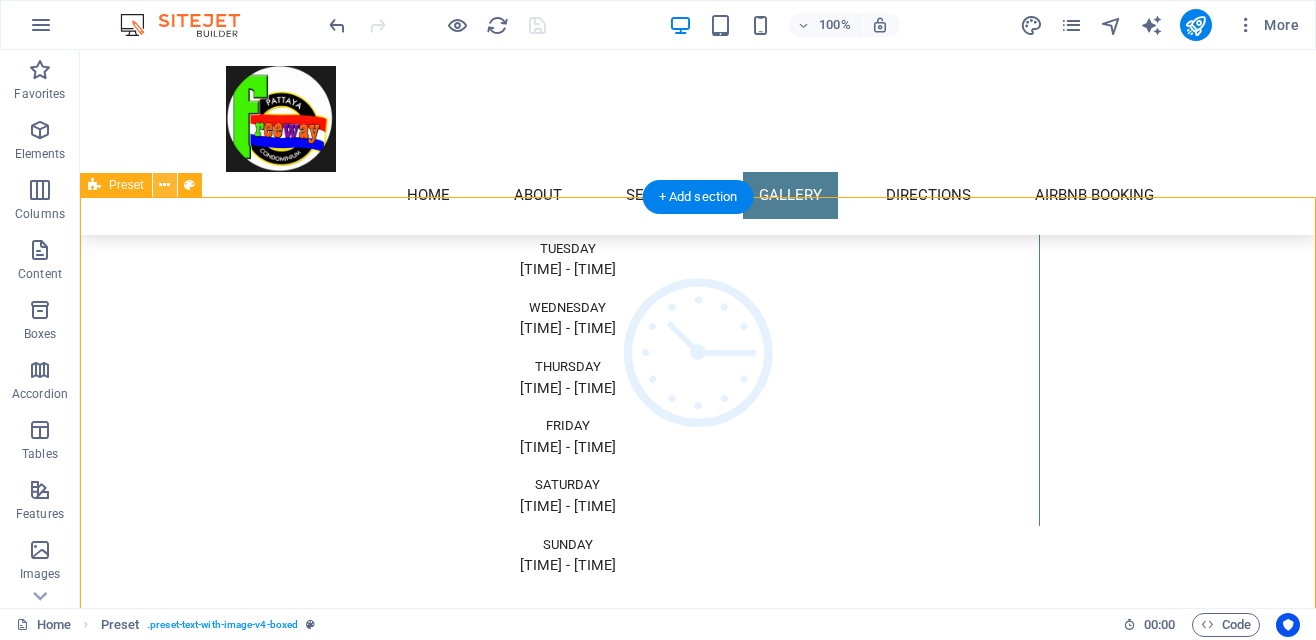click at bounding box center [164, 185] 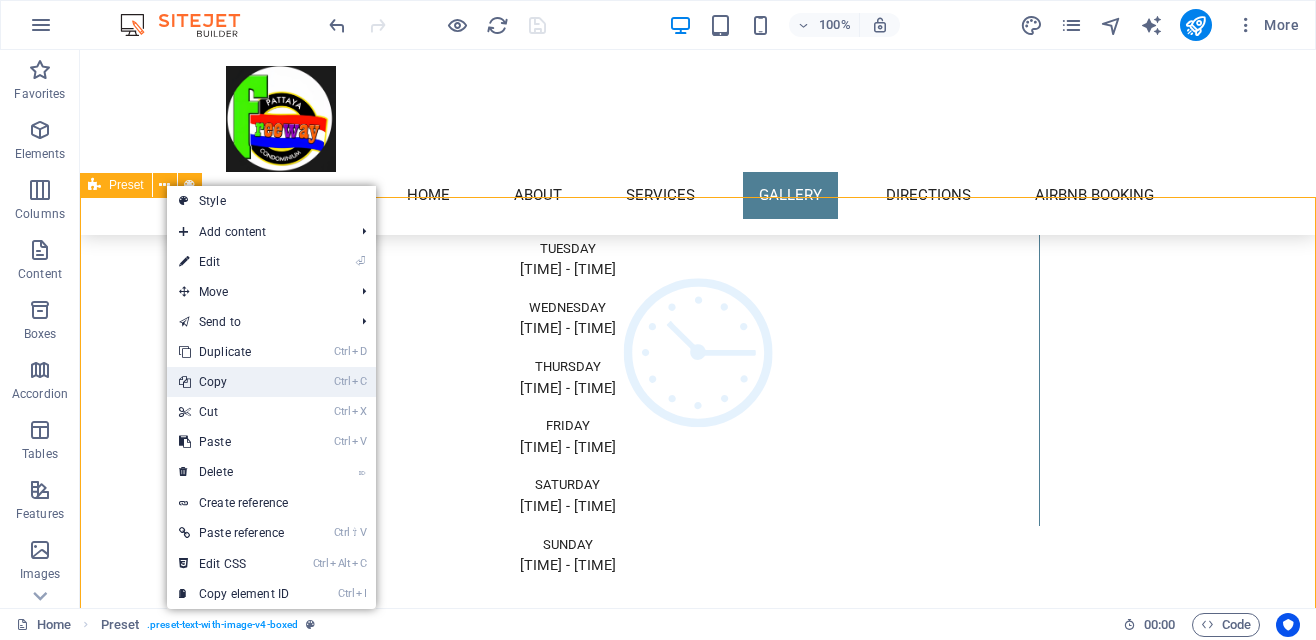 click on "Ctrl C  Copy" at bounding box center (234, 382) 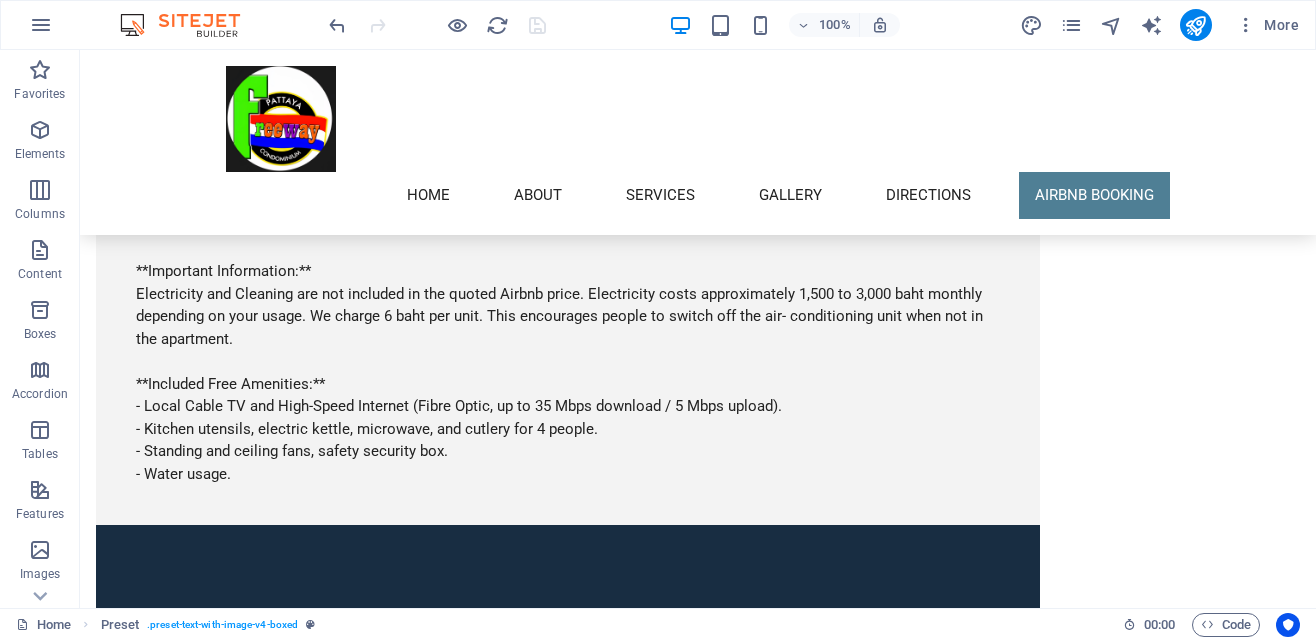 scroll, scrollTop: 5590, scrollLeft: 0, axis: vertical 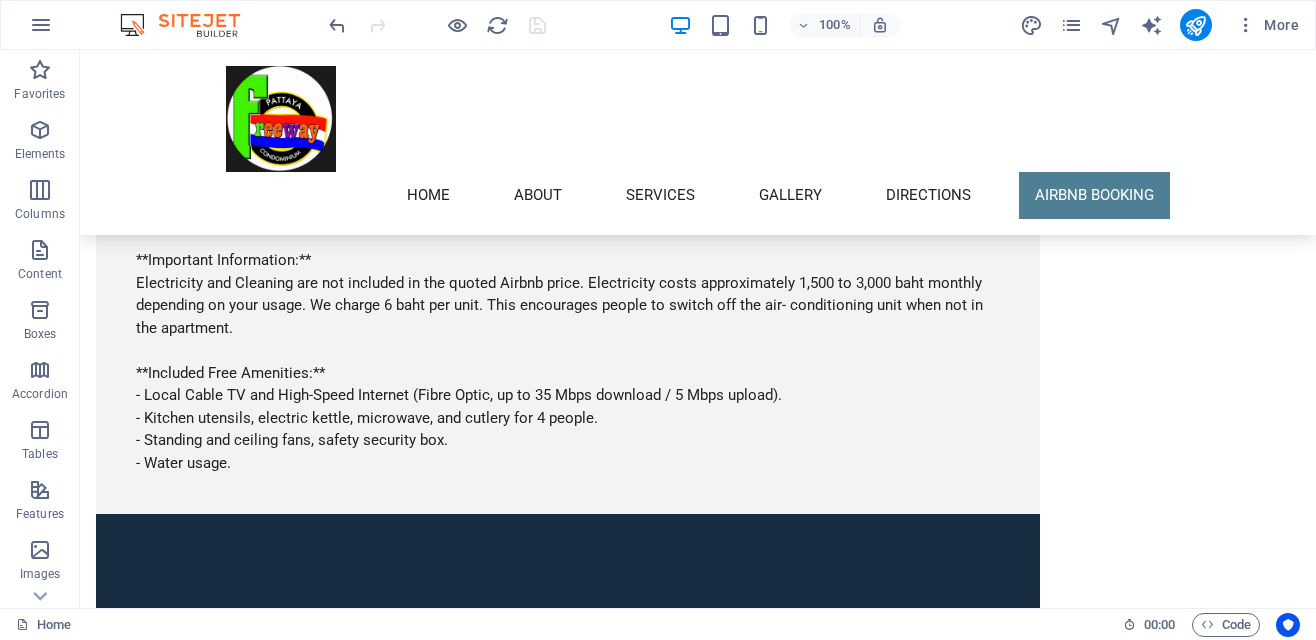 click at bounding box center (698, 5916) 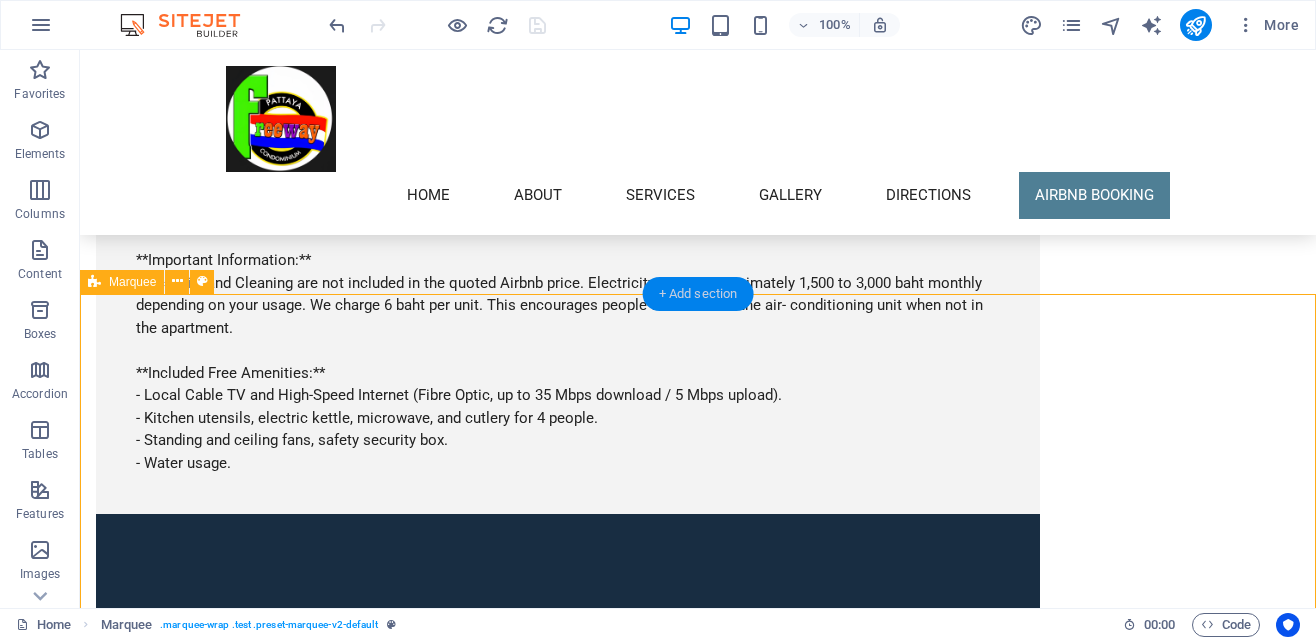 click on "+ Add section" at bounding box center [698, 294] 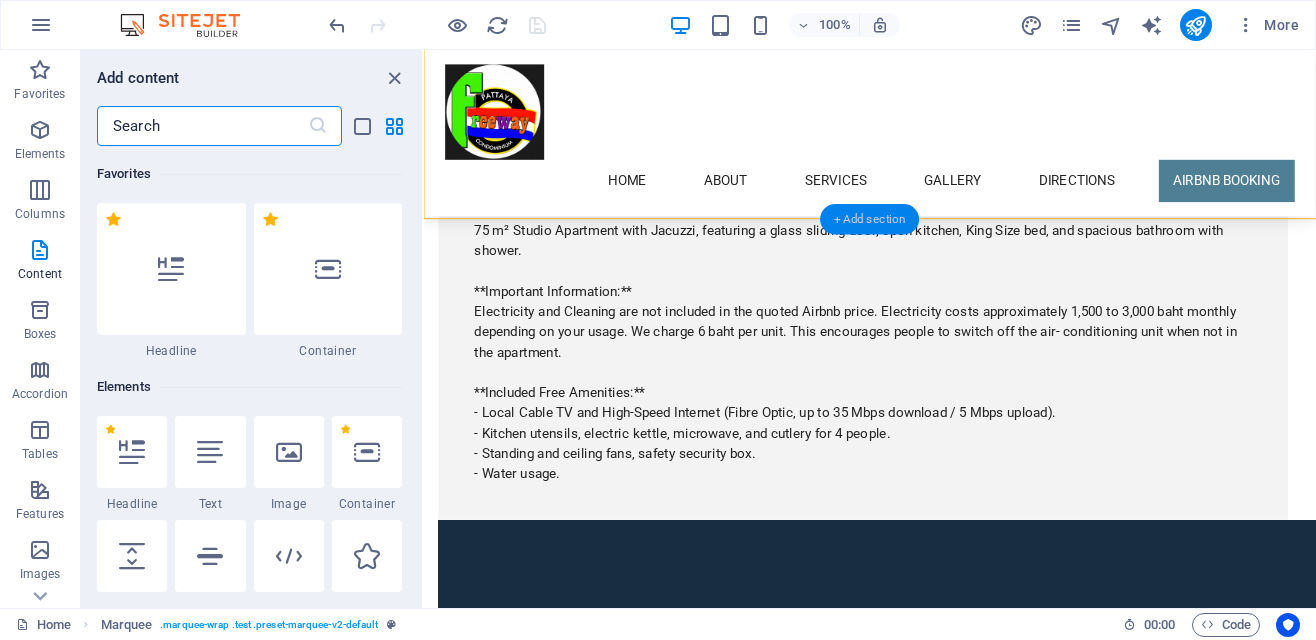 scroll, scrollTop: 5645, scrollLeft: 0, axis: vertical 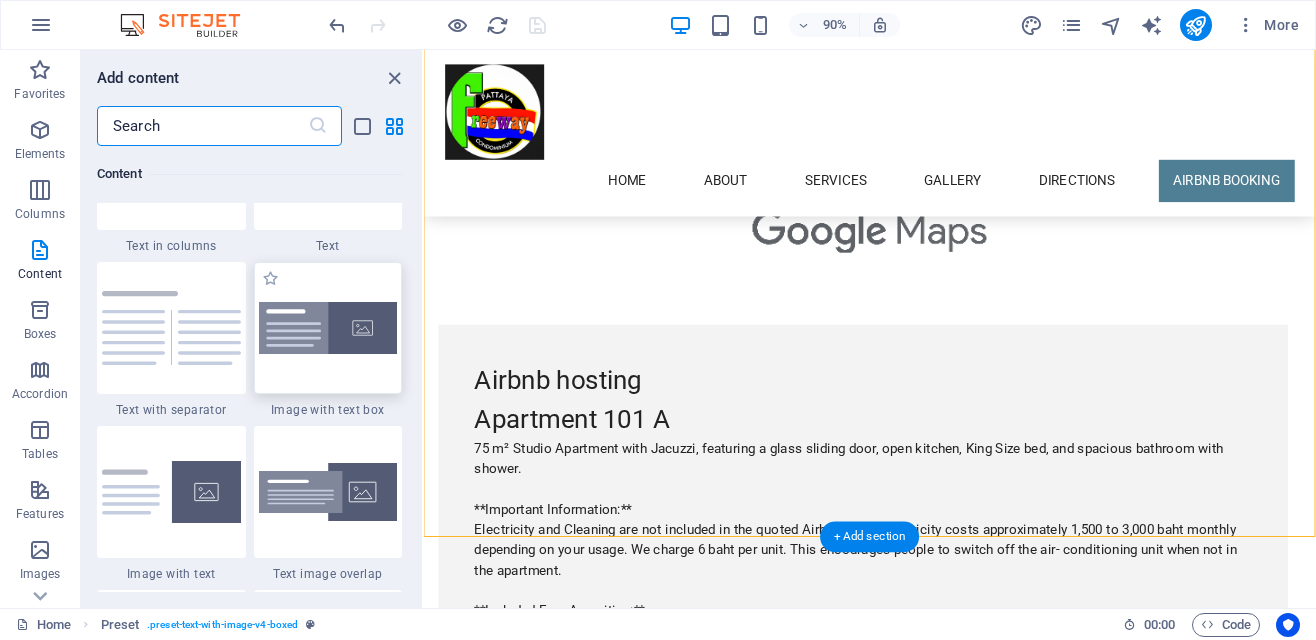 click at bounding box center (328, 328) 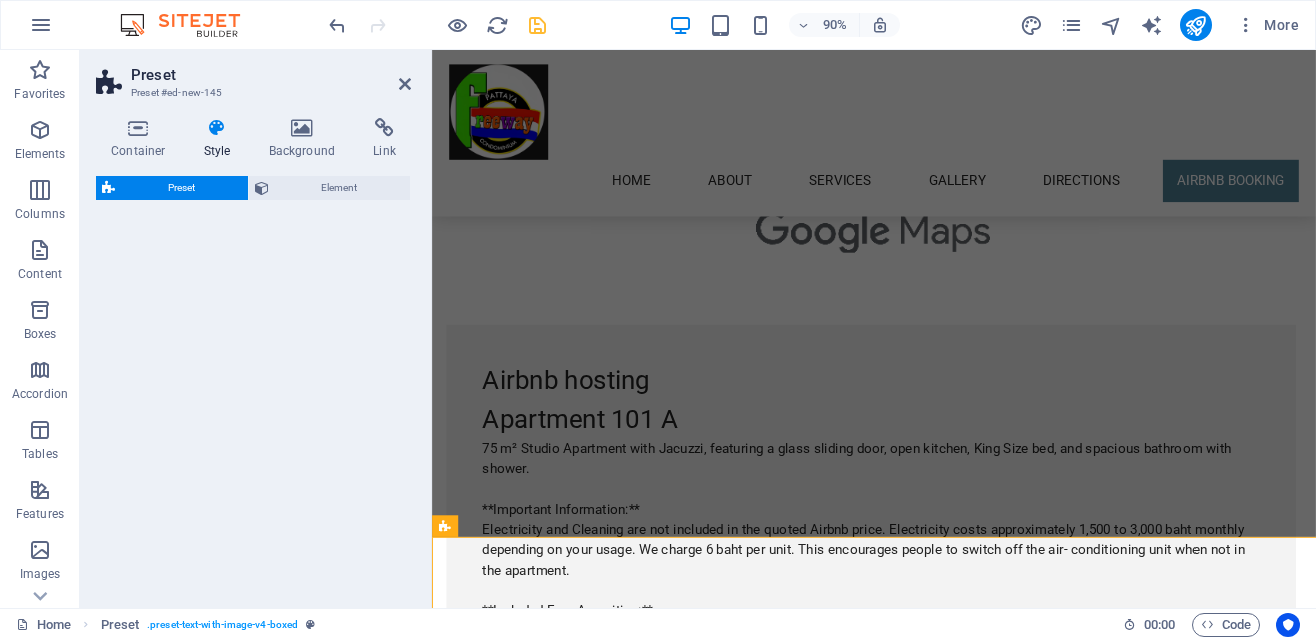 select on "rem" 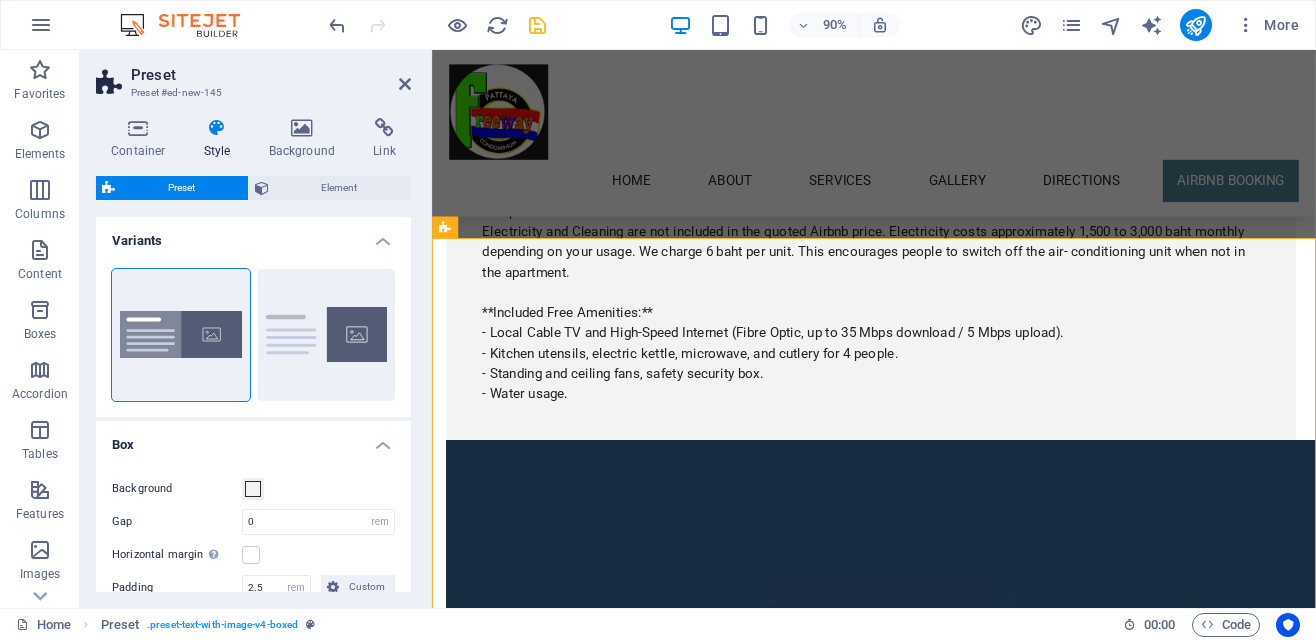 scroll, scrollTop: 5673, scrollLeft: 0, axis: vertical 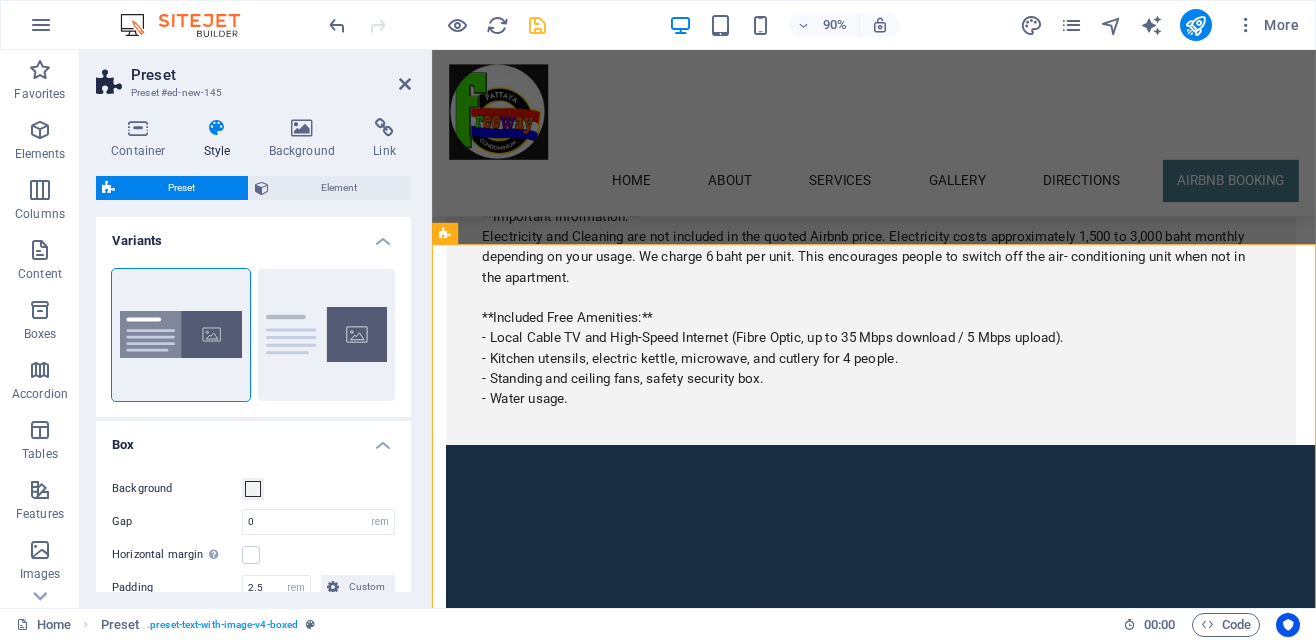 click on "New headline Lorem ipsum dolor sit amet, consectetuer adipiscing elit. Aenean commodo ligula eget dolor. Lorem ipsum dolor sit amet, consectetuer adipiscing elit leget dolor. Lorem ipsum dolor sit amet, consectetuer adipiscing elit. Aenean commodo ligula eget dolor. Lorem ipsum dolor sit amet, consectetuer adipiscing elit dolor consectetuer adipiscing elit leget dolor. Lorem elit saget ipsum dolor sit amet, consectetuer. Drop content here or  Add elements  Paste clipboard" at bounding box center (923, 5034) 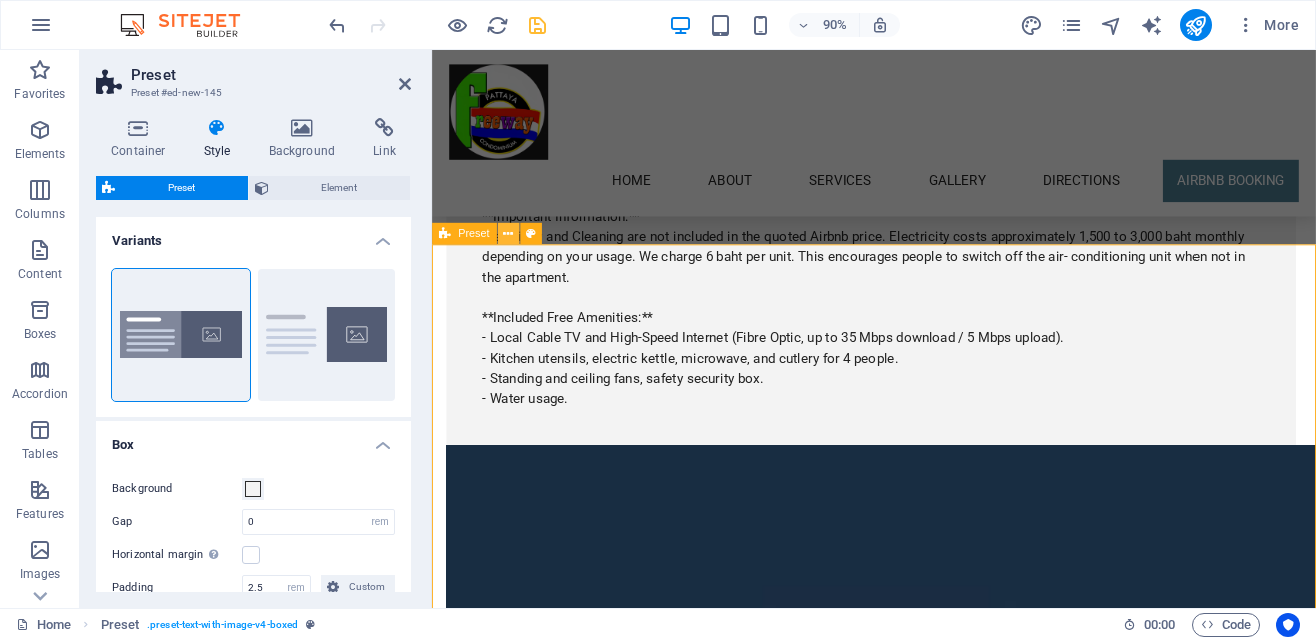 click at bounding box center (508, 234) 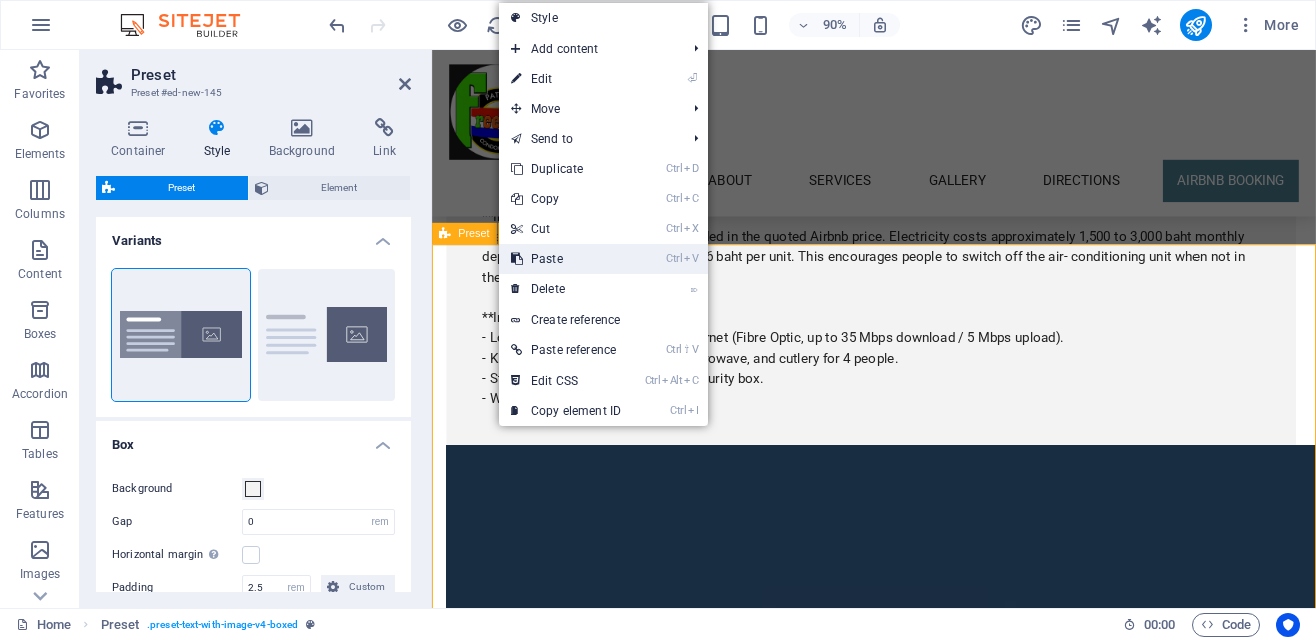 click on "Ctrl V  Paste" at bounding box center [566, 259] 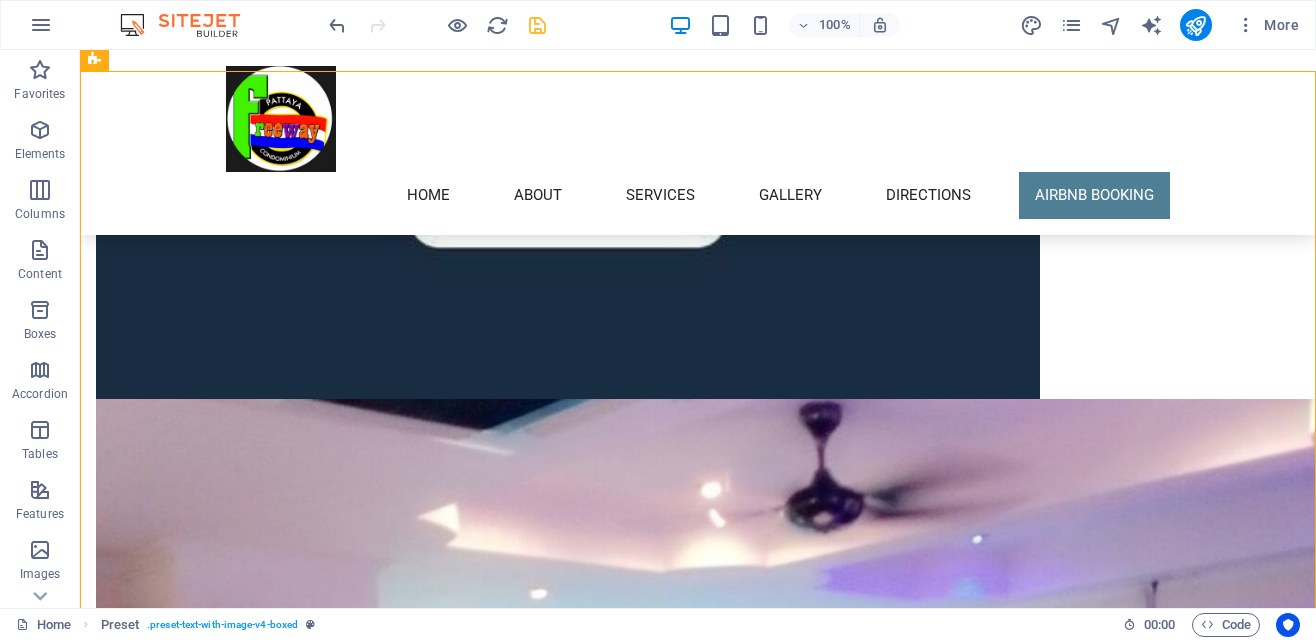 scroll, scrollTop: 6276, scrollLeft: 0, axis: vertical 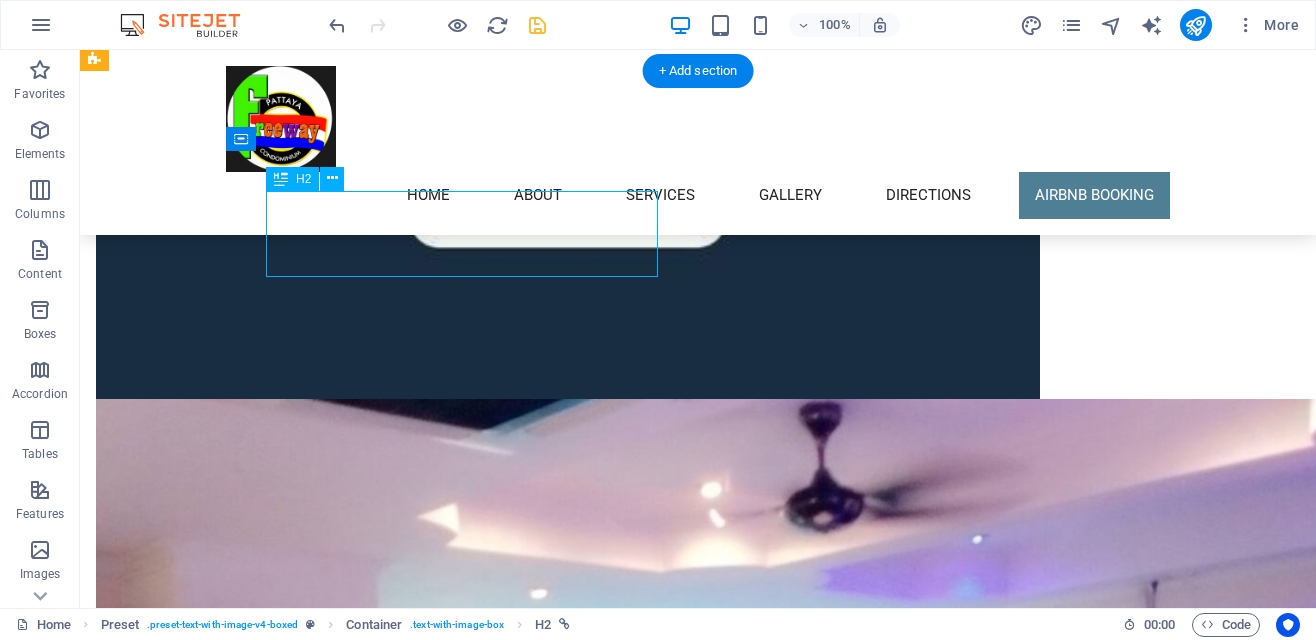 click on "Airbnb hosting Apartment 101 A" at bounding box center (568, 5539) 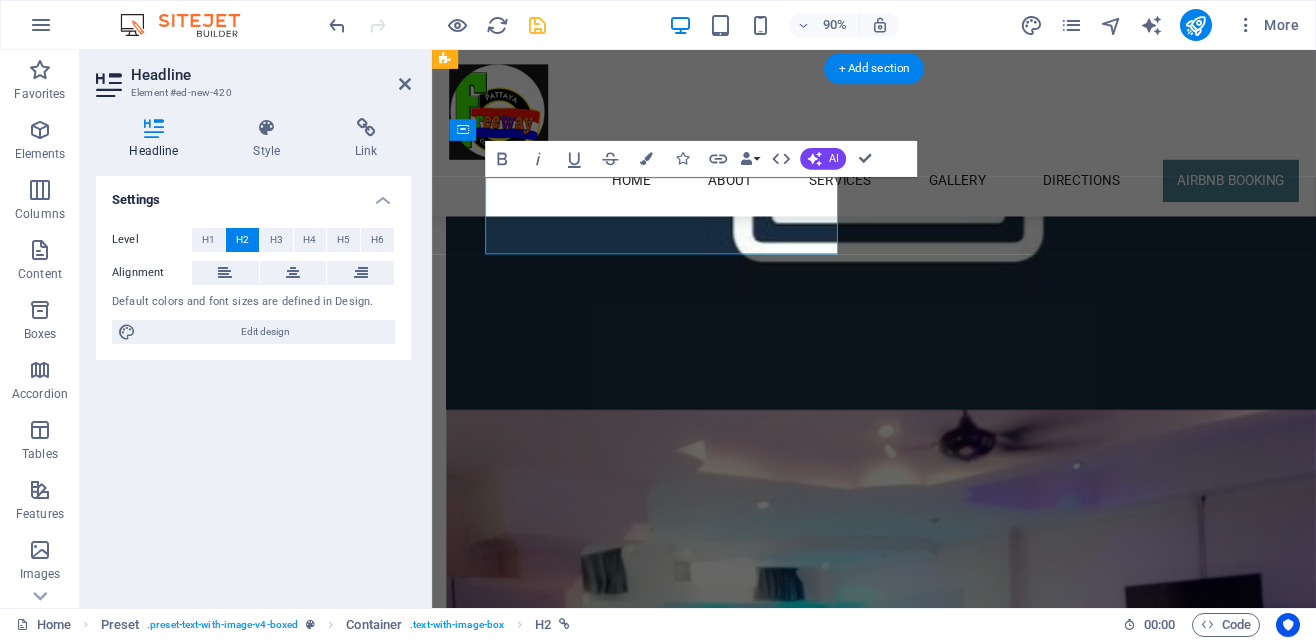 click on "Airbnb hosting Apartment 101 A" at bounding box center [596, 4946] 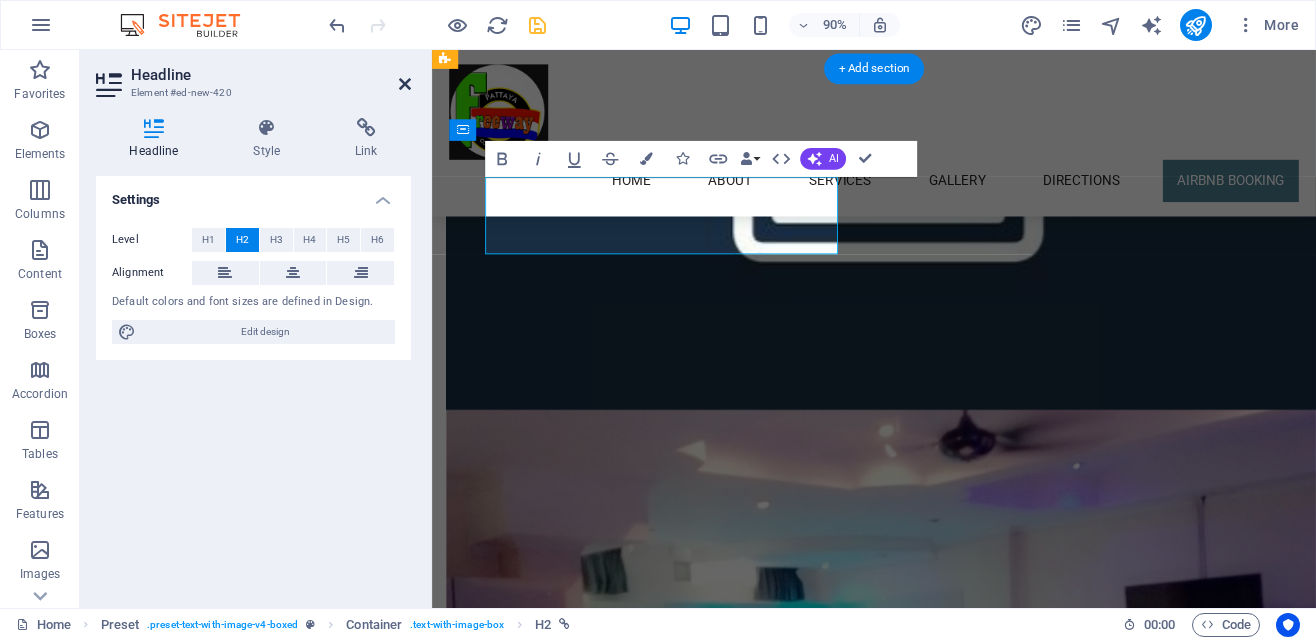 click at bounding box center (405, 84) 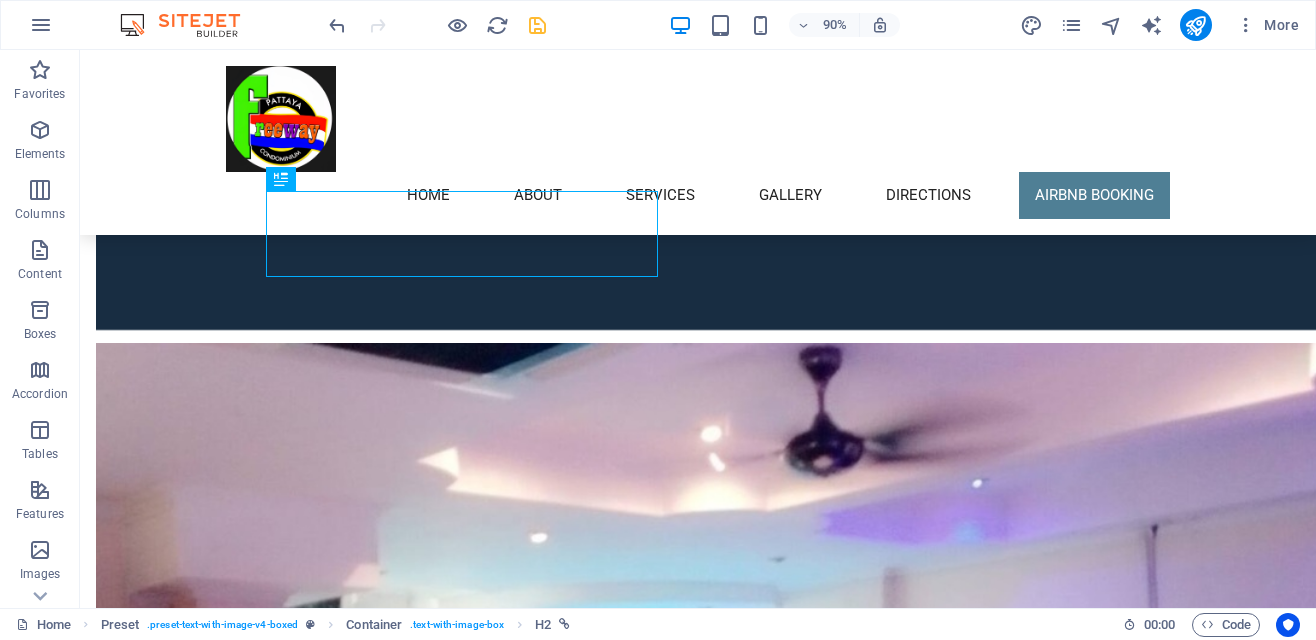 scroll, scrollTop: 6276, scrollLeft: 0, axis: vertical 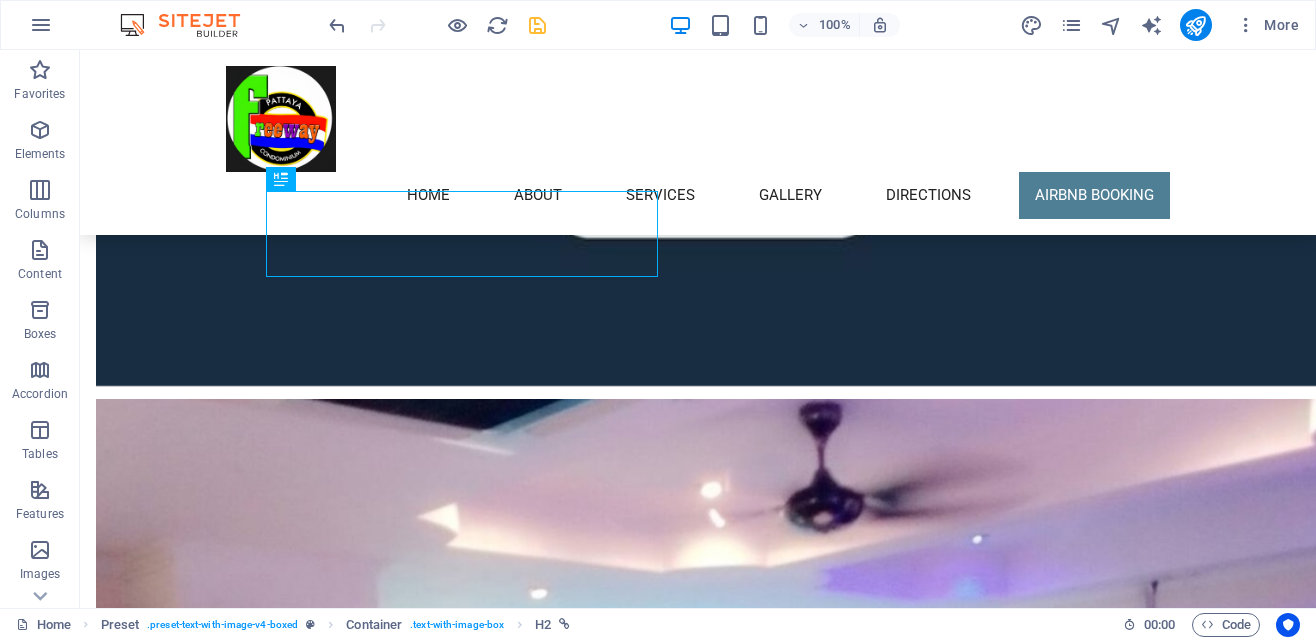 click at bounding box center [568, 7230] 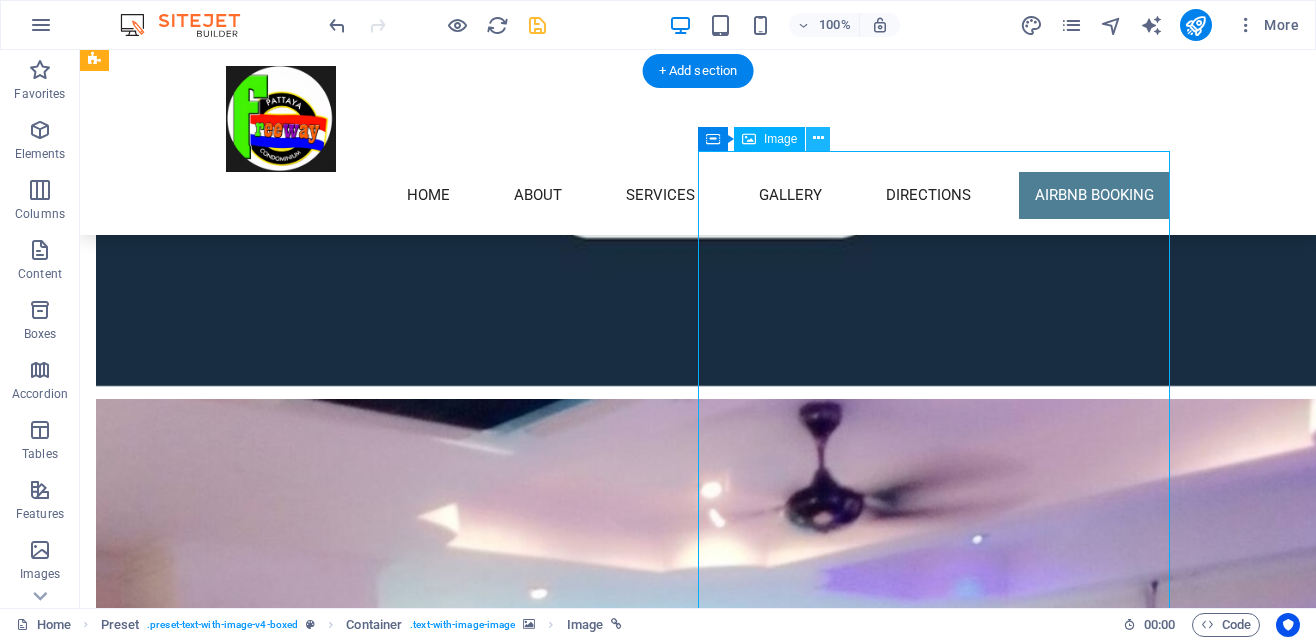 click at bounding box center [818, 138] 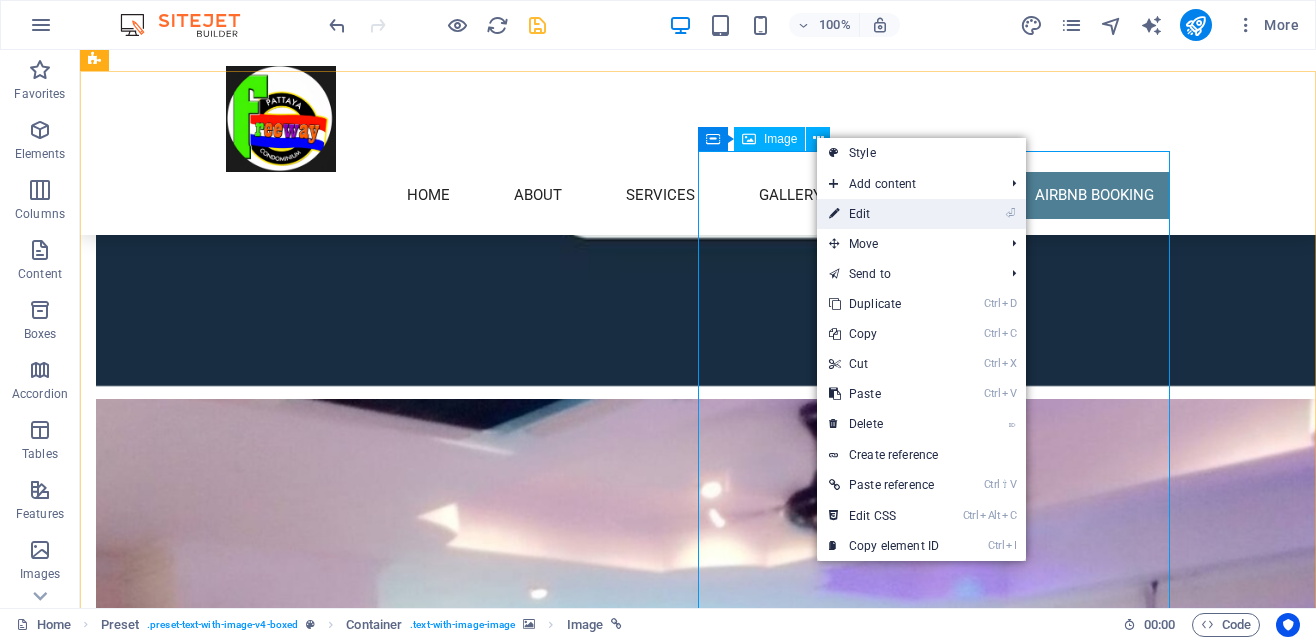 click on "⏎  Edit" at bounding box center [884, 214] 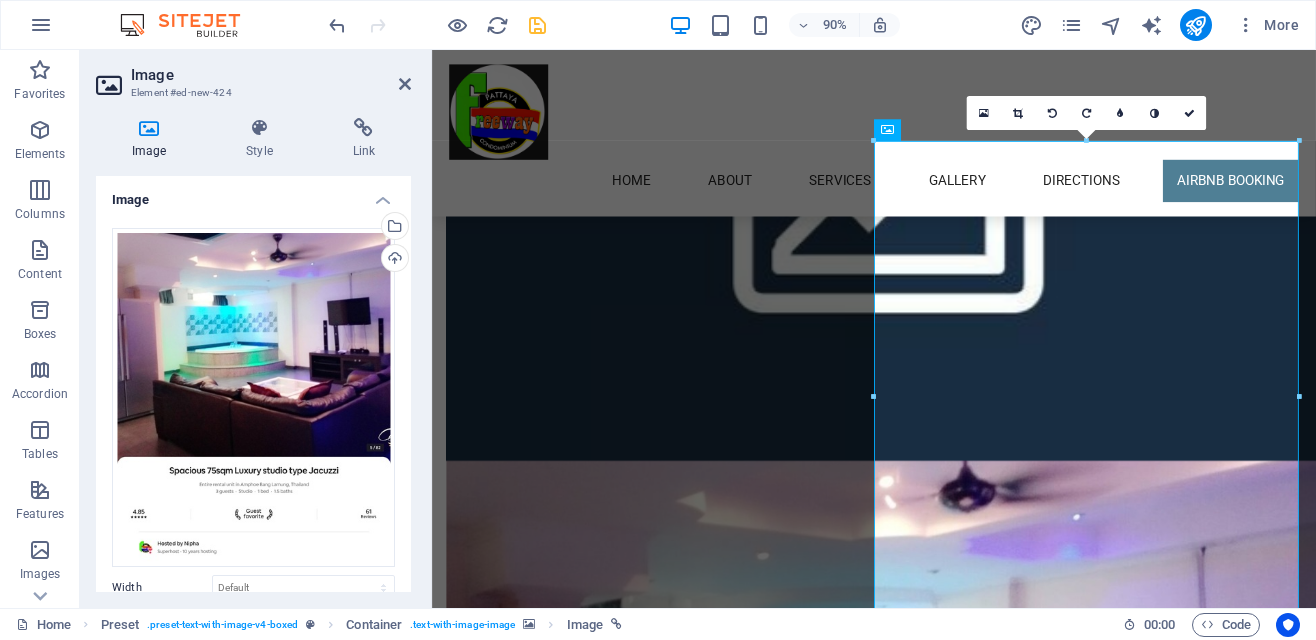 scroll, scrollTop: 6332, scrollLeft: 0, axis: vertical 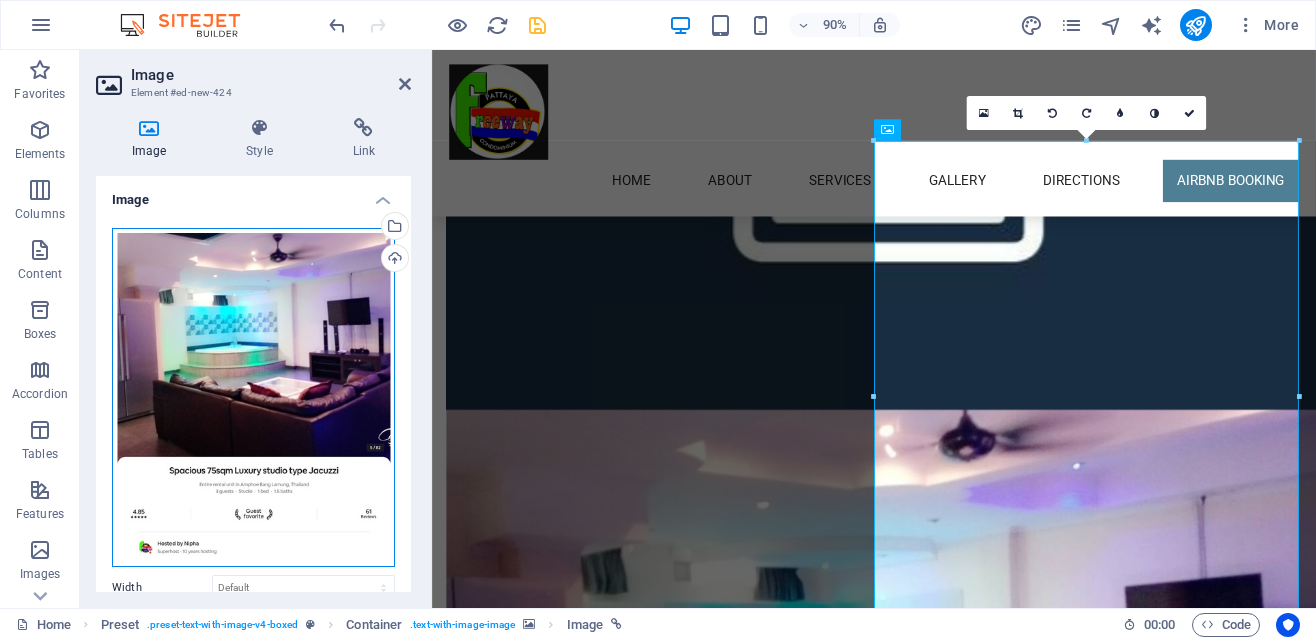 click on "Drag files here, click to choose files or select files from Files or our free stock photos & videos" at bounding box center [253, 397] 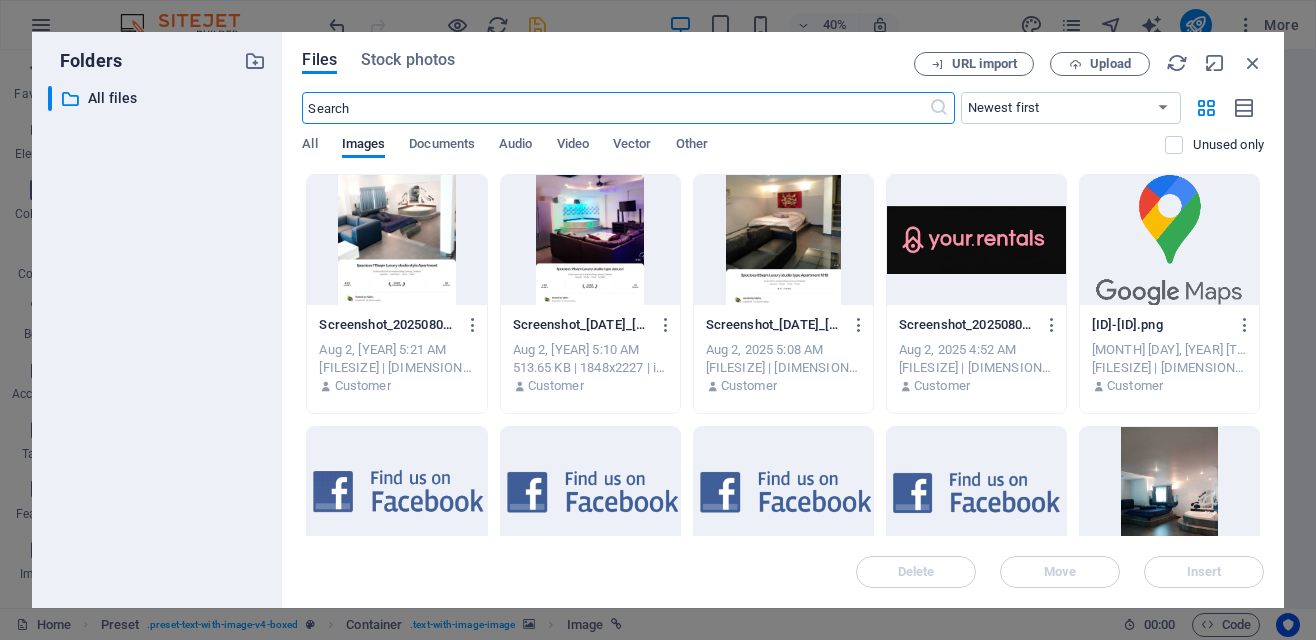 scroll, scrollTop: 7029, scrollLeft: 0, axis: vertical 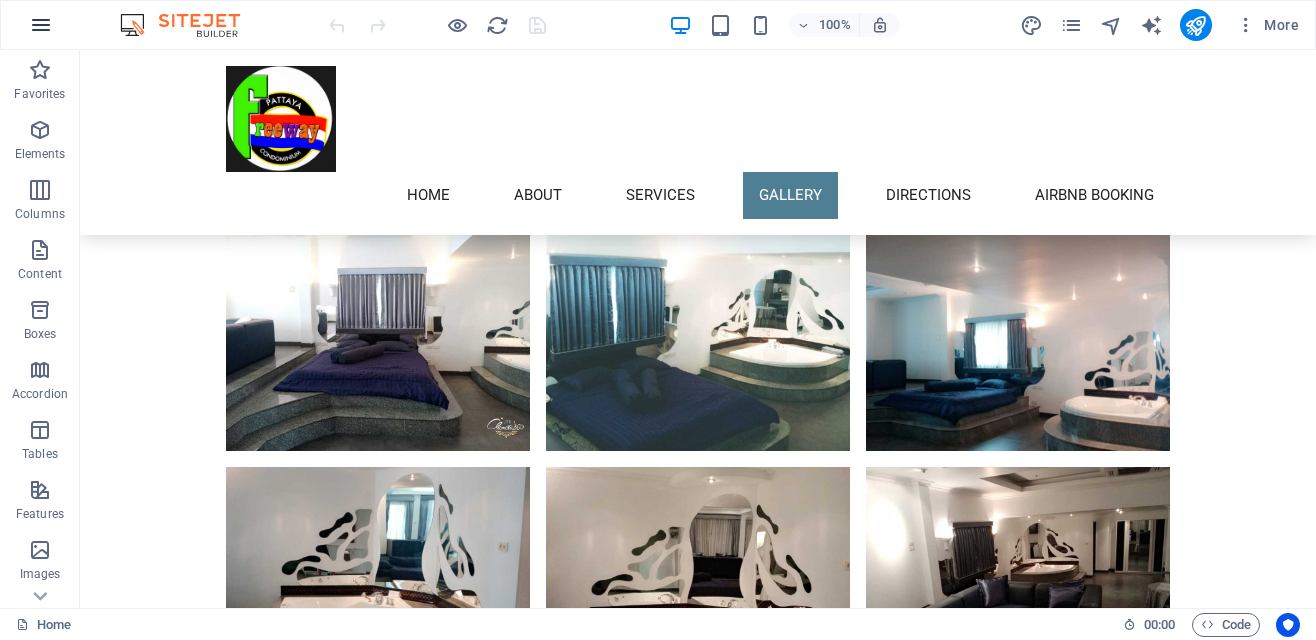 click at bounding box center [41, 25] 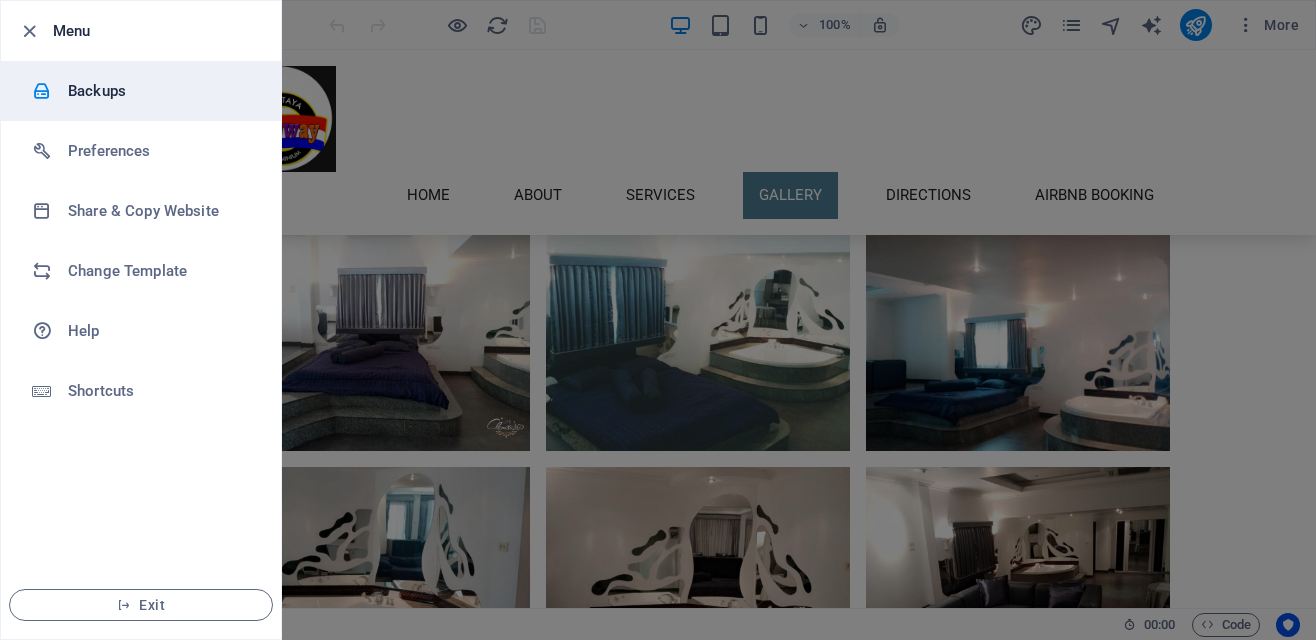 click on "Backups" at bounding box center (160, 91) 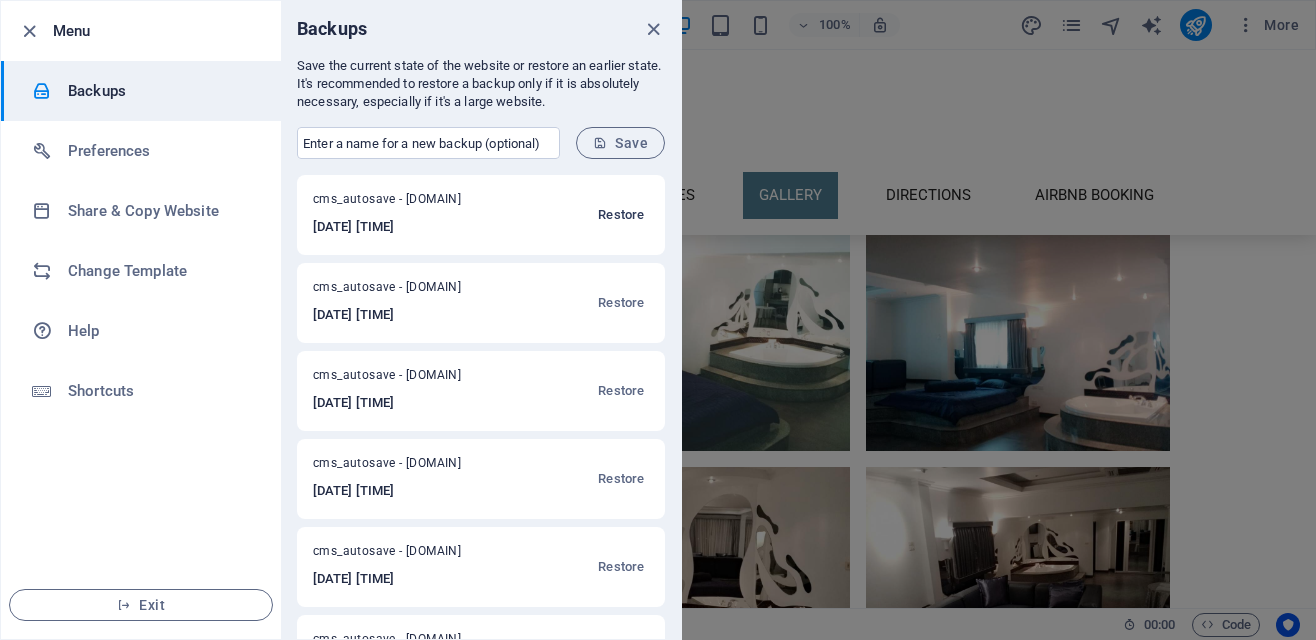 click on "Restore" at bounding box center [621, 215] 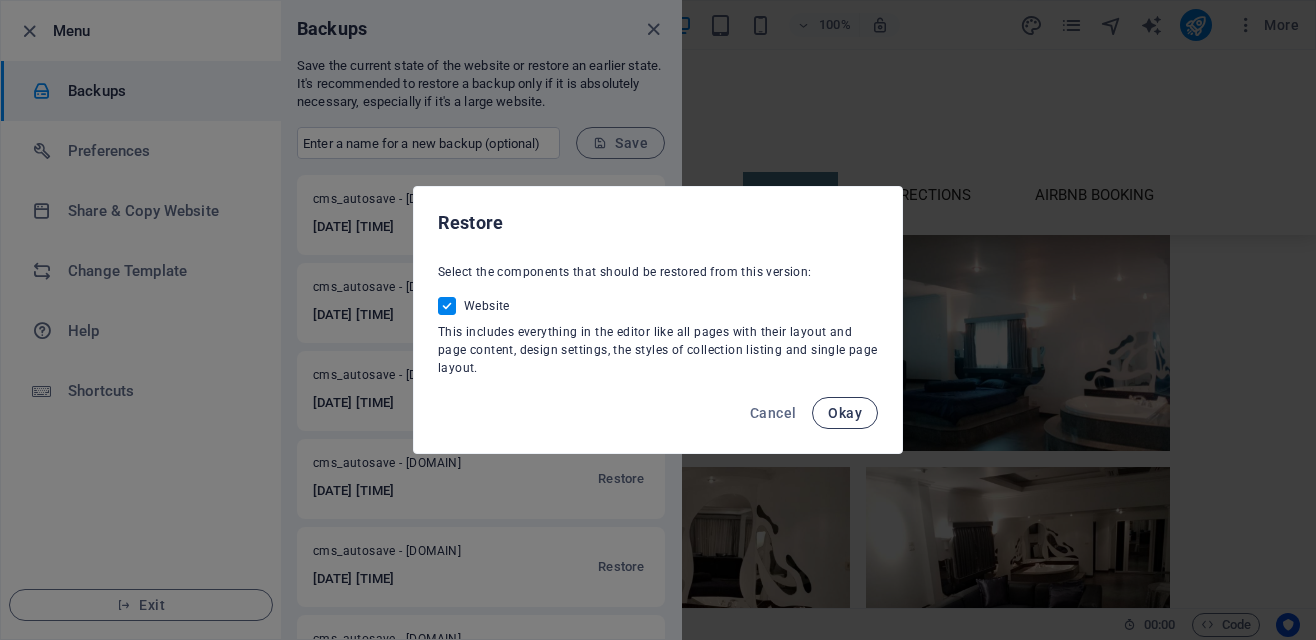 click on "Okay" at bounding box center [845, 413] 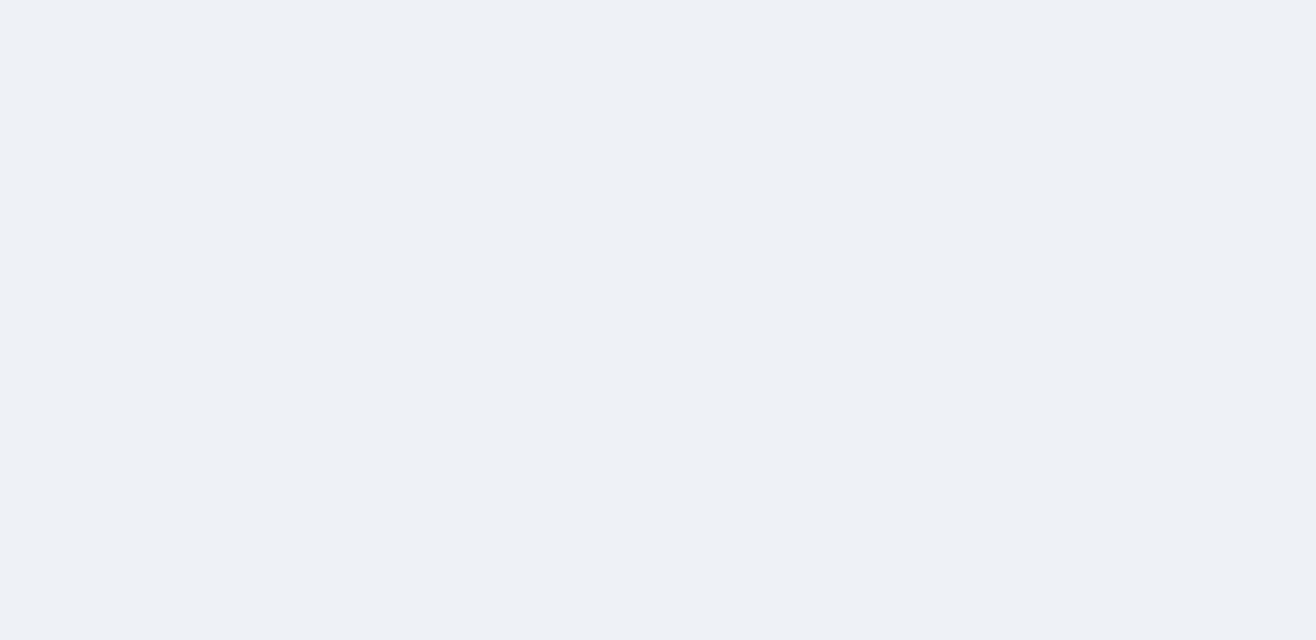 scroll, scrollTop: 0, scrollLeft: 0, axis: both 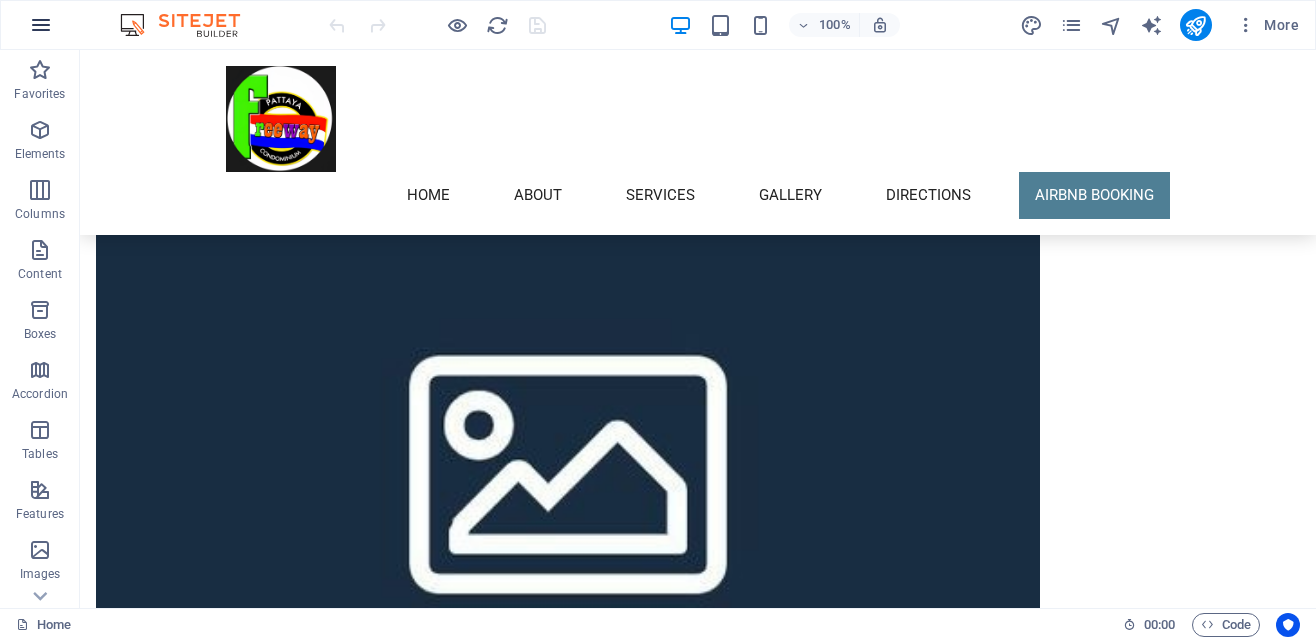 click at bounding box center [41, 25] 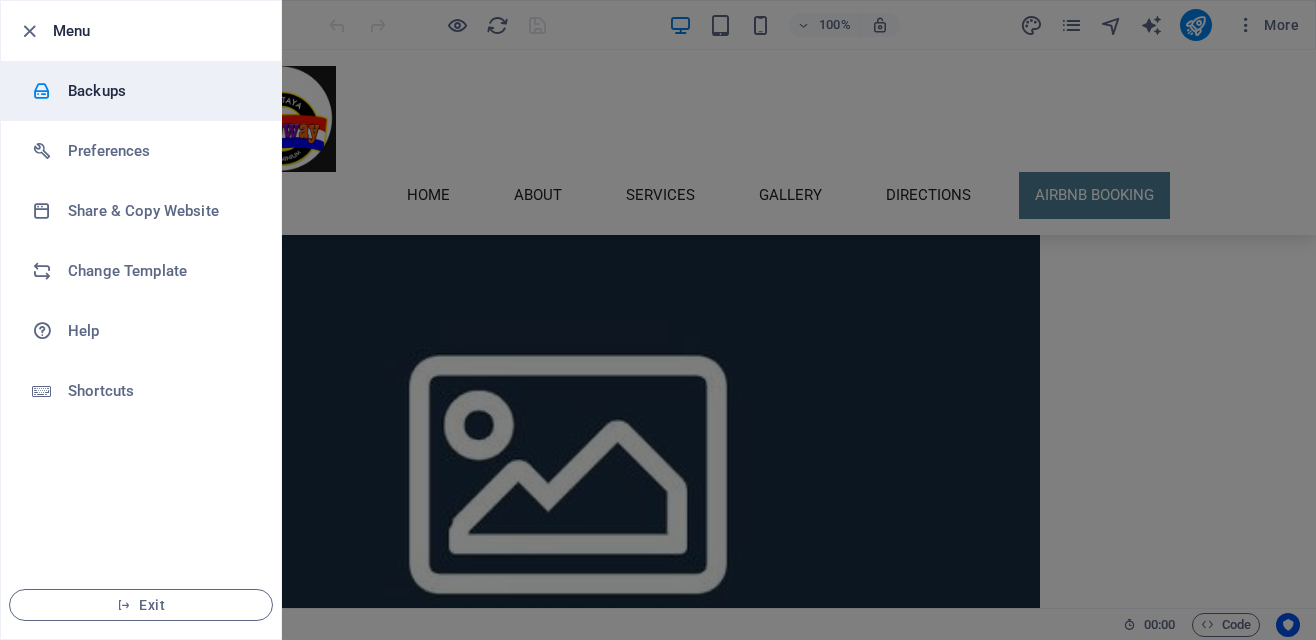 click on "Backups" at bounding box center (160, 91) 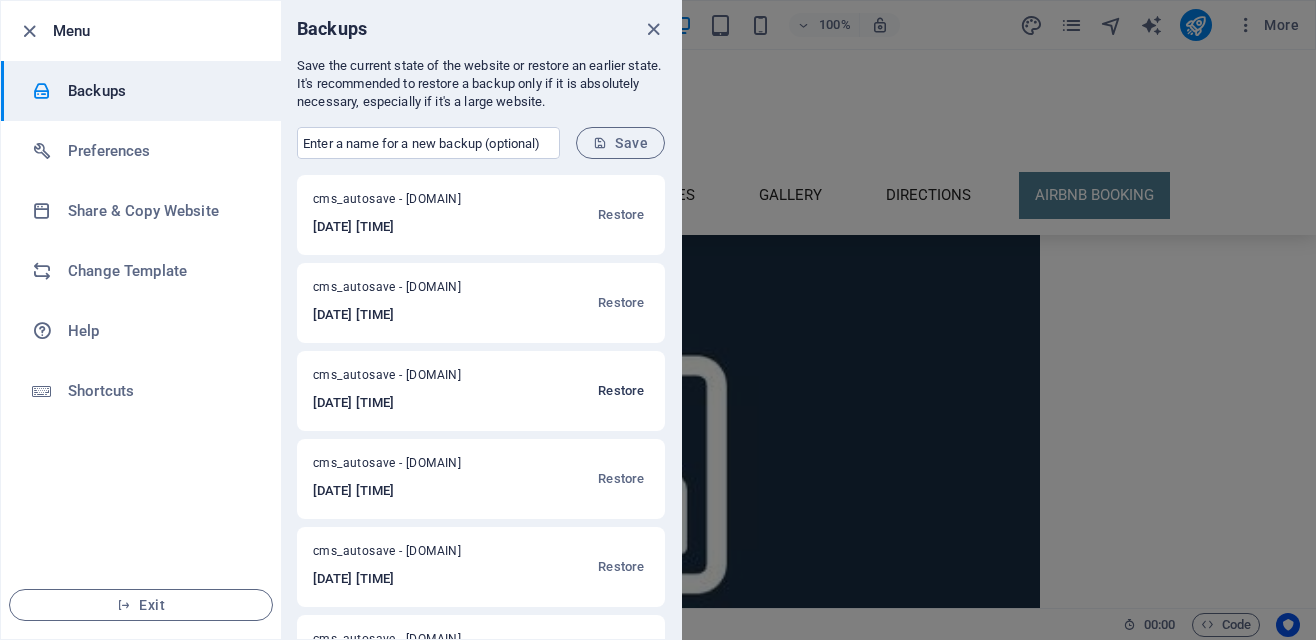 click on "Restore" at bounding box center (621, 391) 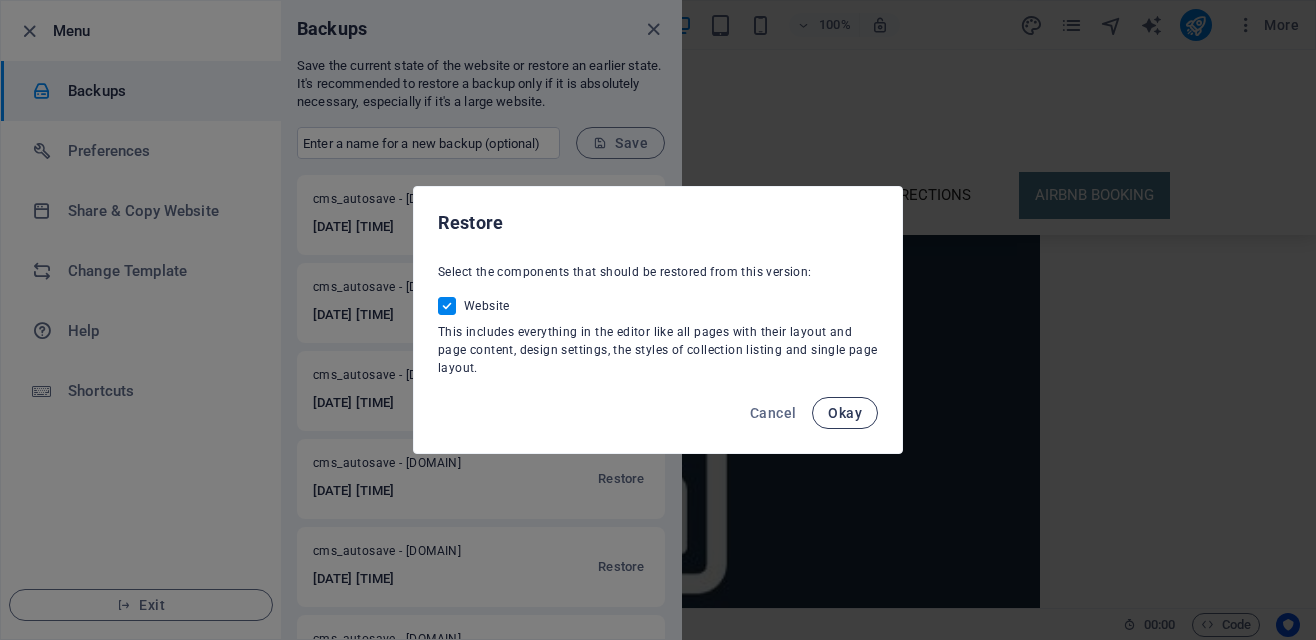 click on "Okay" at bounding box center [845, 413] 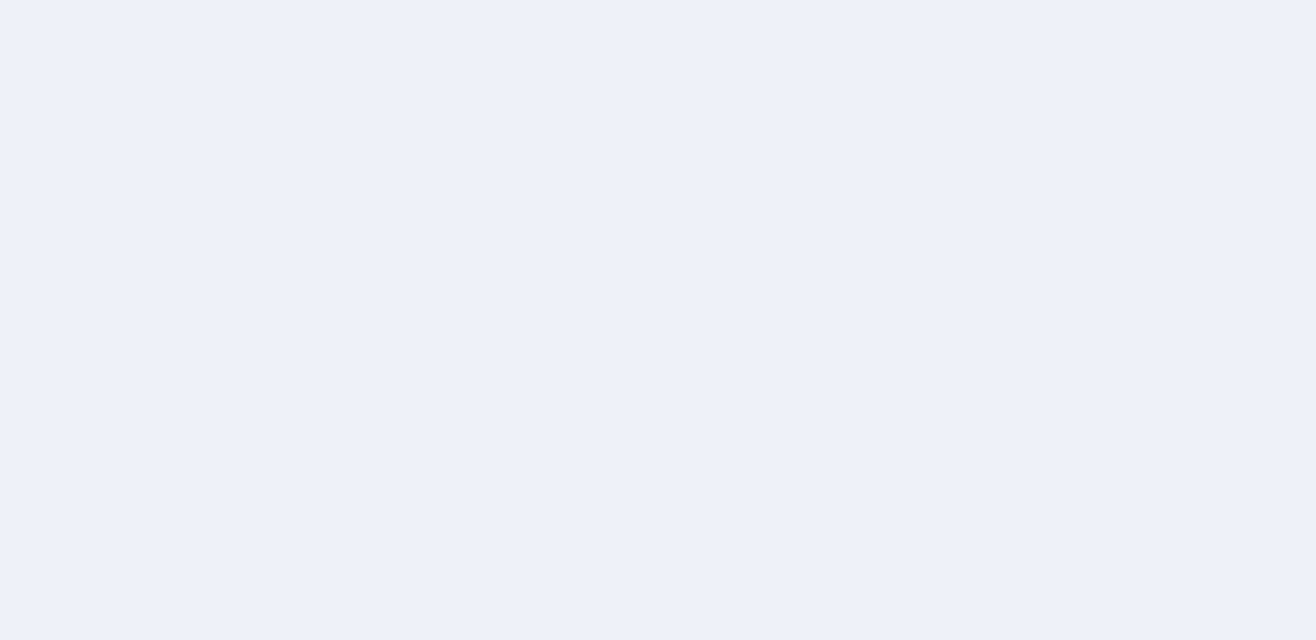 scroll, scrollTop: 0, scrollLeft: 0, axis: both 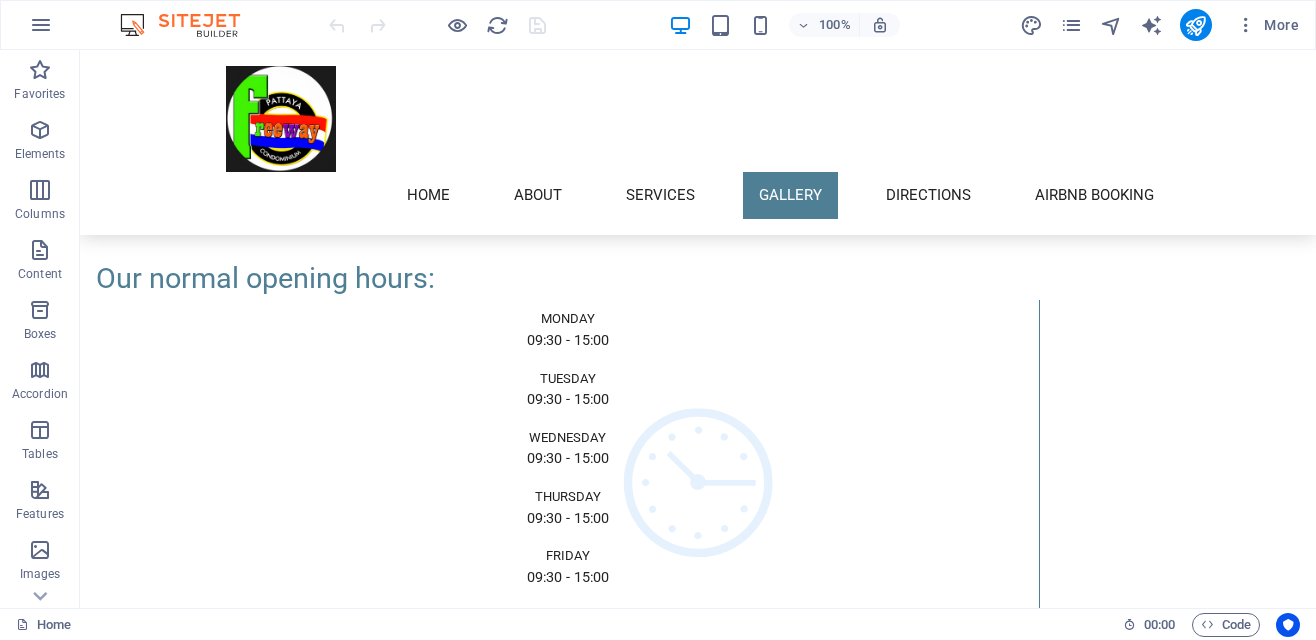 click on "Airbnb hosting Apartment 101 A" at bounding box center [568, 1634] 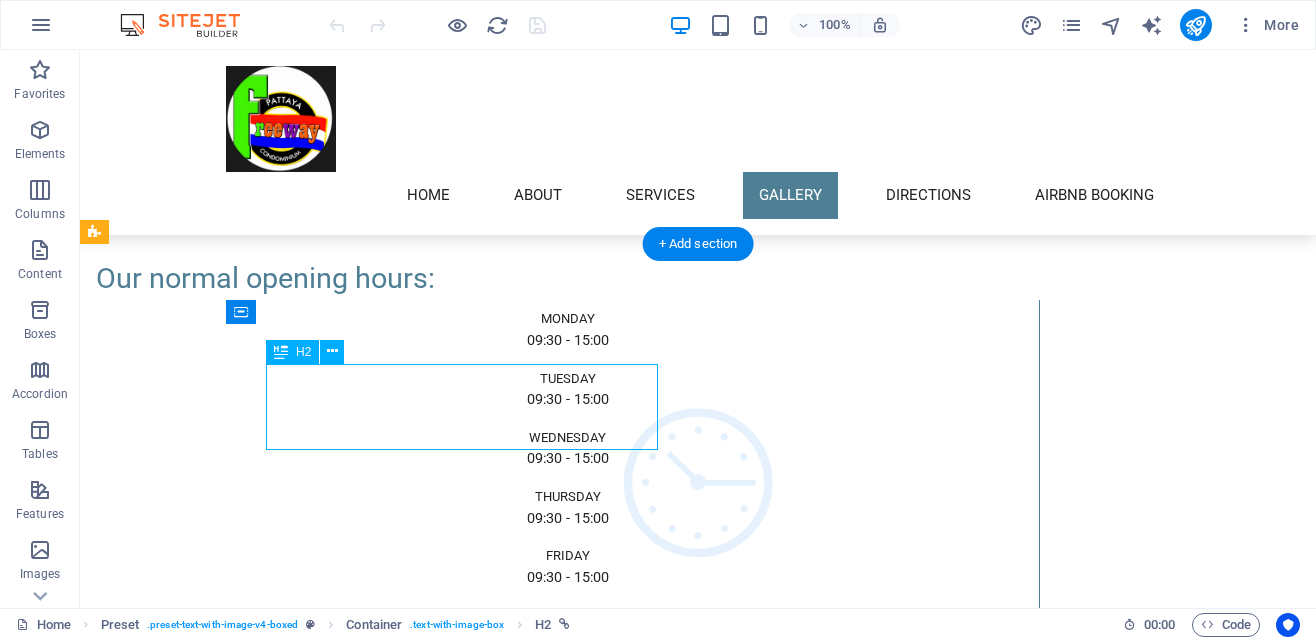 click on "Airbnb hosting Apartment [NUMBER] A 75 m² Studio Apartment with Jacuzzi, featuring a glass sliding door, open kitchen, King Size bed, and spacious bathroom with shower.  **Important Information:**  Electricity and Cleaning are not included in the quoted Airbnb price. Electricity costs approximately 3,000-5,000 baht monthly depending on our usage. We charge 6 baht per unit. This encourages people to switch off the air- conditioning unit when not in the apartment.  **Included Free Amenities:**  - Local Cable TV  - High-Speed Internet (Fibre Optic, up to 35 Mbps download / 5 Mbps upload). - Kitchen utensils, electric kettle, microwave, and cutlery for 4 people.  - Standing and ceiling fans, safety security box. - Water usage." at bounding box center [698, 2833] 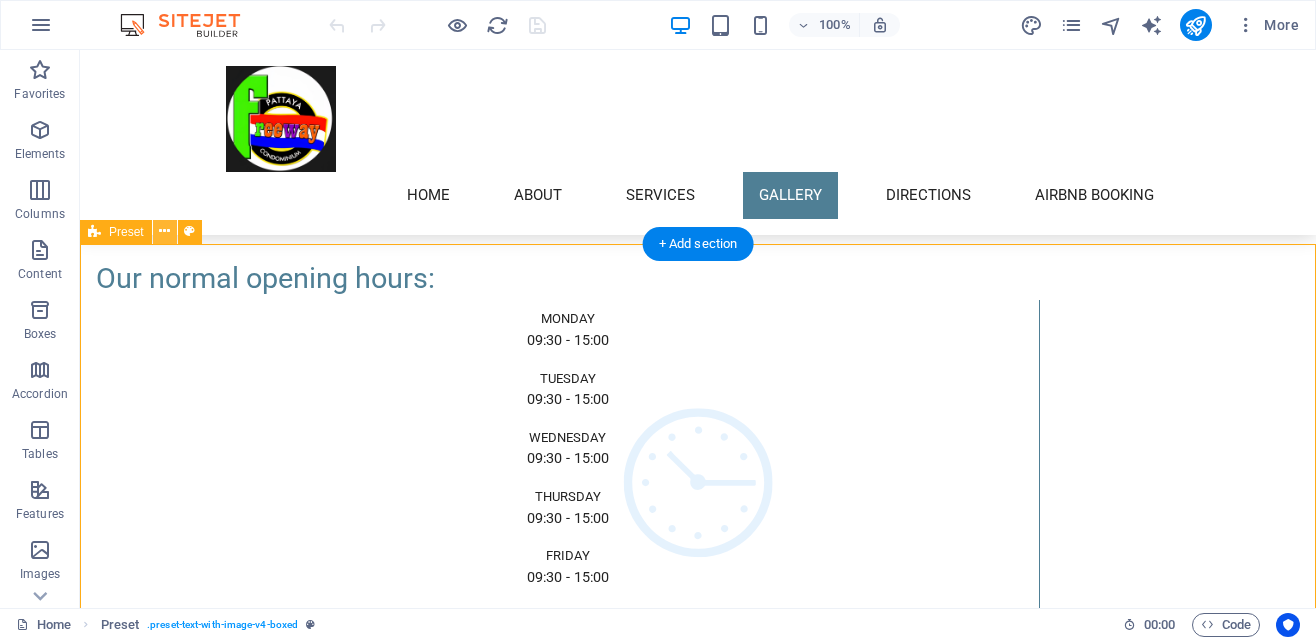 click at bounding box center [164, 231] 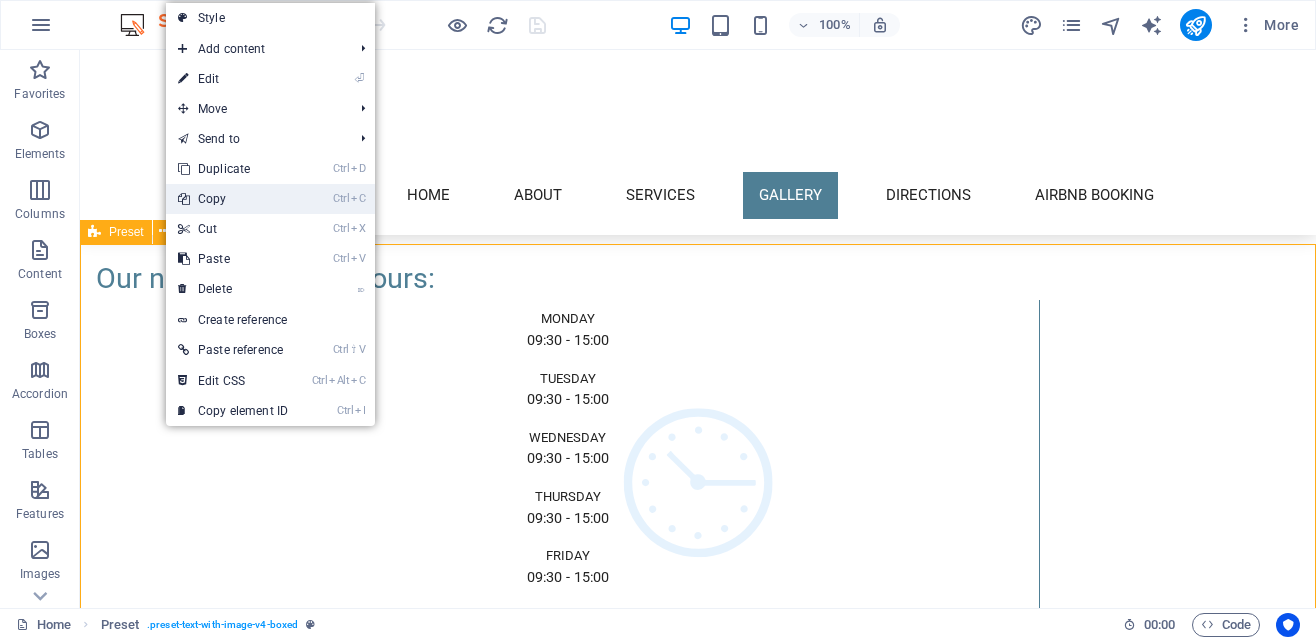 click on "Ctrl C  Copy" at bounding box center [233, 199] 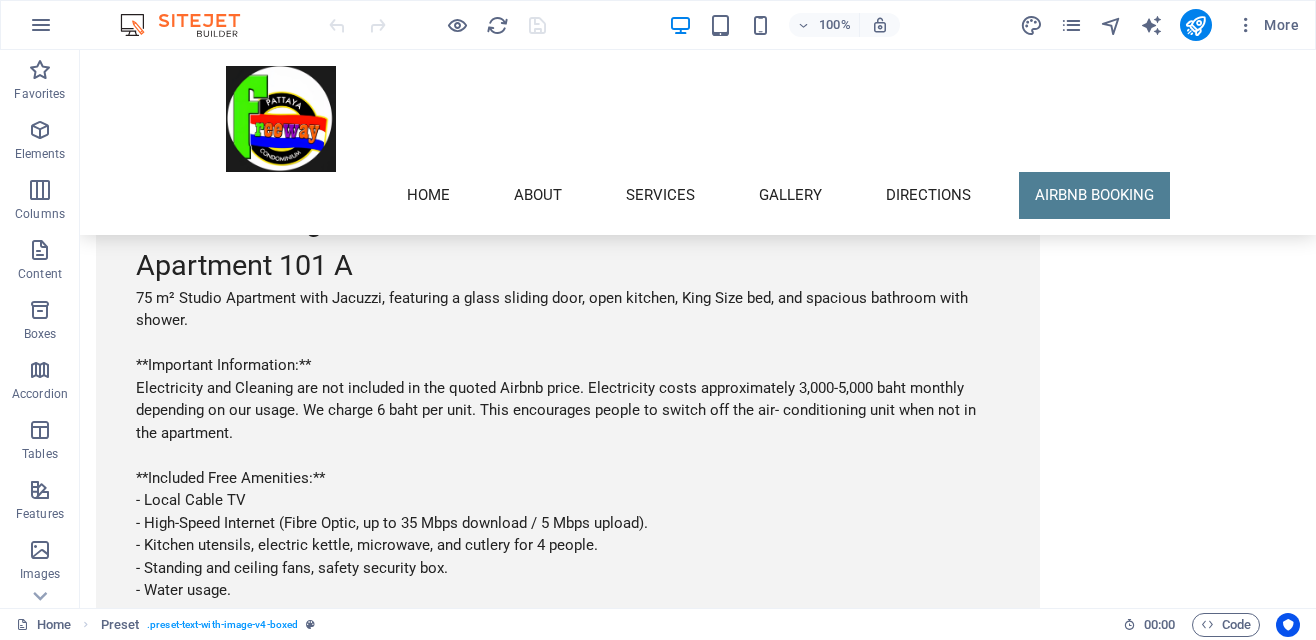 scroll, scrollTop: 5488, scrollLeft: 0, axis: vertical 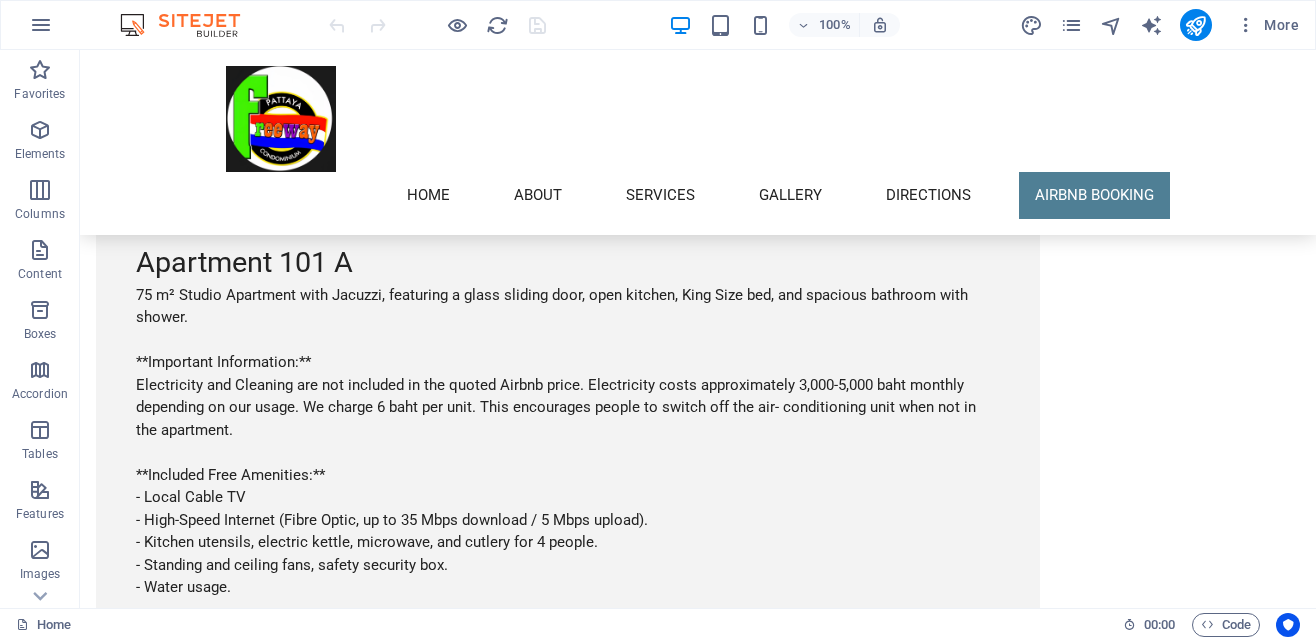 click at bounding box center (698, 6063) 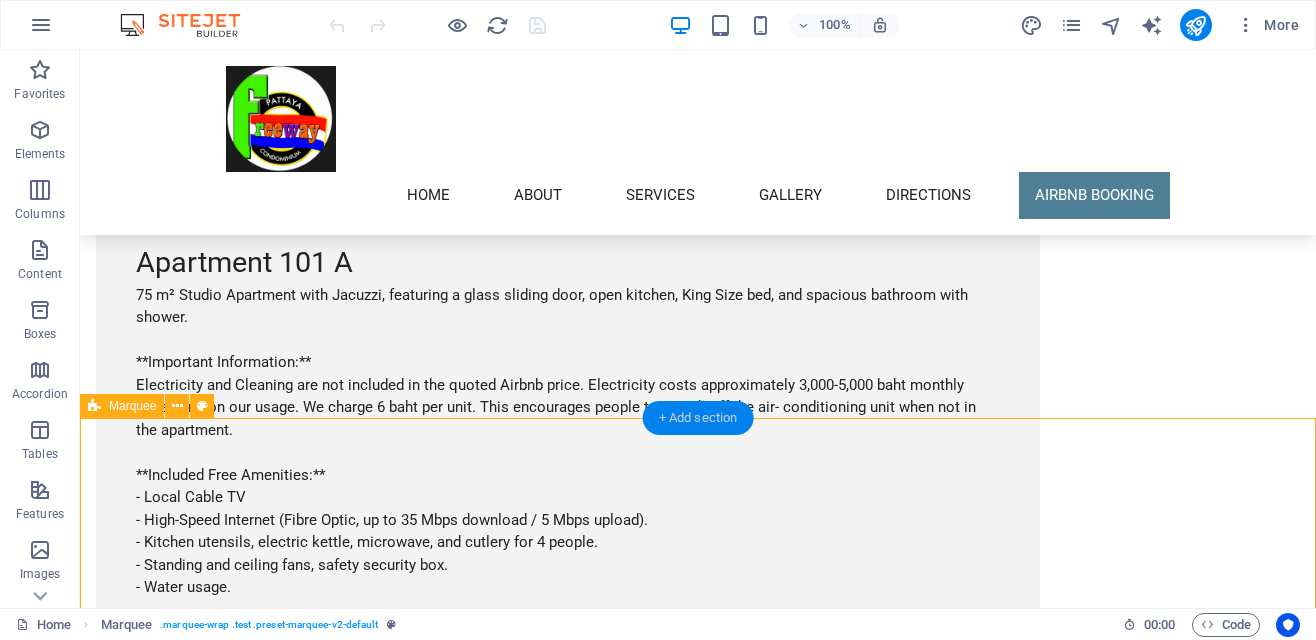 click on "+ Add section" at bounding box center (698, 418) 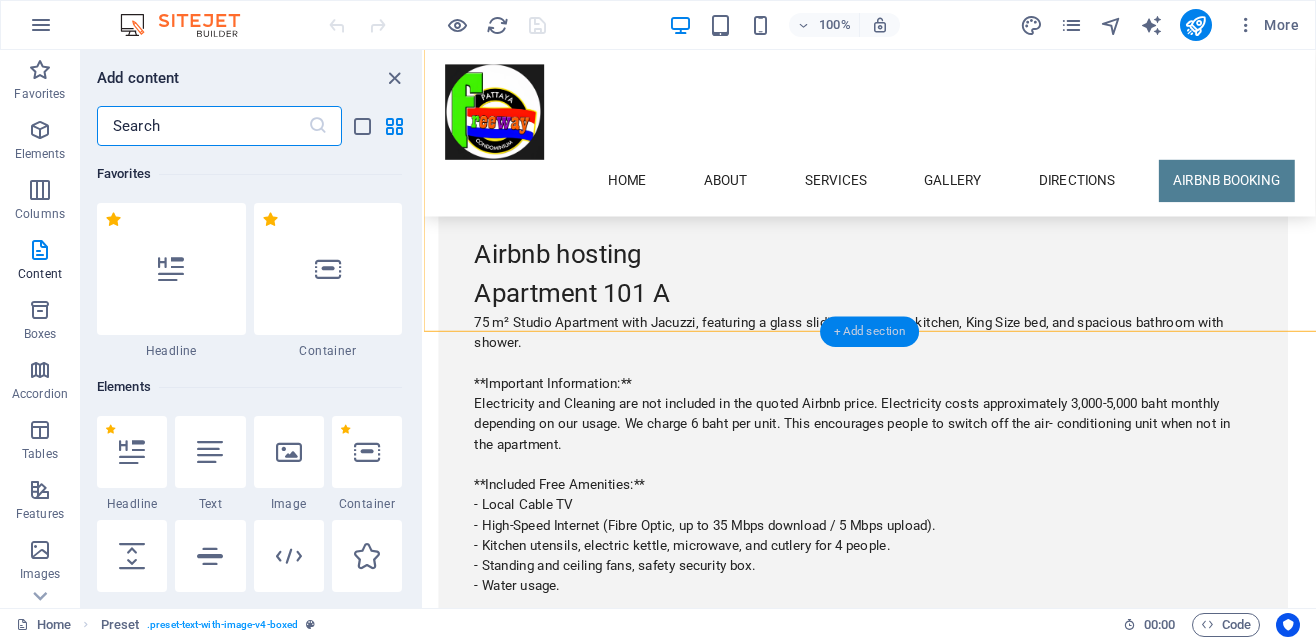 scroll, scrollTop: 5544, scrollLeft: 0, axis: vertical 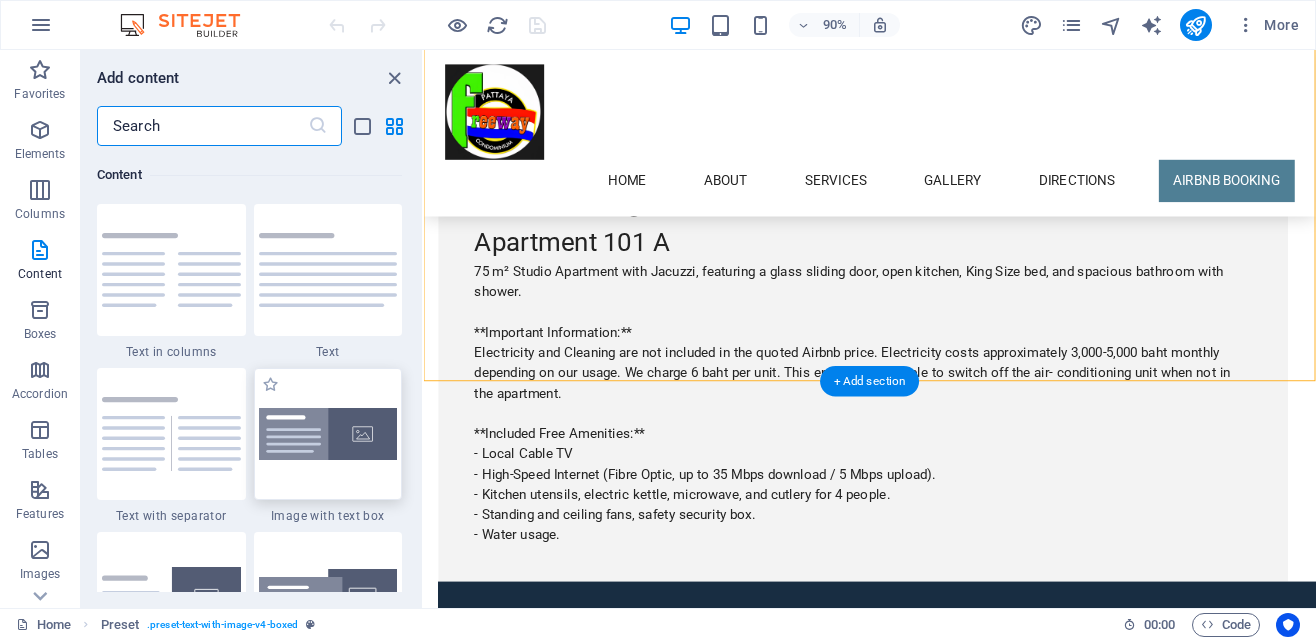 click at bounding box center (328, 434) 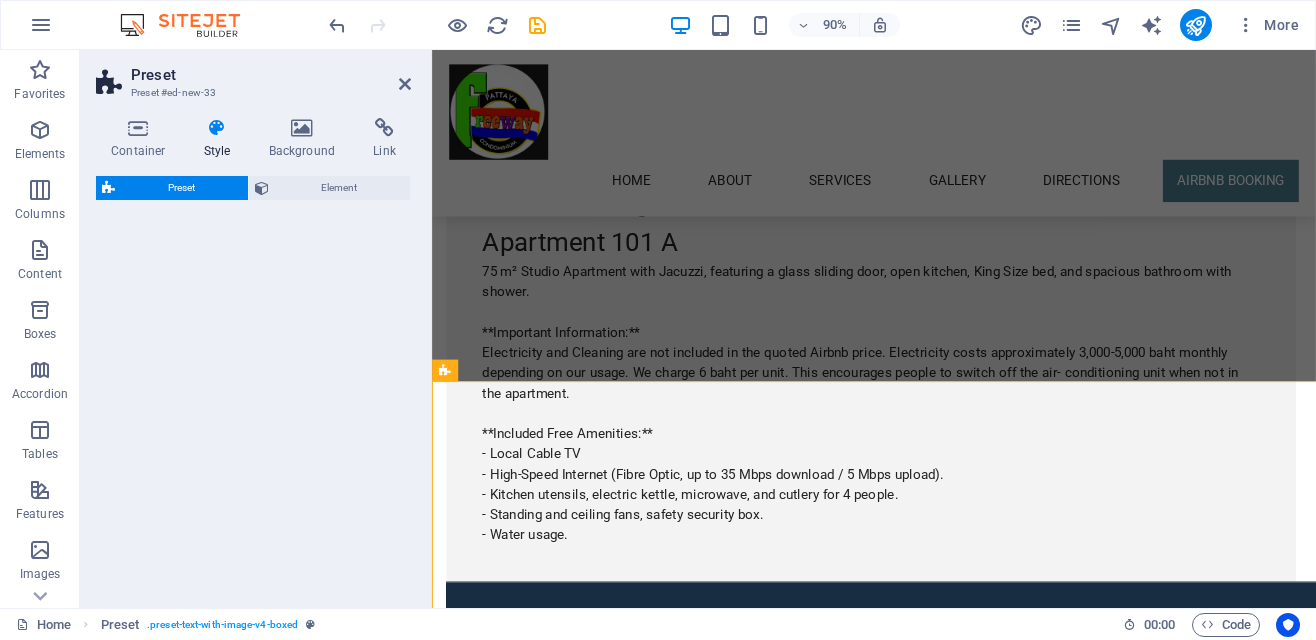 select on "rem" 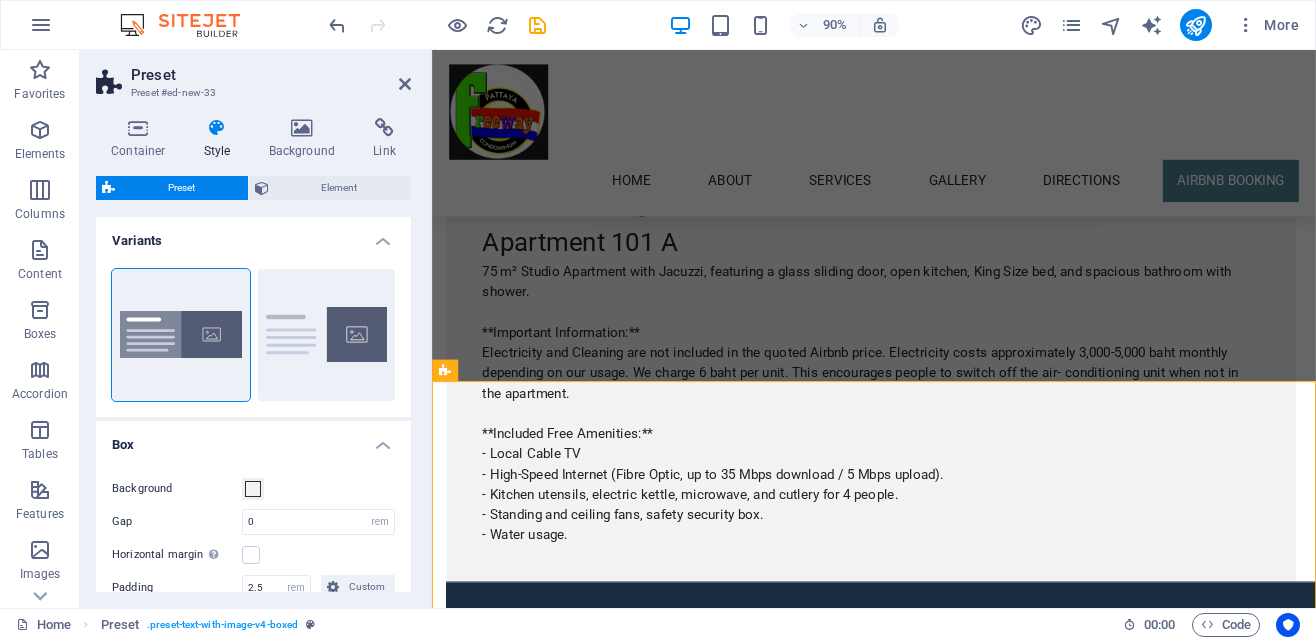 click at bounding box center (445, 371) 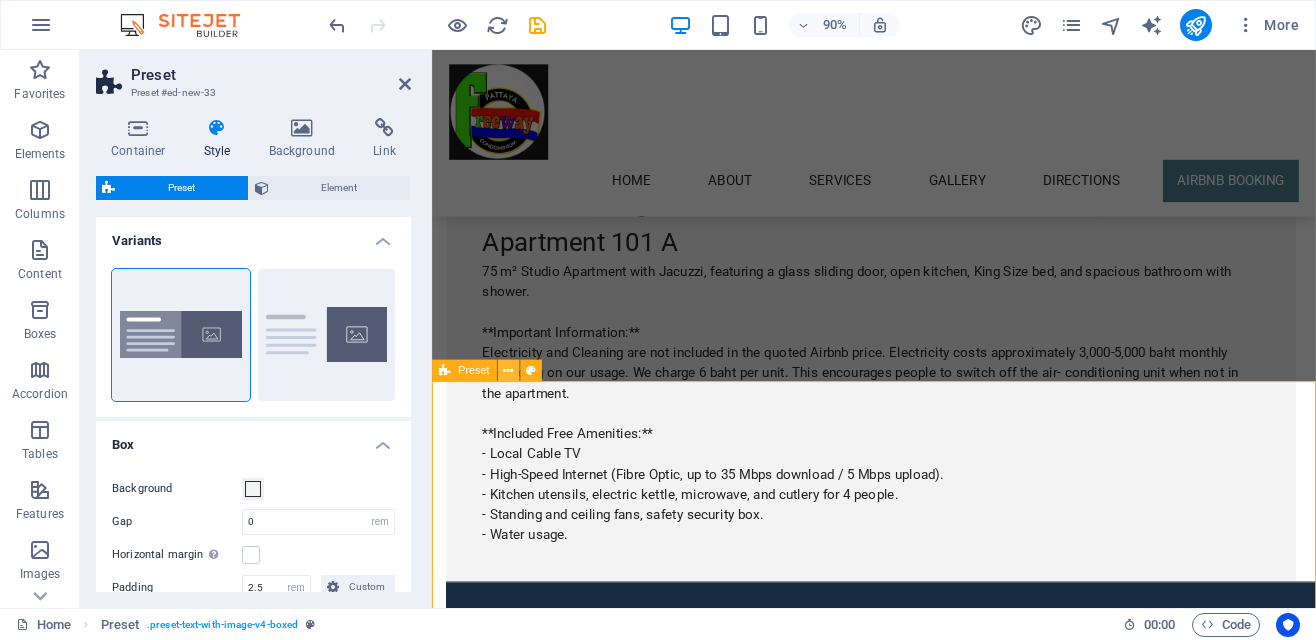 click at bounding box center (508, 370) 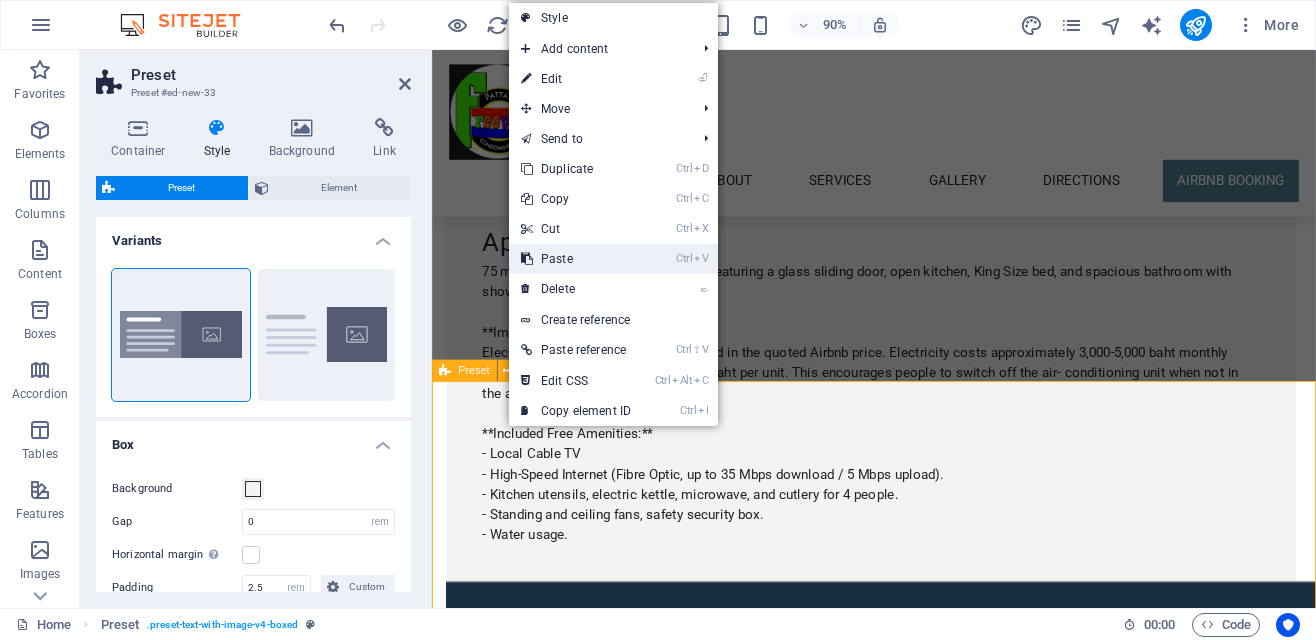 click on "Ctrl V  Paste" at bounding box center [576, 259] 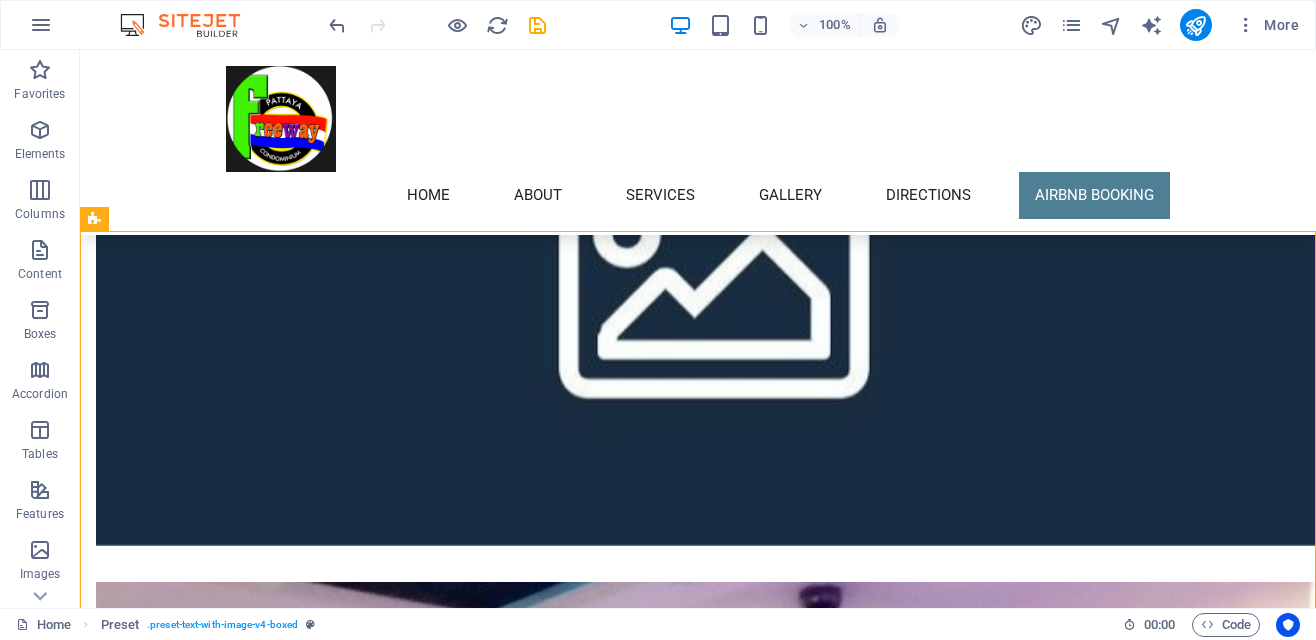 scroll, scrollTop: 6138, scrollLeft: 0, axis: vertical 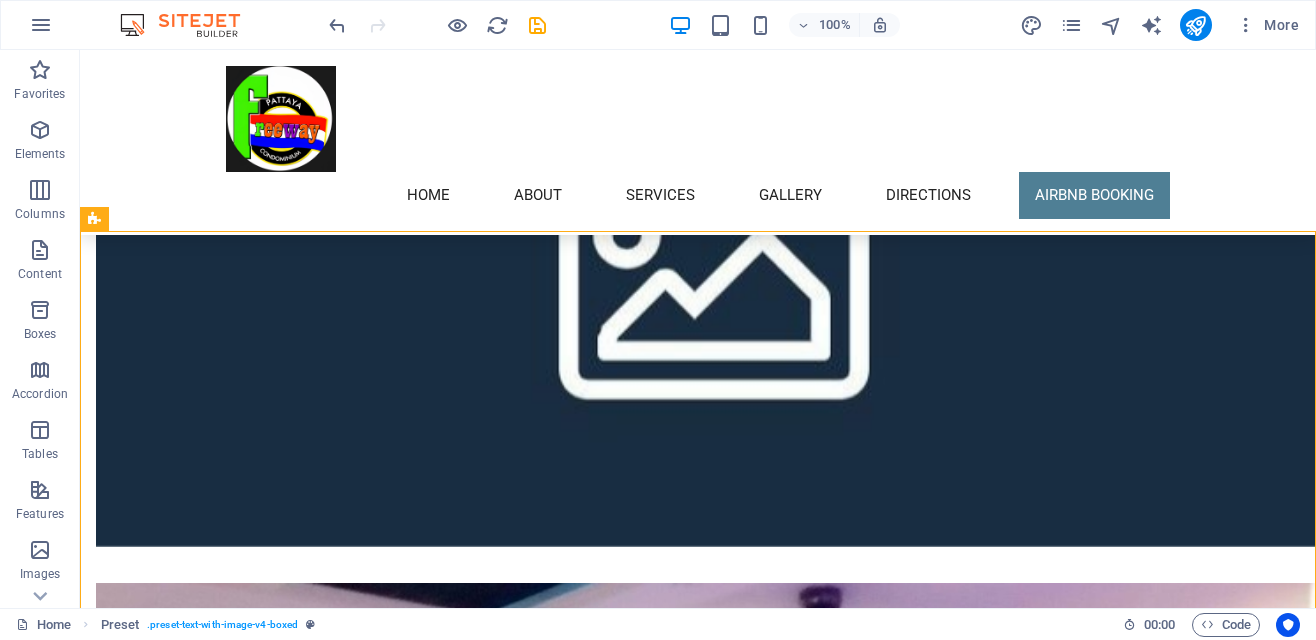 click on "Airbnb hosting Apartment 101 A" at bounding box center (568, 5722) 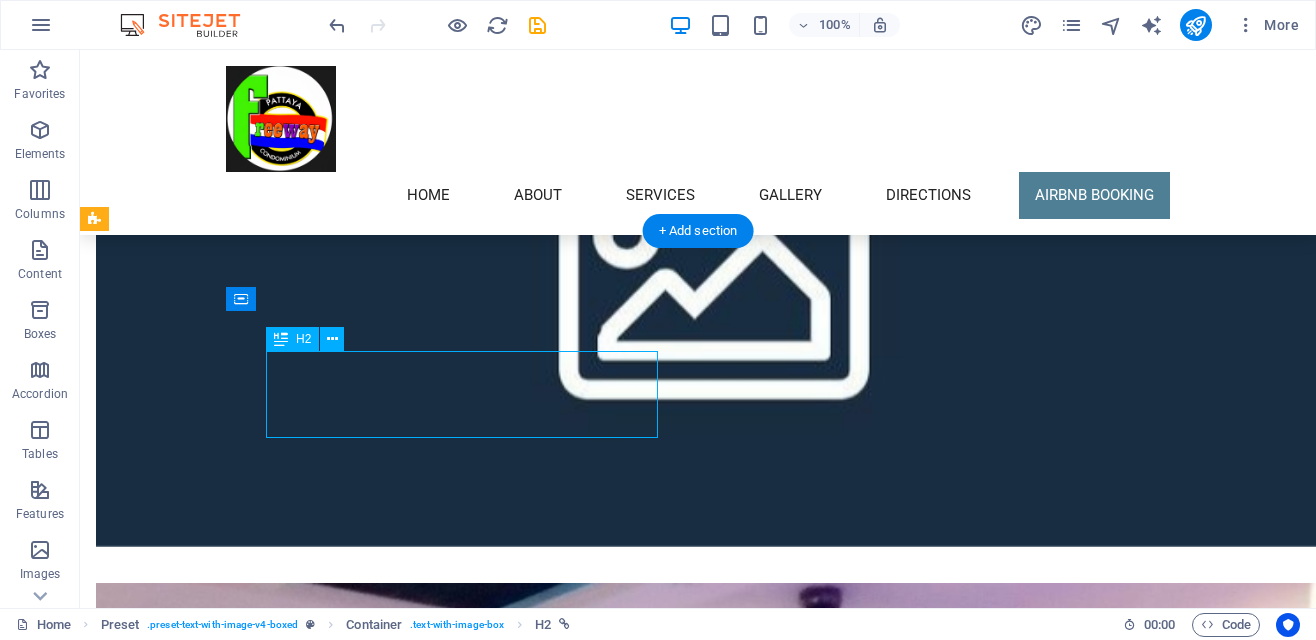 click on "Airbnb hosting Apartment 101 A" at bounding box center [568, 5722] 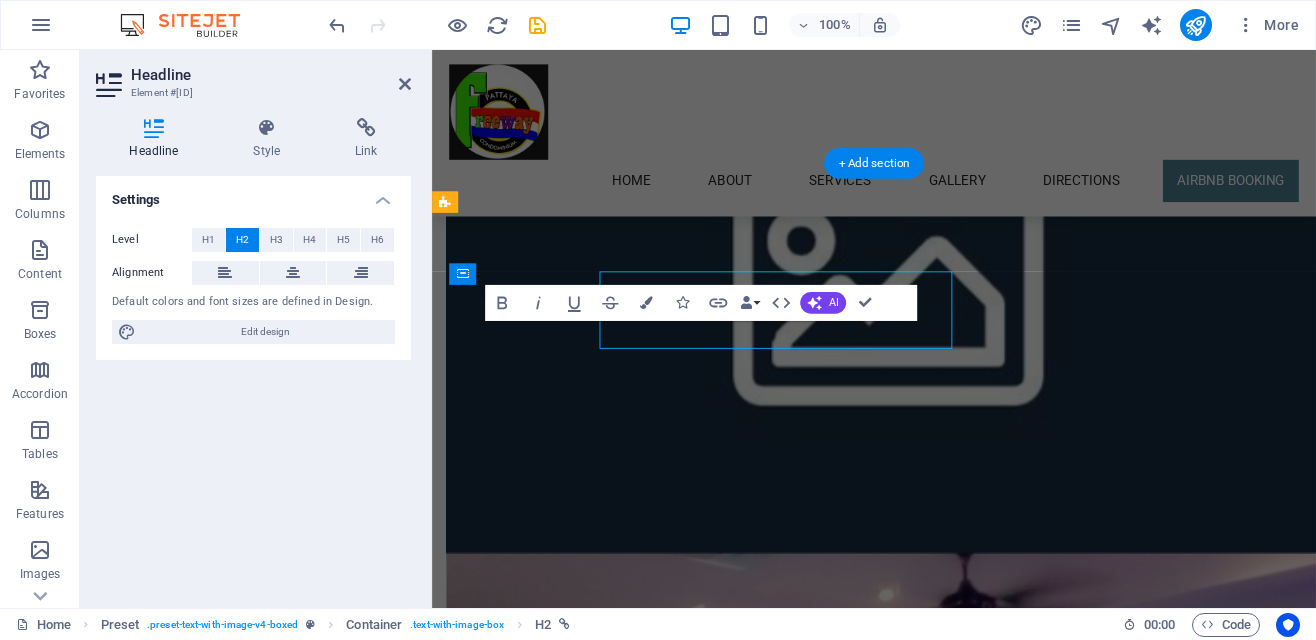 scroll, scrollTop: 6194, scrollLeft: 0, axis: vertical 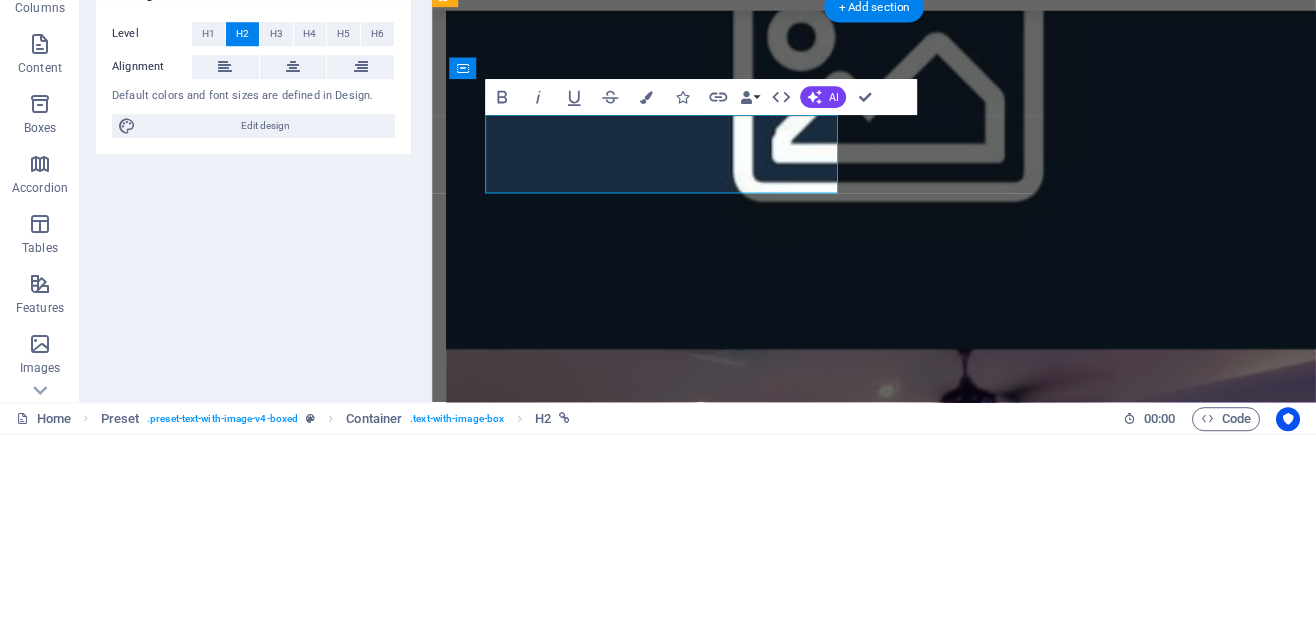 click on "Airbnb hosting Apartment 101 A" at bounding box center [920, 4926] 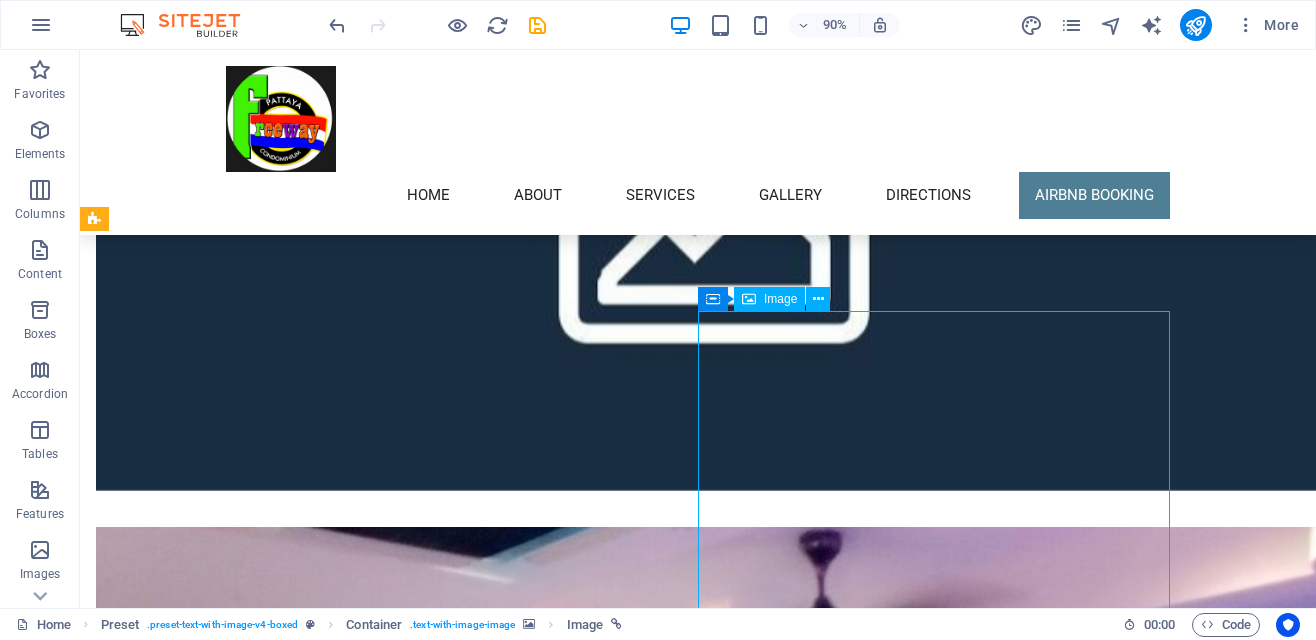 scroll, scrollTop: 6138, scrollLeft: 0, axis: vertical 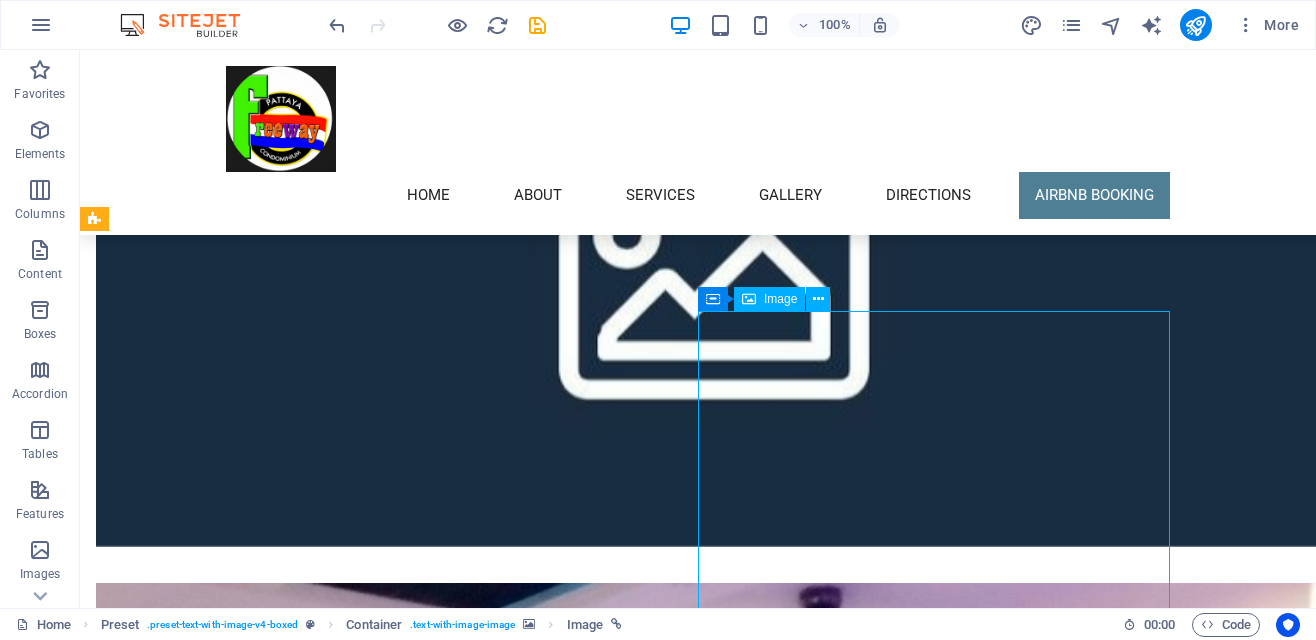 click on "Airbnb hosting Apartment 201" at bounding box center (568, 5722) 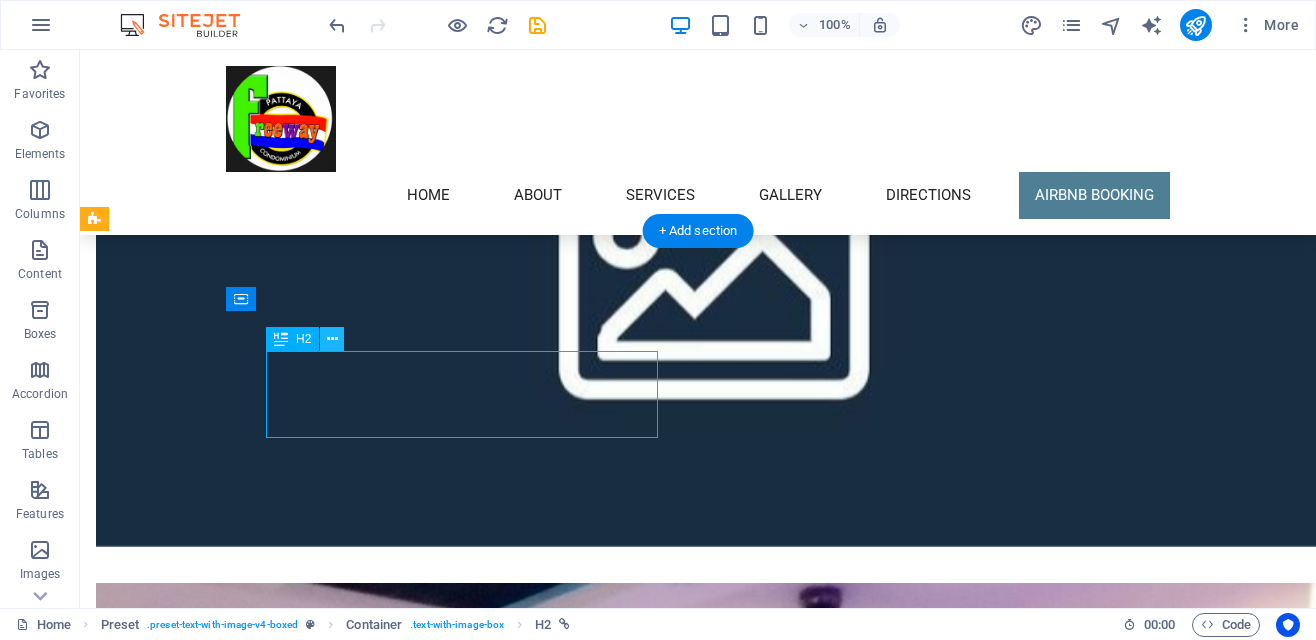 click at bounding box center [332, 339] 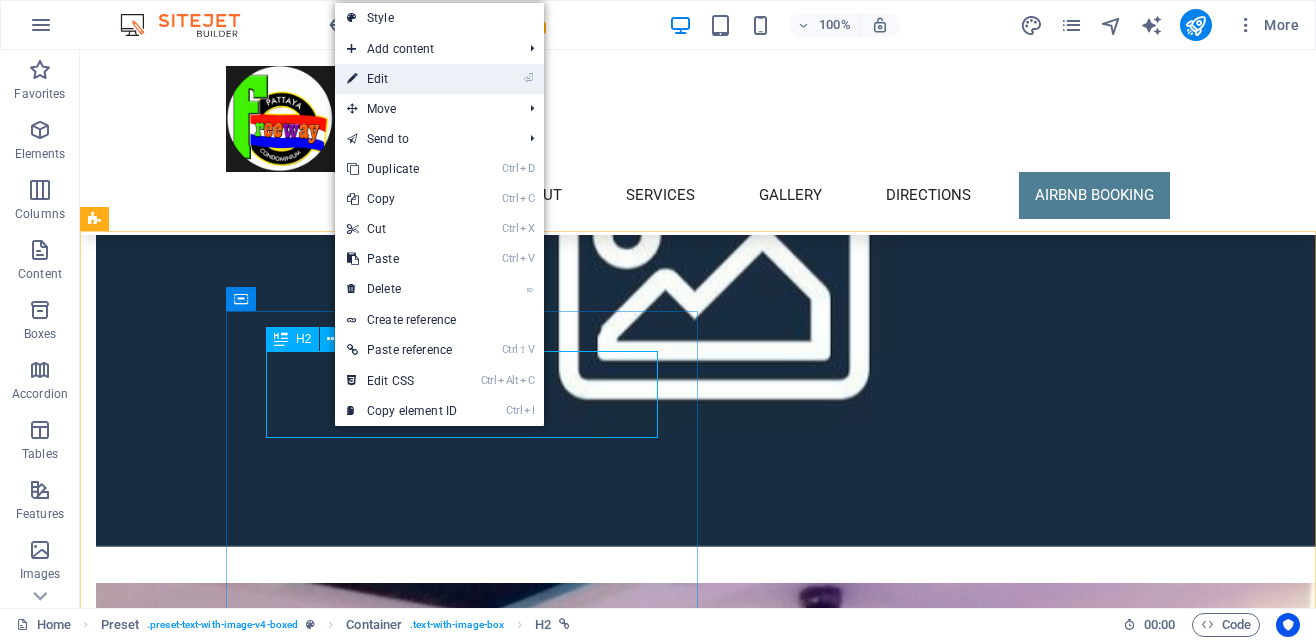 click on "⏎  Edit" at bounding box center (402, 79) 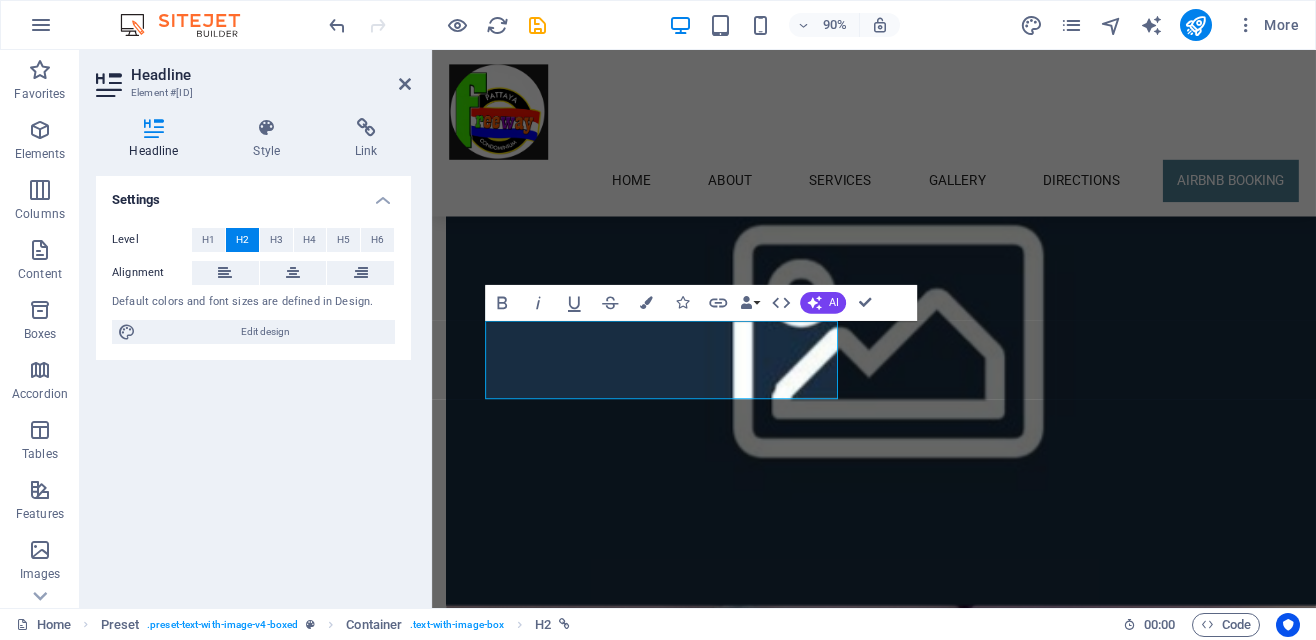 scroll, scrollTop: 6194, scrollLeft: 0, axis: vertical 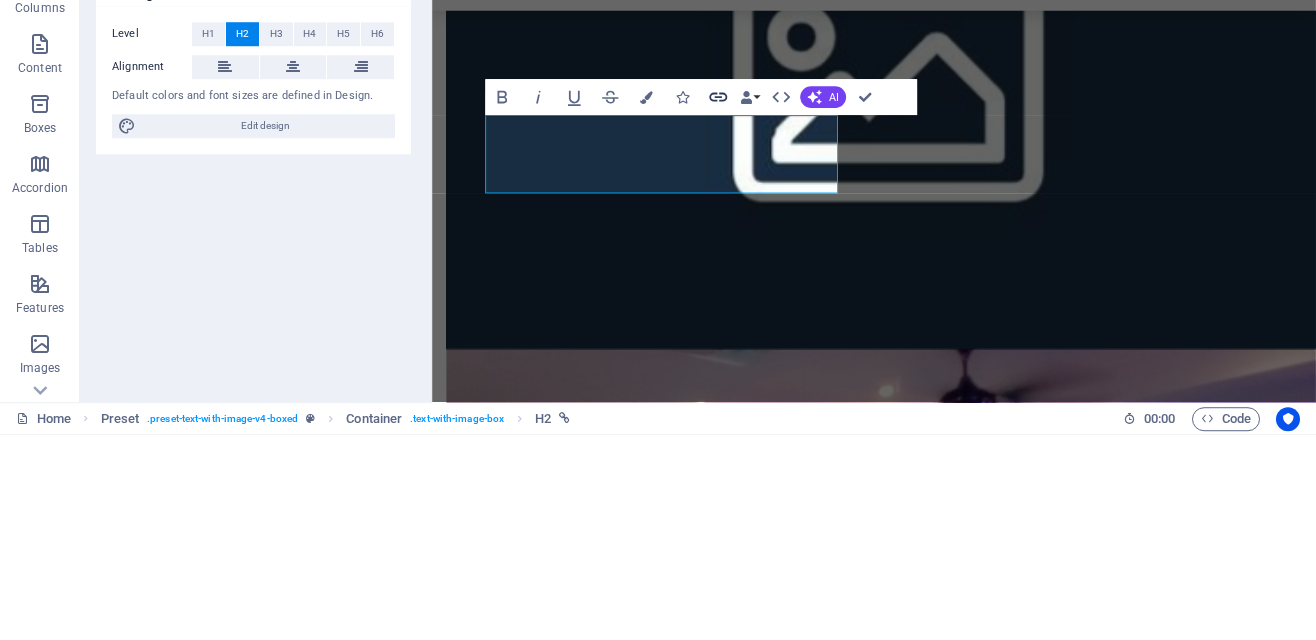 click 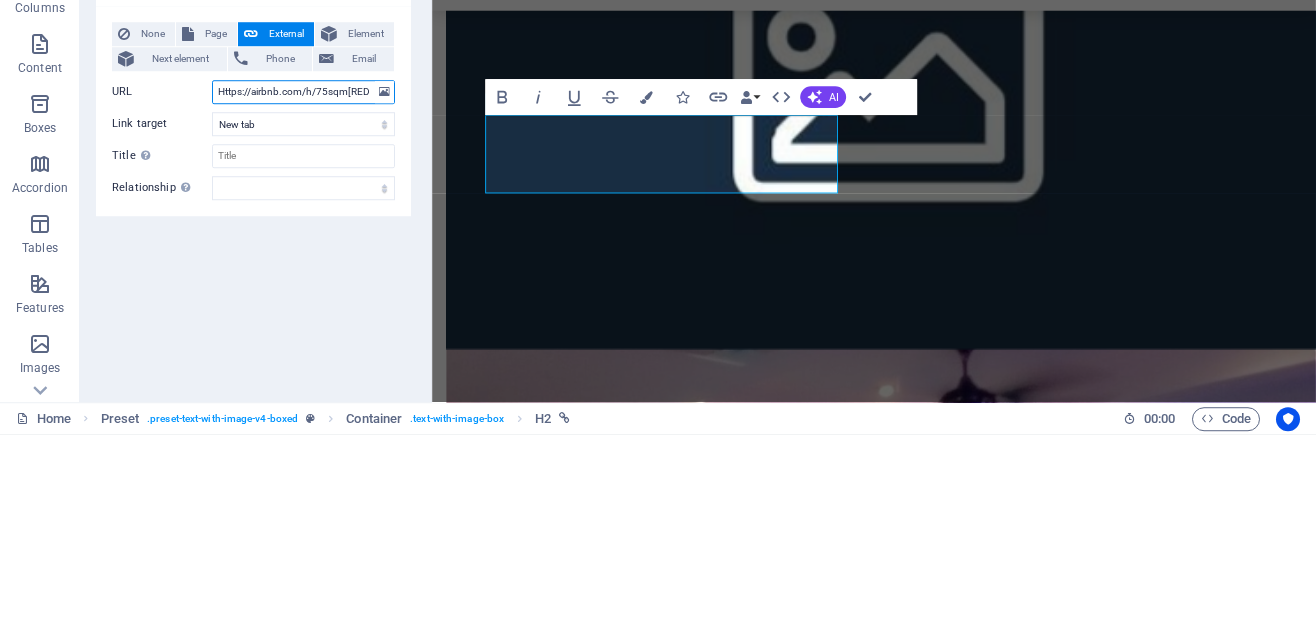 click on "Https://airbnb.com/h/75sqm[REDACTED]" at bounding box center [303, 298] 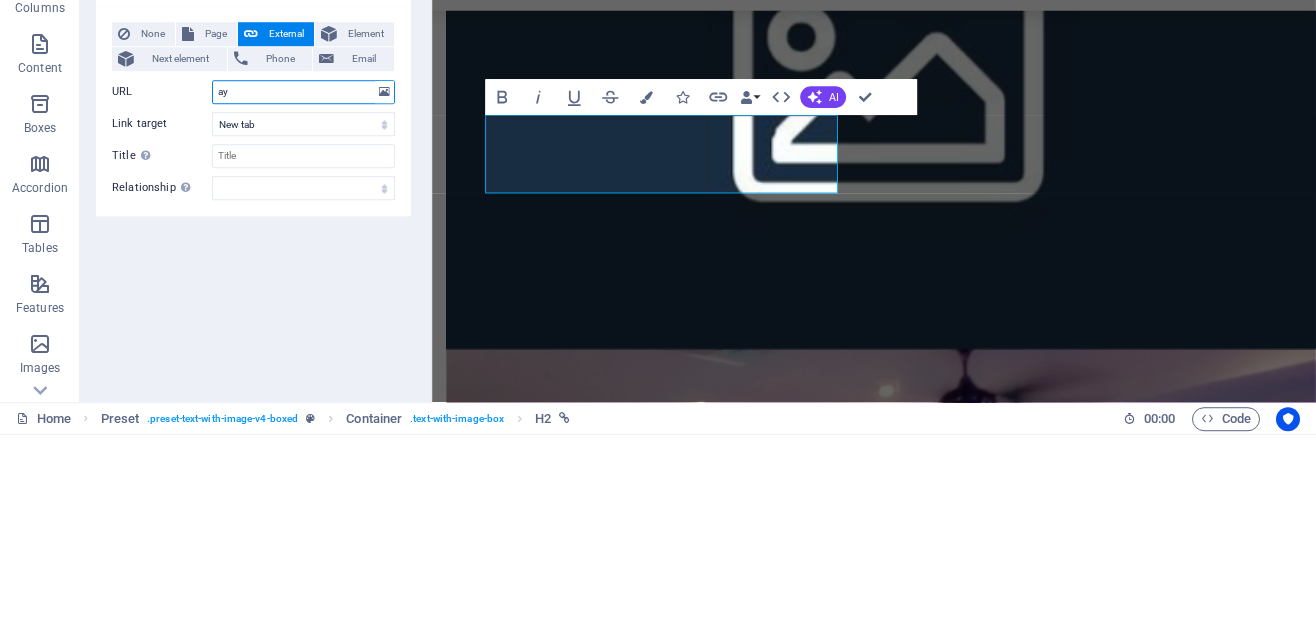 type on "y" 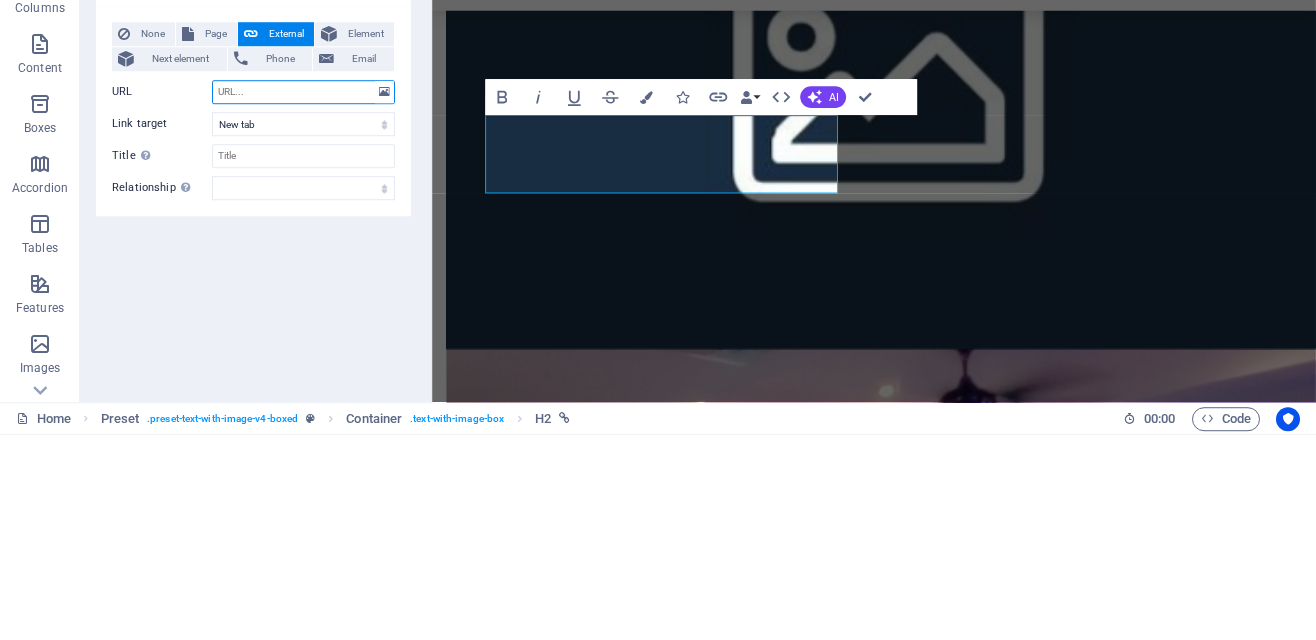 type 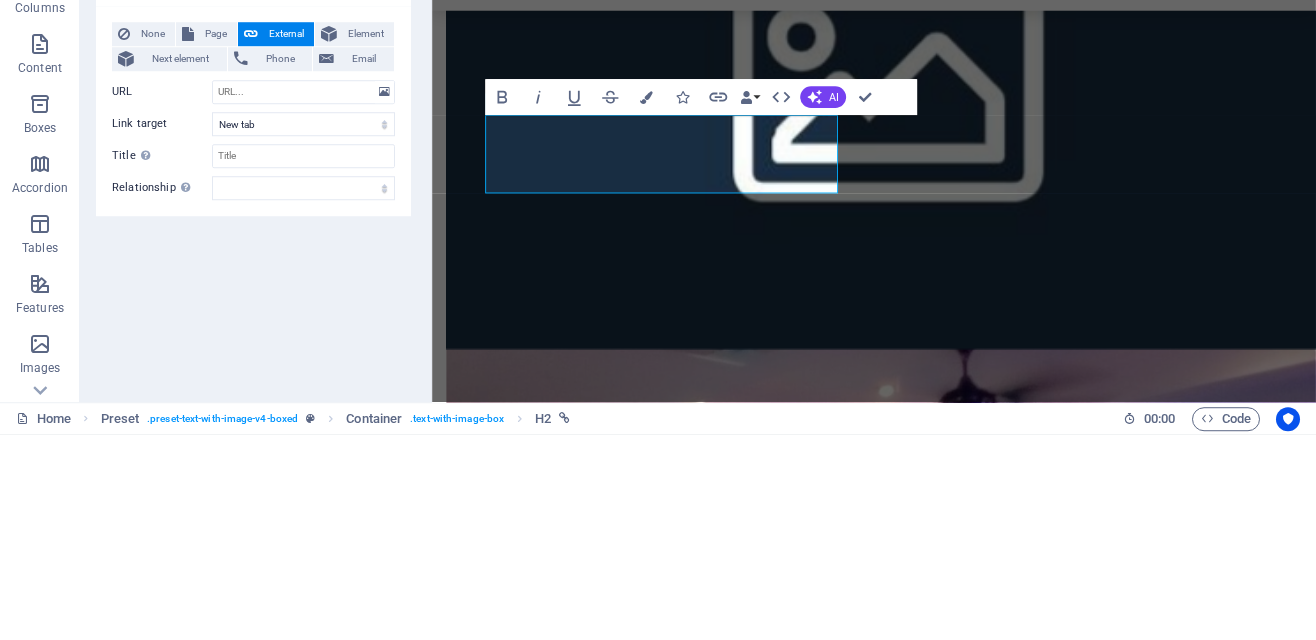 click at bounding box center (920, 6509) 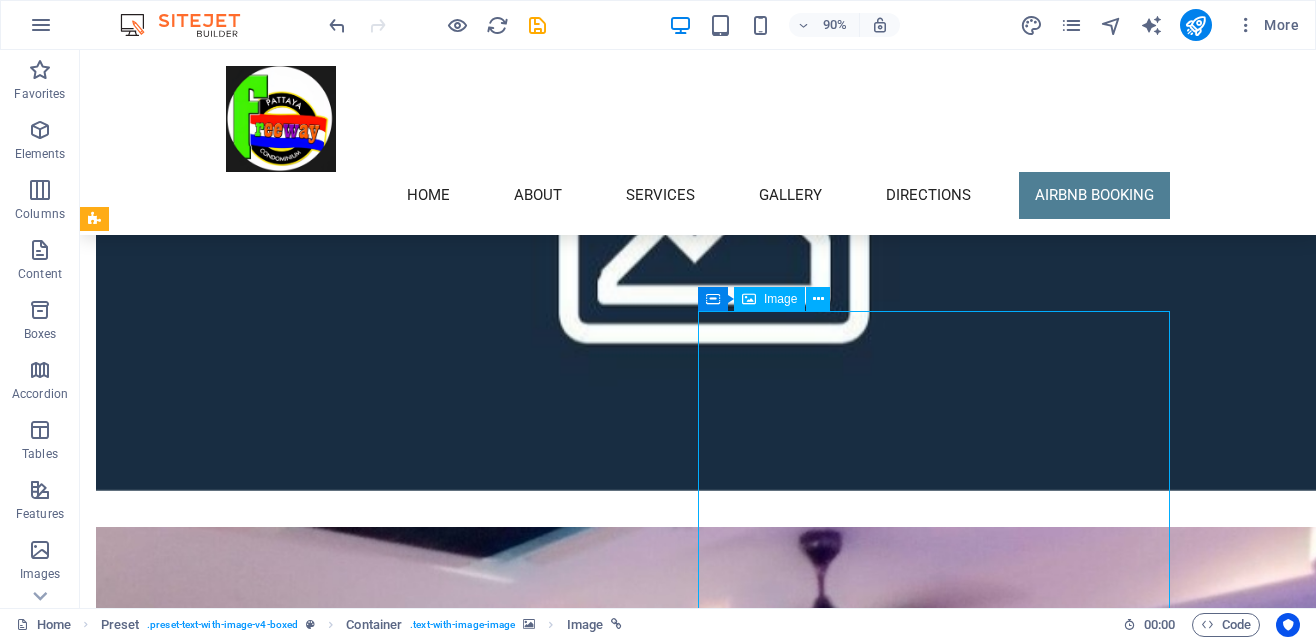 scroll, scrollTop: 6138, scrollLeft: 0, axis: vertical 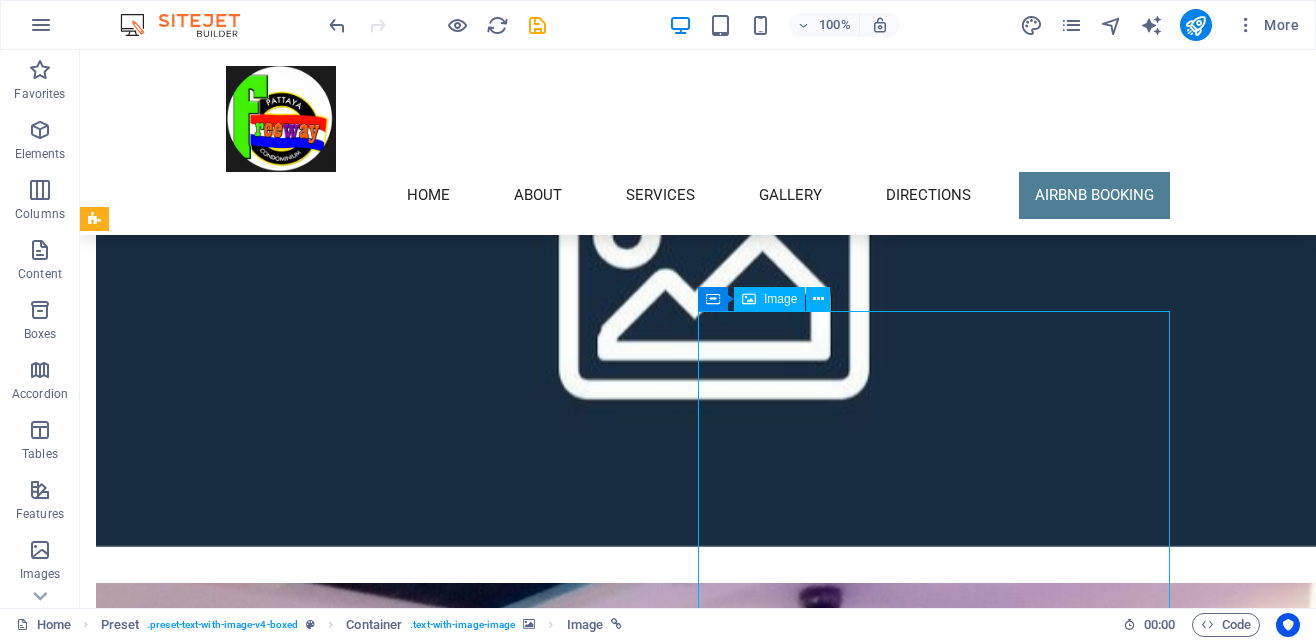 click at bounding box center (568, 7459) 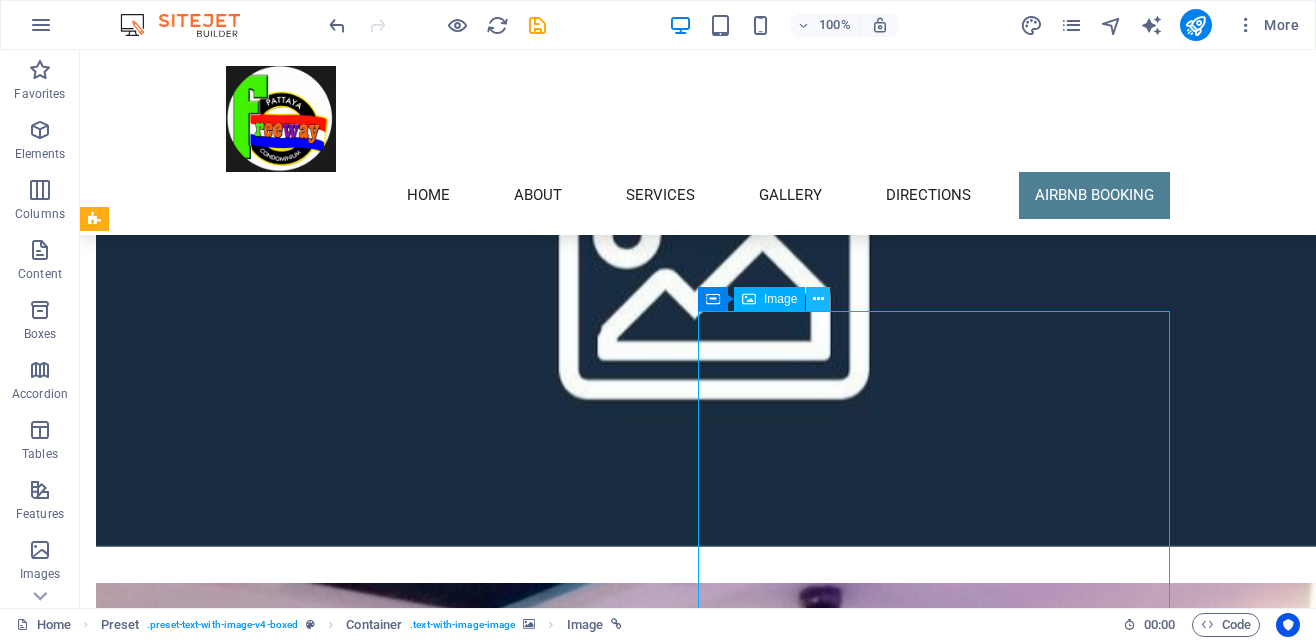 click at bounding box center [818, 299] 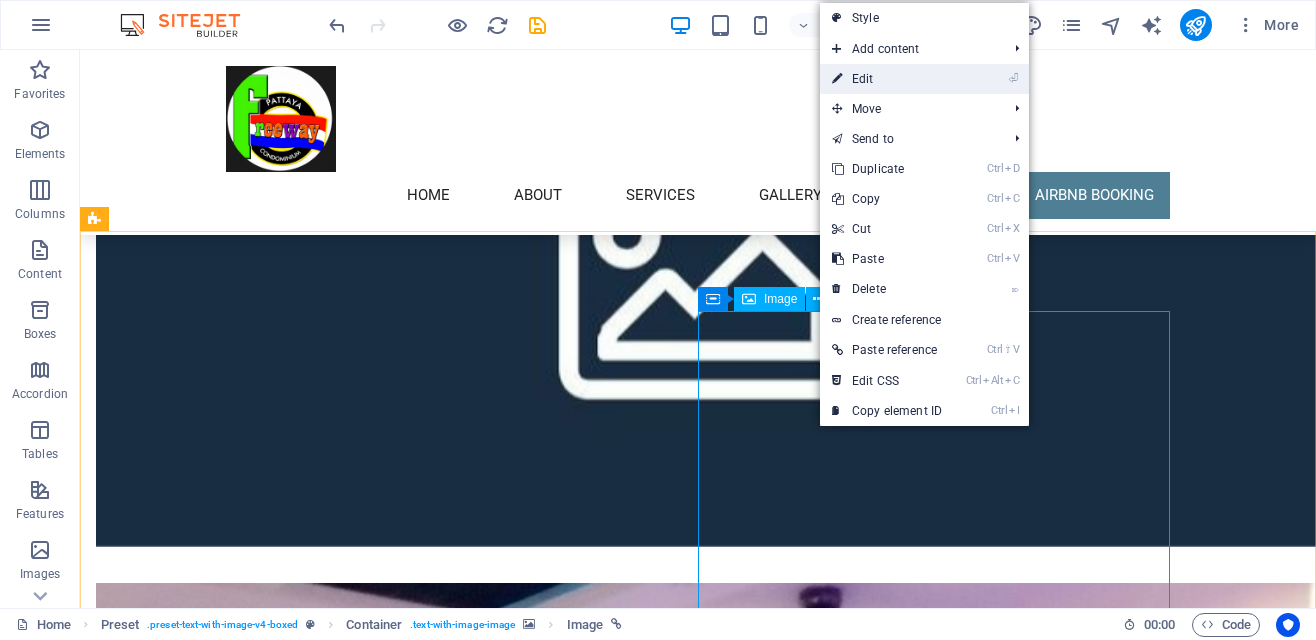 click on "⏎  Edit" at bounding box center [887, 79] 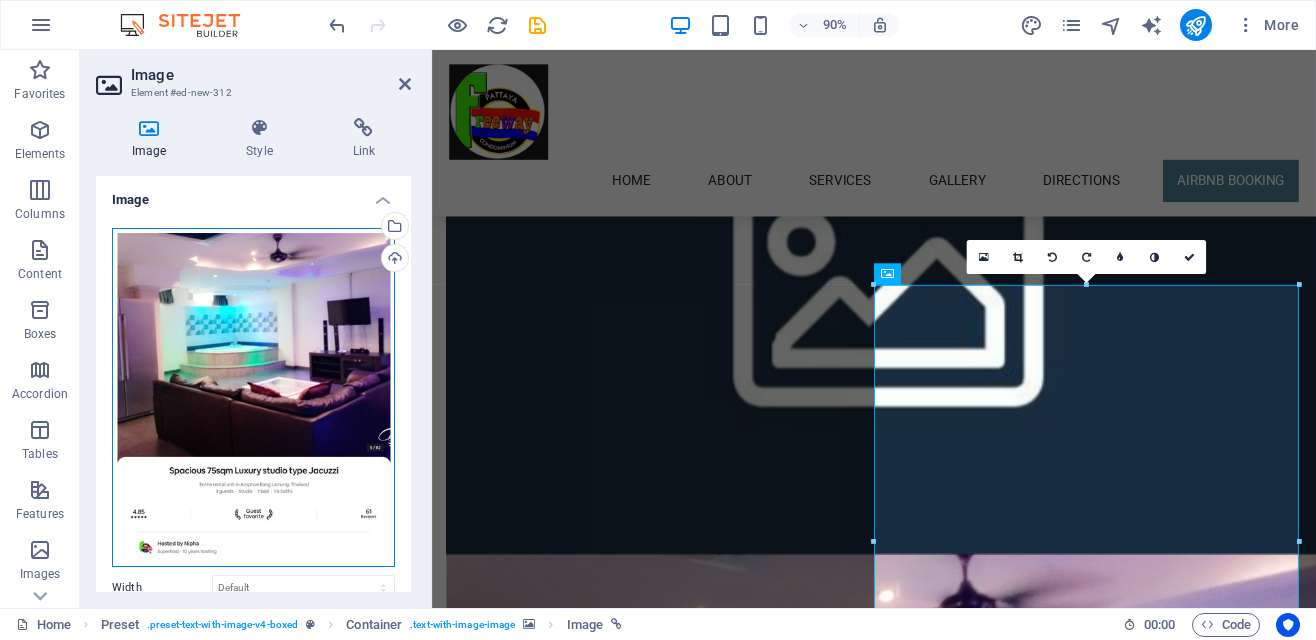 click on "Drag files here, click to choose files or select files from Files or our free stock photos & videos" at bounding box center [253, 397] 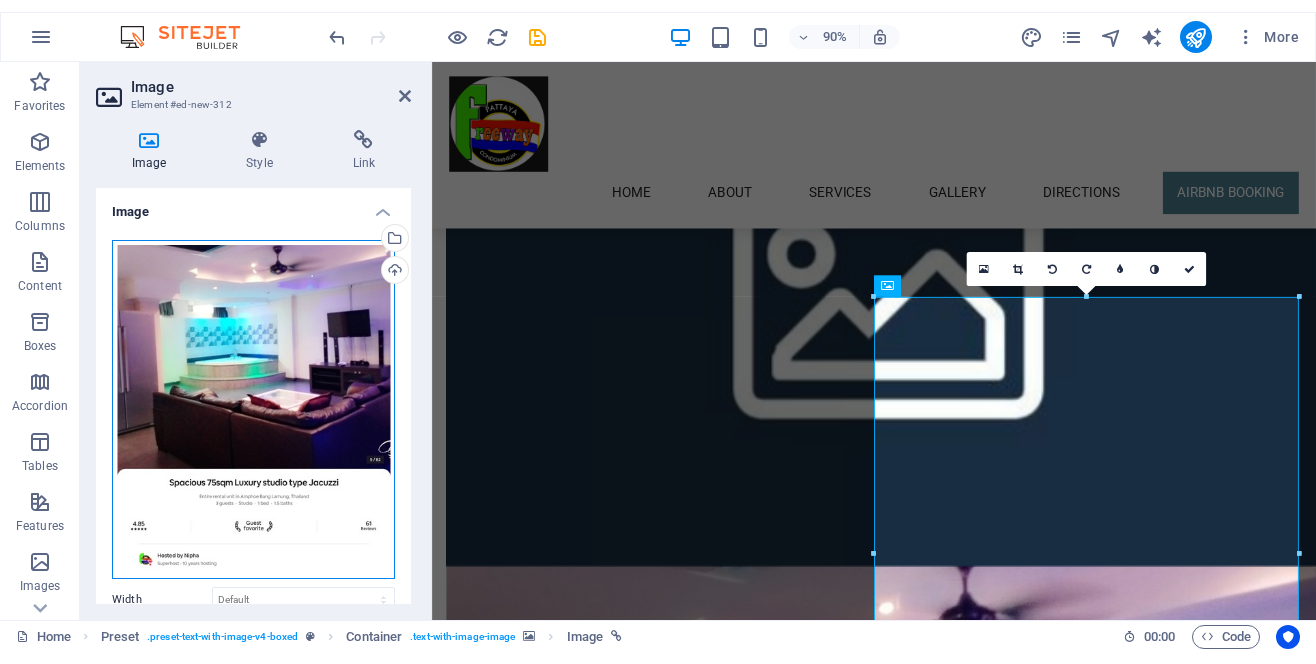 scroll, scrollTop: 6891, scrollLeft: 0, axis: vertical 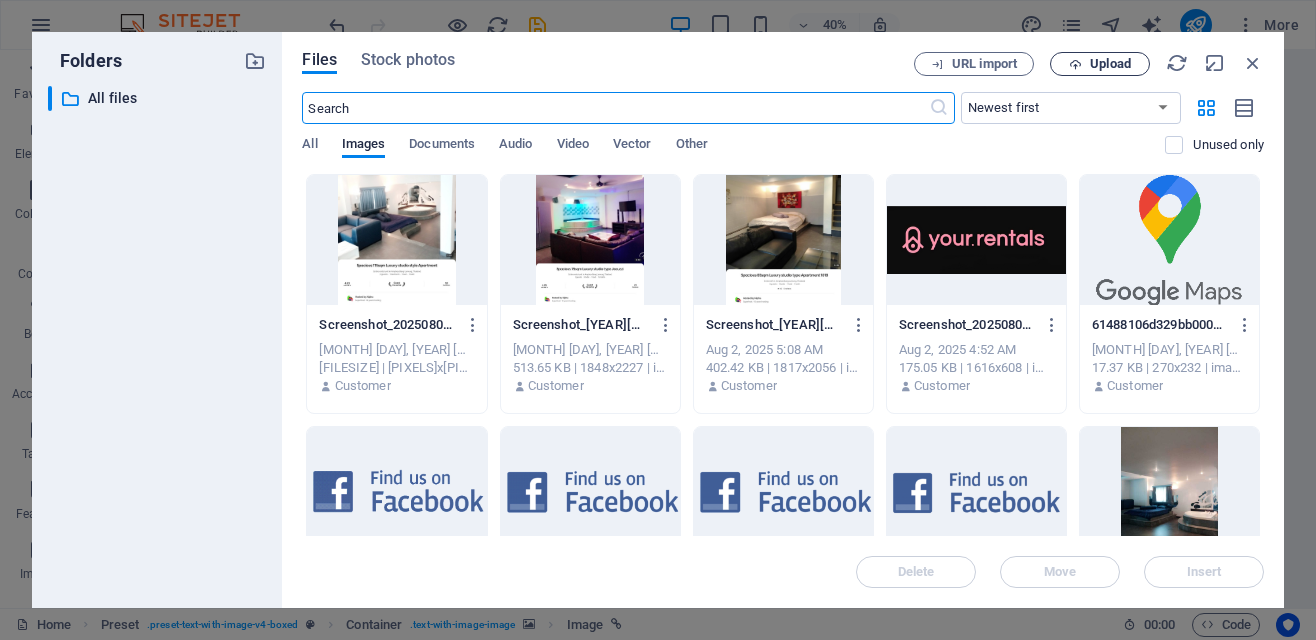 click on "Upload" at bounding box center [1110, 64] 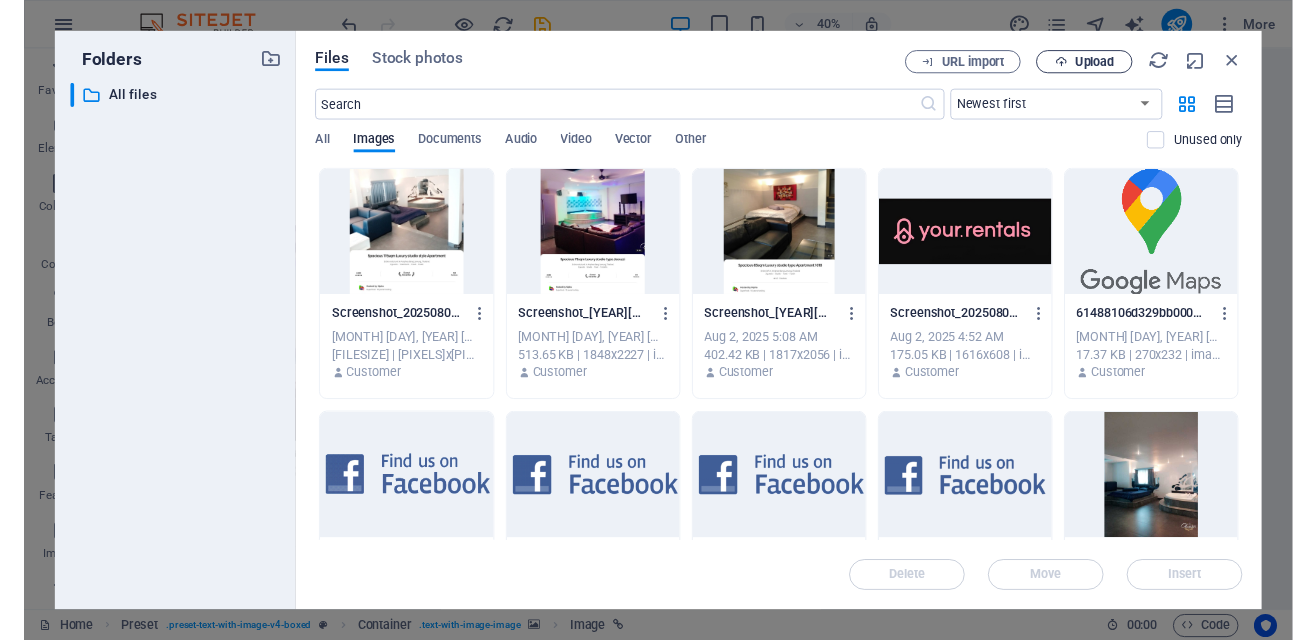 scroll, scrollTop: 6945, scrollLeft: 0, axis: vertical 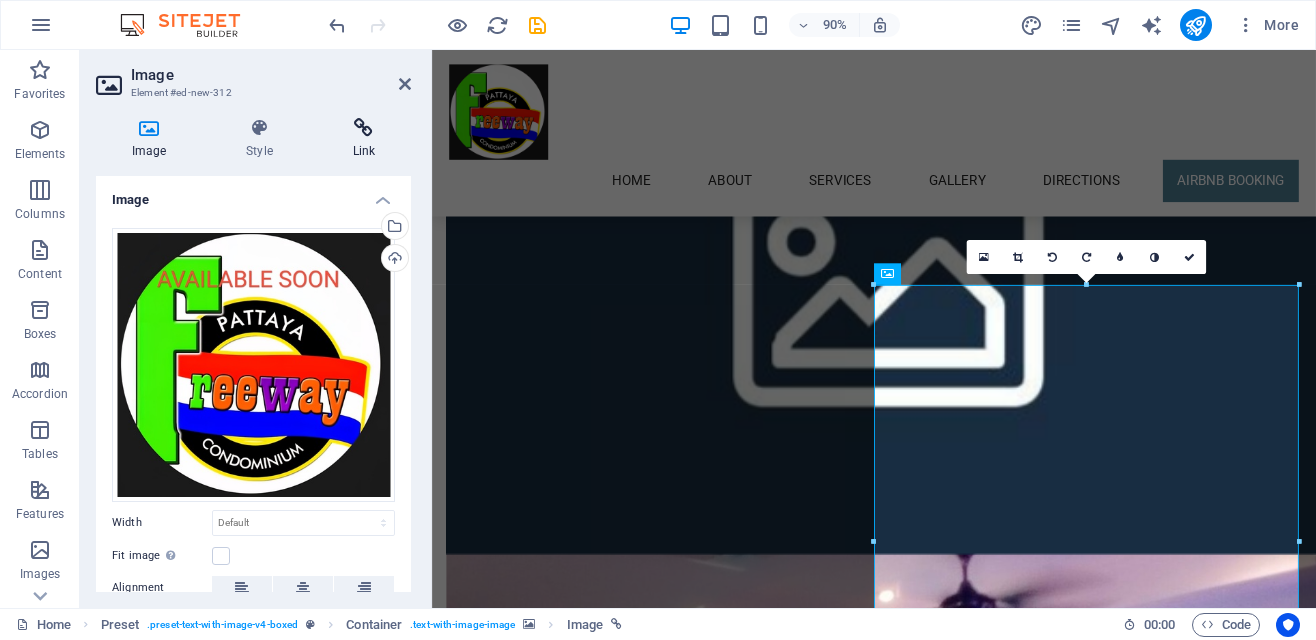 click at bounding box center [364, 128] 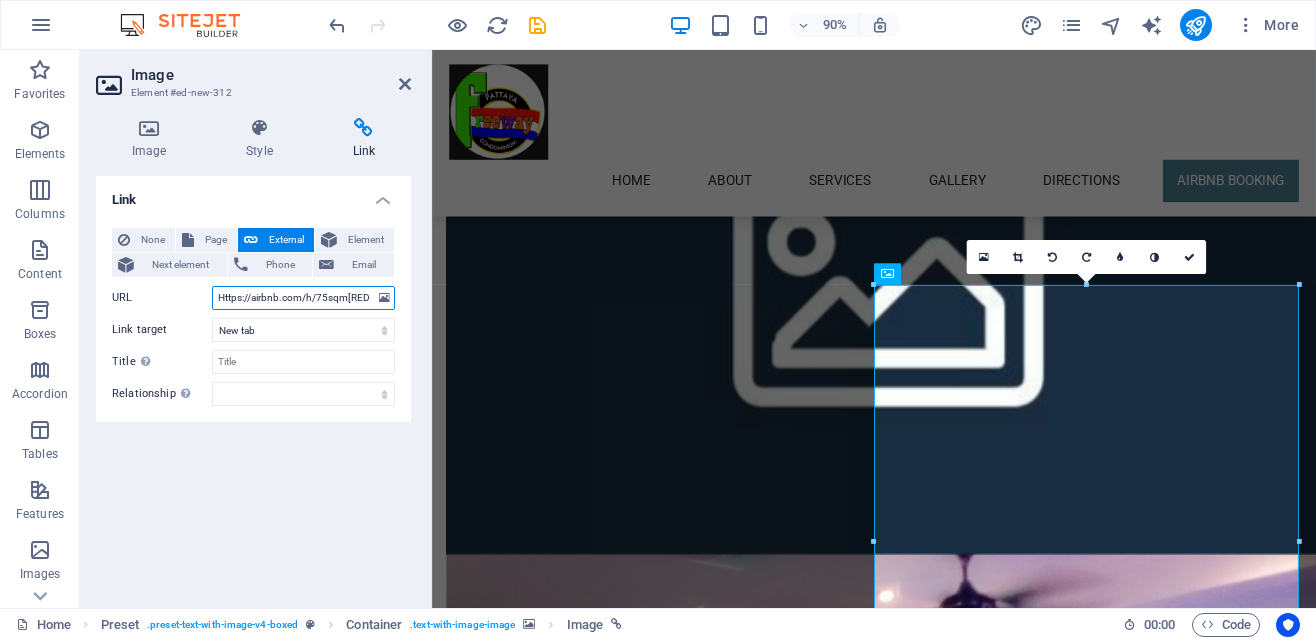 click on "Https://airbnb.com/h/75sqm[REDACTED]" at bounding box center [303, 298] 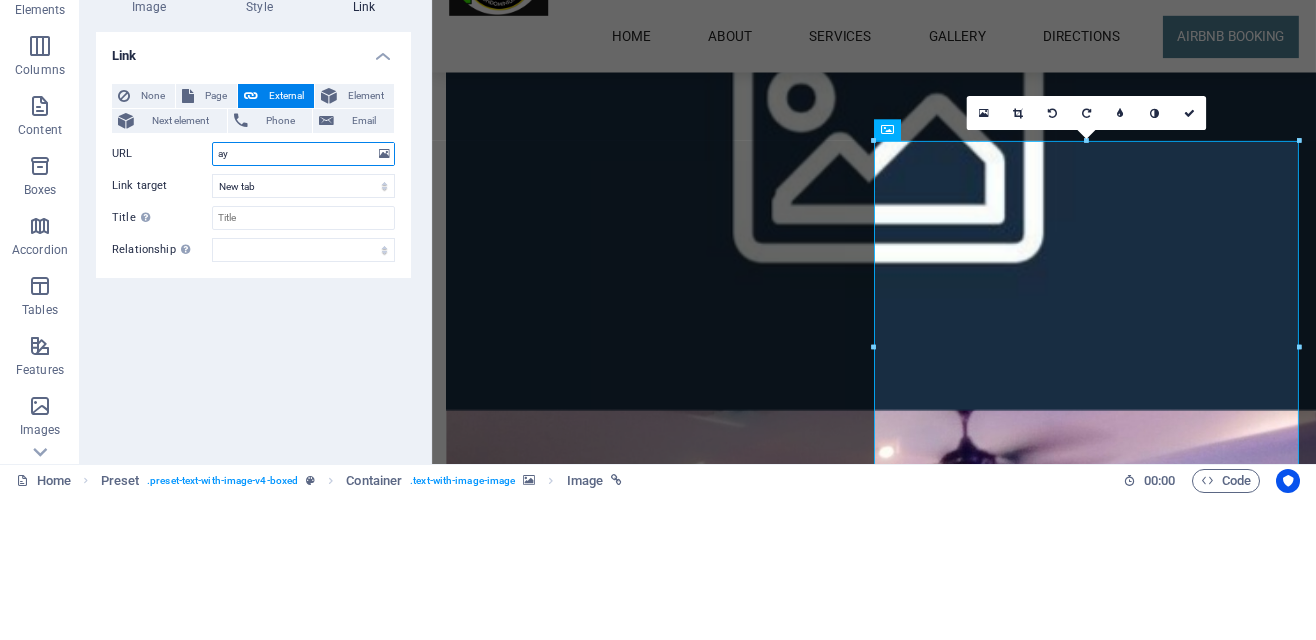 type on "y" 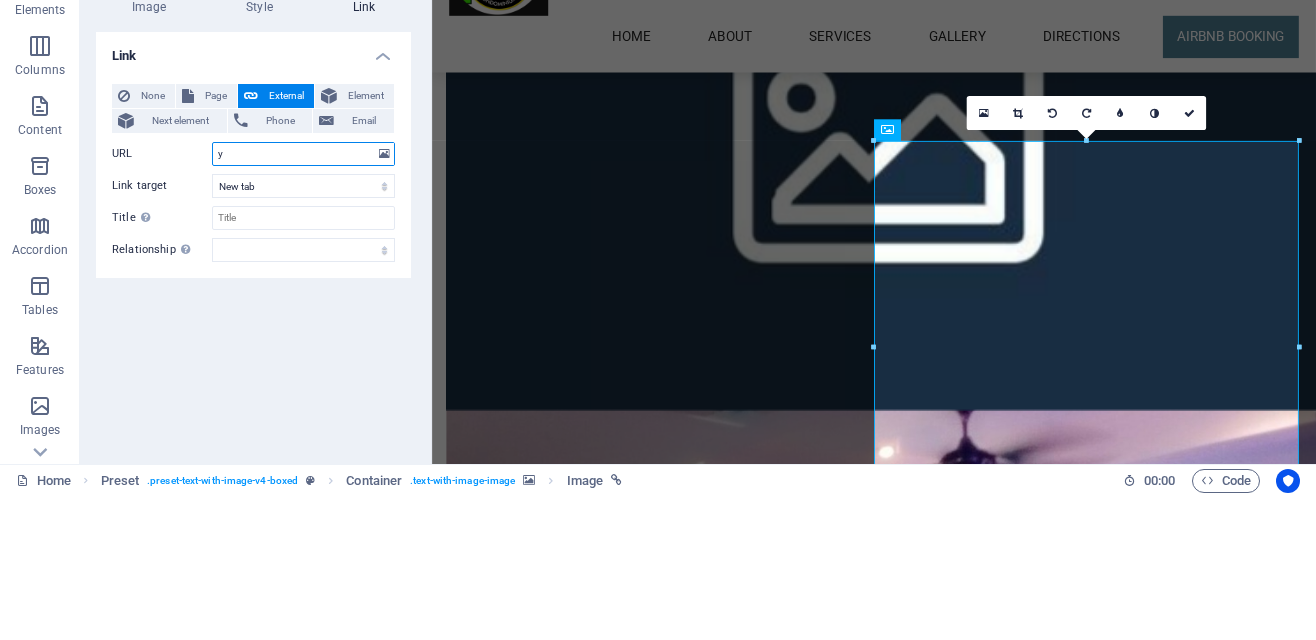 type 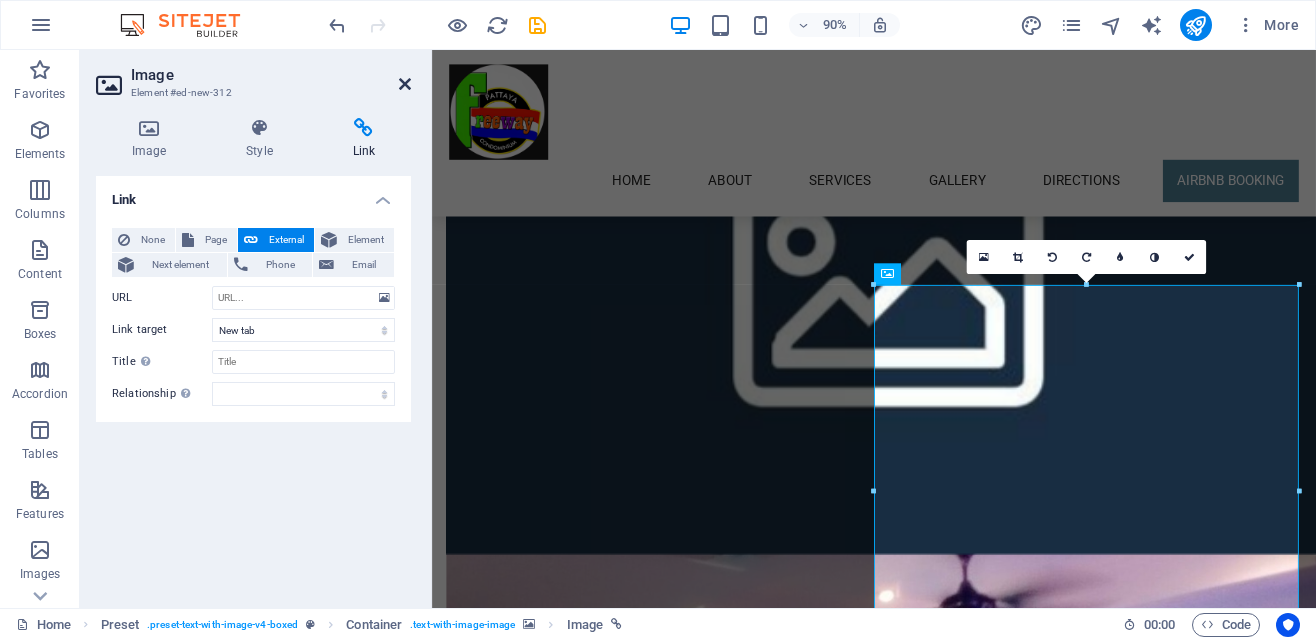 click at bounding box center (405, 84) 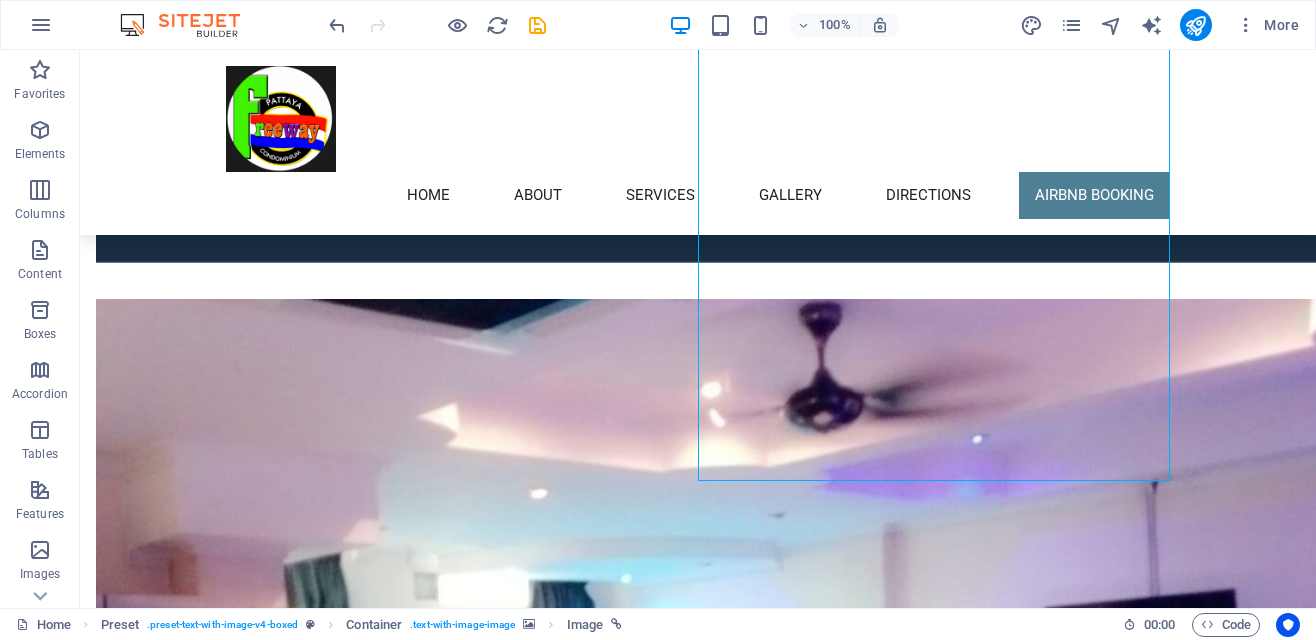 scroll, scrollTop: 6419, scrollLeft: 0, axis: vertical 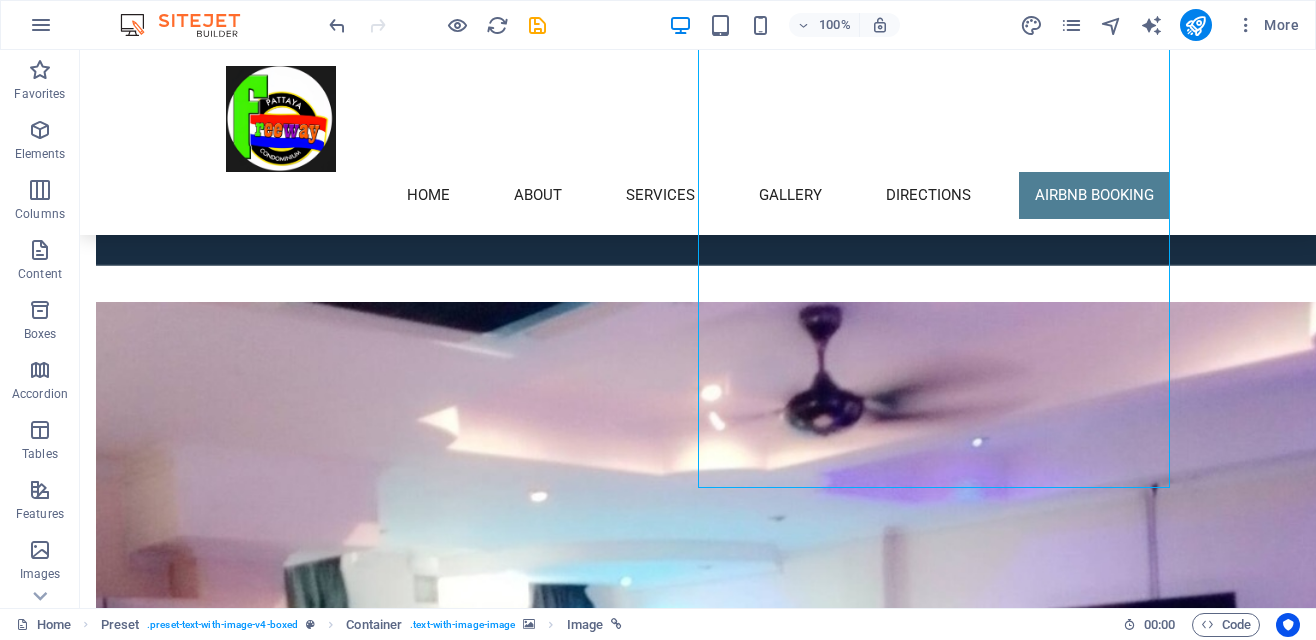 click on "75 m² Studio Apartment with Jacuzzi, featuring a glass sliding door, open kitchen, King Size bed, and spacious bathroom with shower.  **Important Information:**  Electricity and Cleaning are not included in the quoted Airbnb price. Electricity costs approximately 3,000-5,000 baht monthly depending on our usage. We charge 6 baht per unit. This encourages people to switch off the air- conditioning unit when not in the apartment.  **Included Free Amenities:**  - Local Cable TV  - High-Speed Internet (Fibre Optic, up to 35 Mbps download / 5 Mbps upload). - Kitchen utensils, electric kettle, microwave, and cutlery for 4 people.  - Standing and ceiling fans, safety security box. - Water usage." at bounding box center (568, 5642) 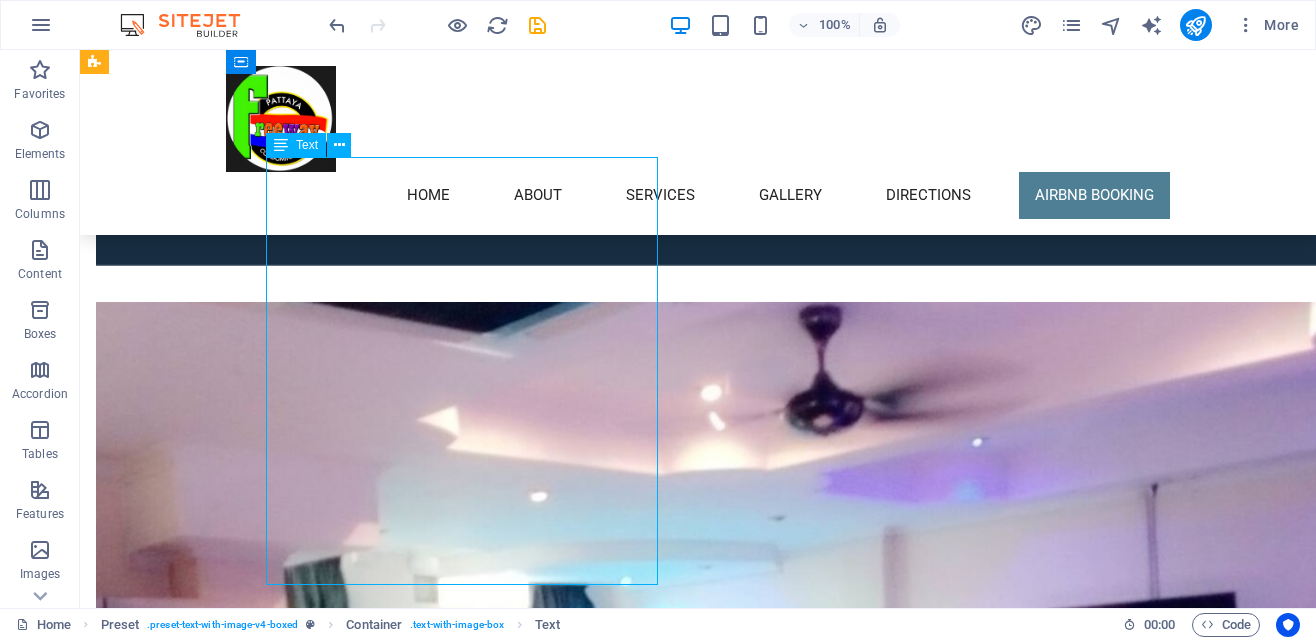 click on "75 m² Studio Apartment with Jacuzzi, featuring a glass sliding door, open kitchen, King Size bed, and spacious bathroom with shower.  **Important Information:**  Electricity and Cleaning are not included in the quoted Airbnb price. Electricity costs approximately 3,000-5,000 baht monthly depending on our usage. We charge 6 baht per unit. This encourages people to switch off the air- conditioning unit when not in the apartment.  **Included Free Amenities:**  - Local Cable TV  - High-Speed Internet (Fibre Optic, up to 35 Mbps download / 5 Mbps upload). - Kitchen utensils, electric kettle, microwave, and cutlery for 4 people.  - Standing and ceiling fans, safety security box. - Water usage." at bounding box center (568, 5642) 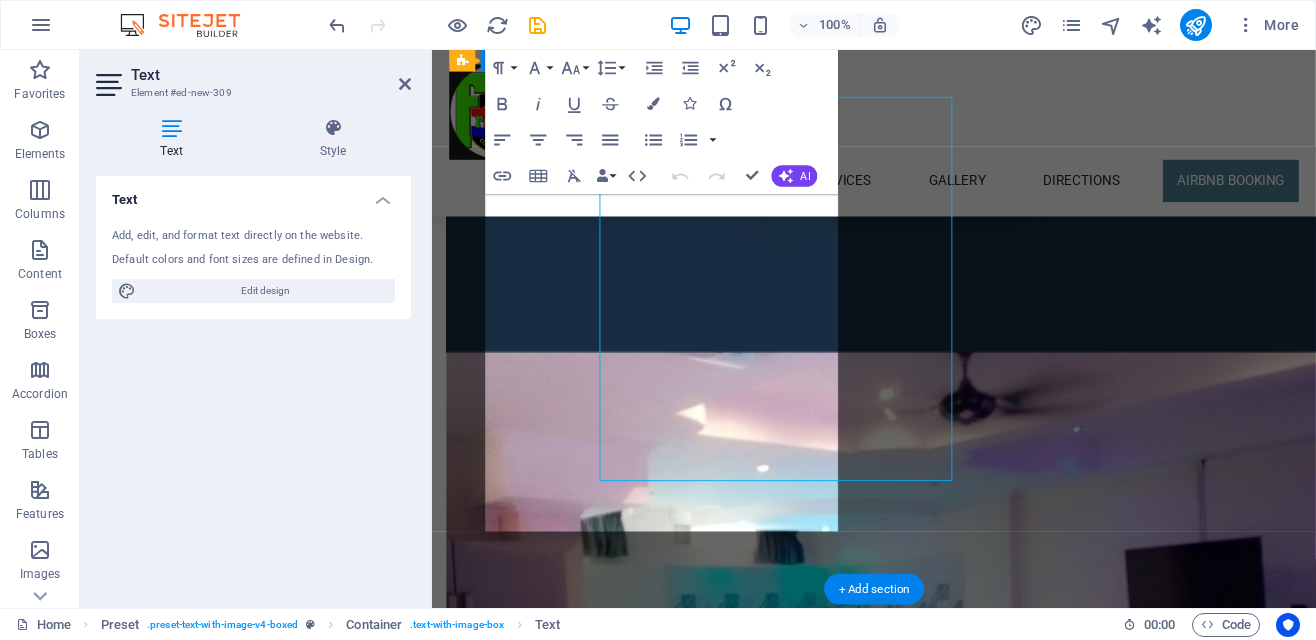 scroll, scrollTop: 6474, scrollLeft: 0, axis: vertical 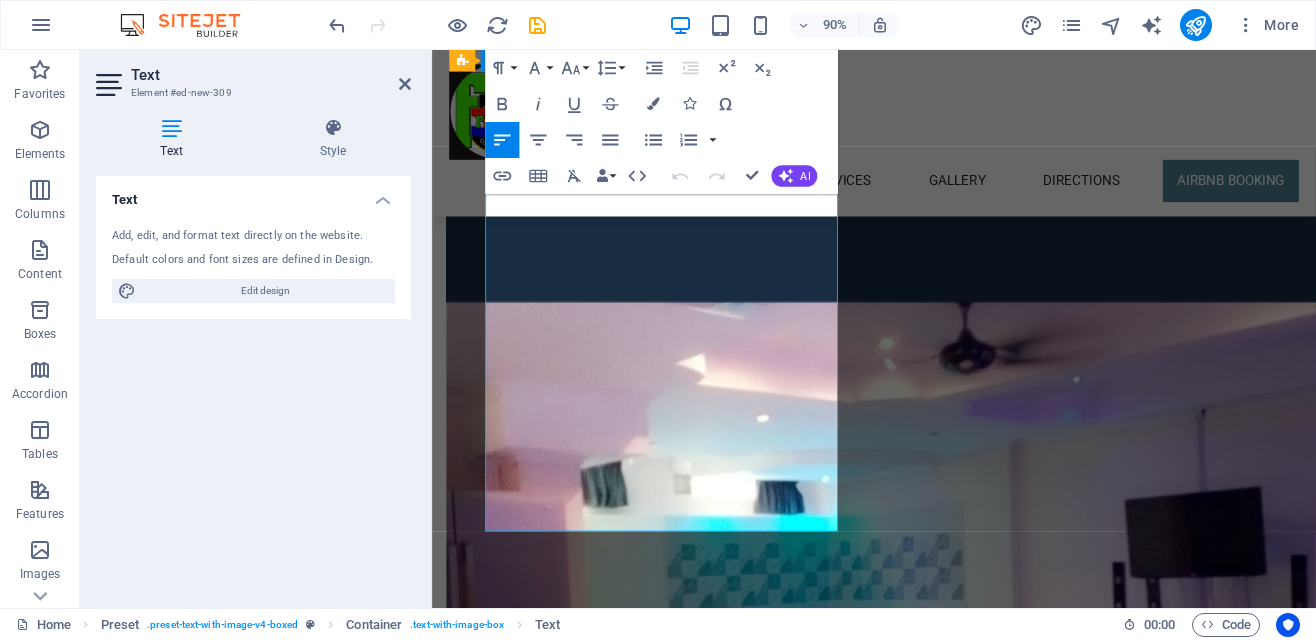 click on "75 m² Studio Apartment with Jacuzzi, featuring a glass sliding door, open kitchen, King Size bed, and spacious bathroom with shower.  **Important Information:**  Electricity and Cleaning are not included in the quoted Airbnb price. Electricity costs approximately 3,000-5,000 baht monthly depending on our usage. We charge 6 baht per unit. This encourages people to switch off the air- conditioning unit when not in the apartment.  **Included Free Amenities:**  - Local Cable TV  - High-Speed Internet (Fibre Optic, up to 35 Mbps download / 5 Mbps upload). - Kitchen utensils, electric kettle, microwave, and cutlery for 4 people." at bounding box center (920, 5029) 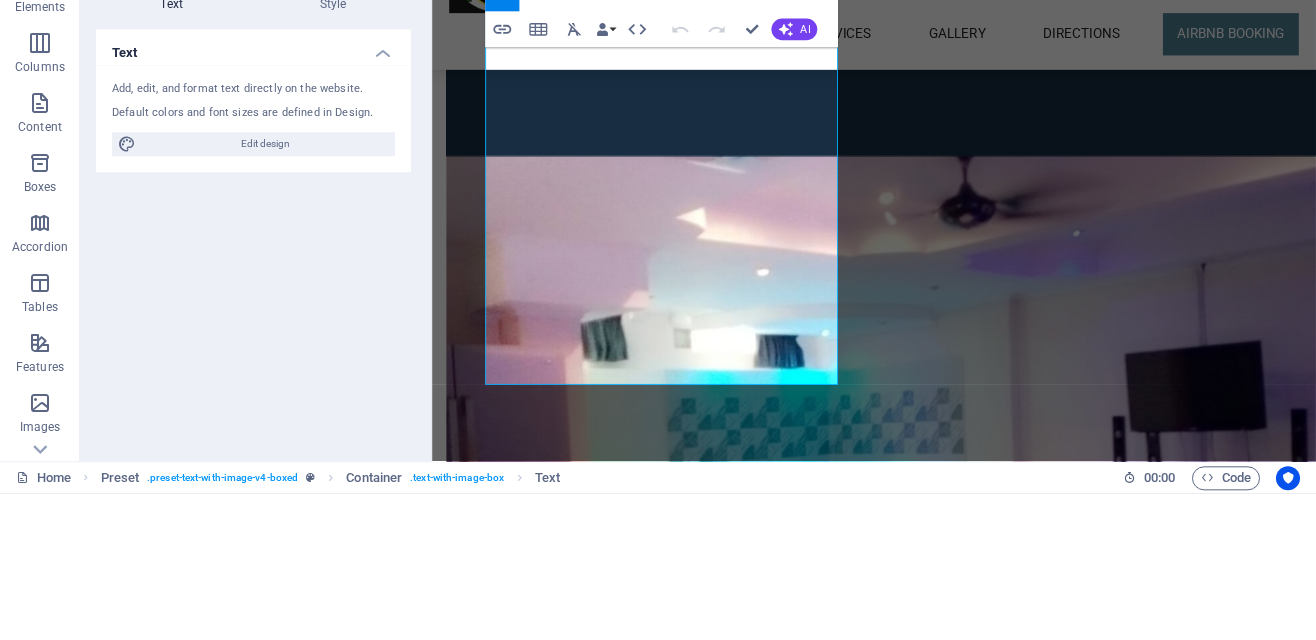 type 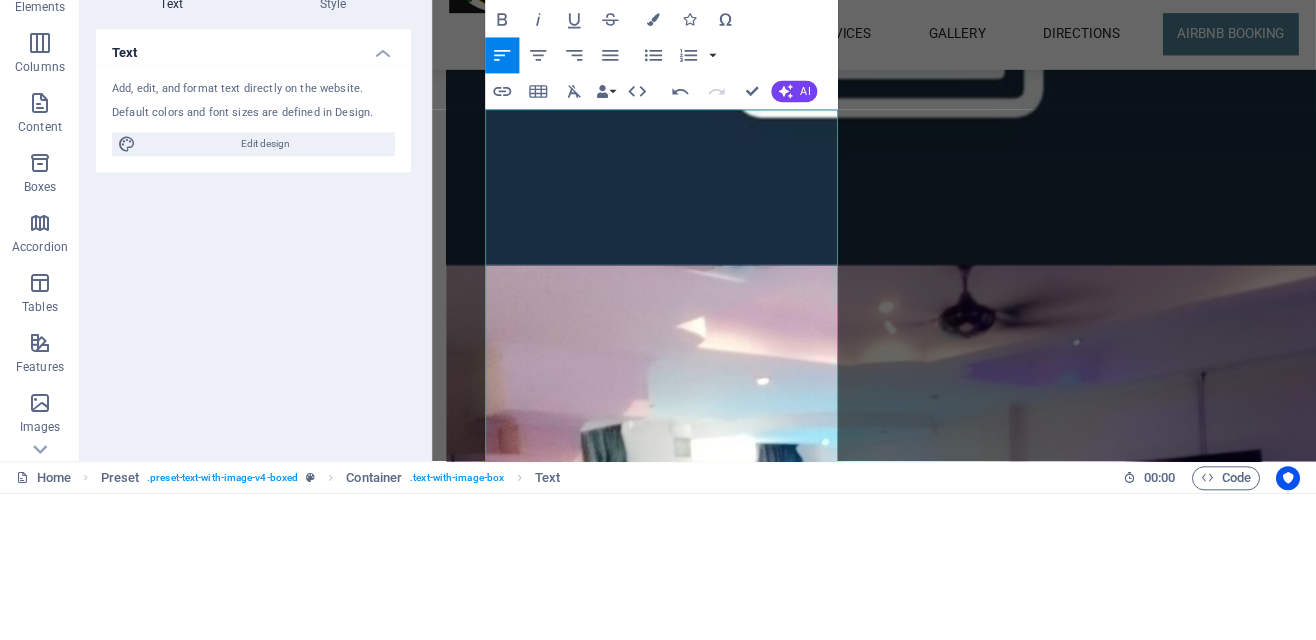 scroll, scrollTop: 6352, scrollLeft: 0, axis: vertical 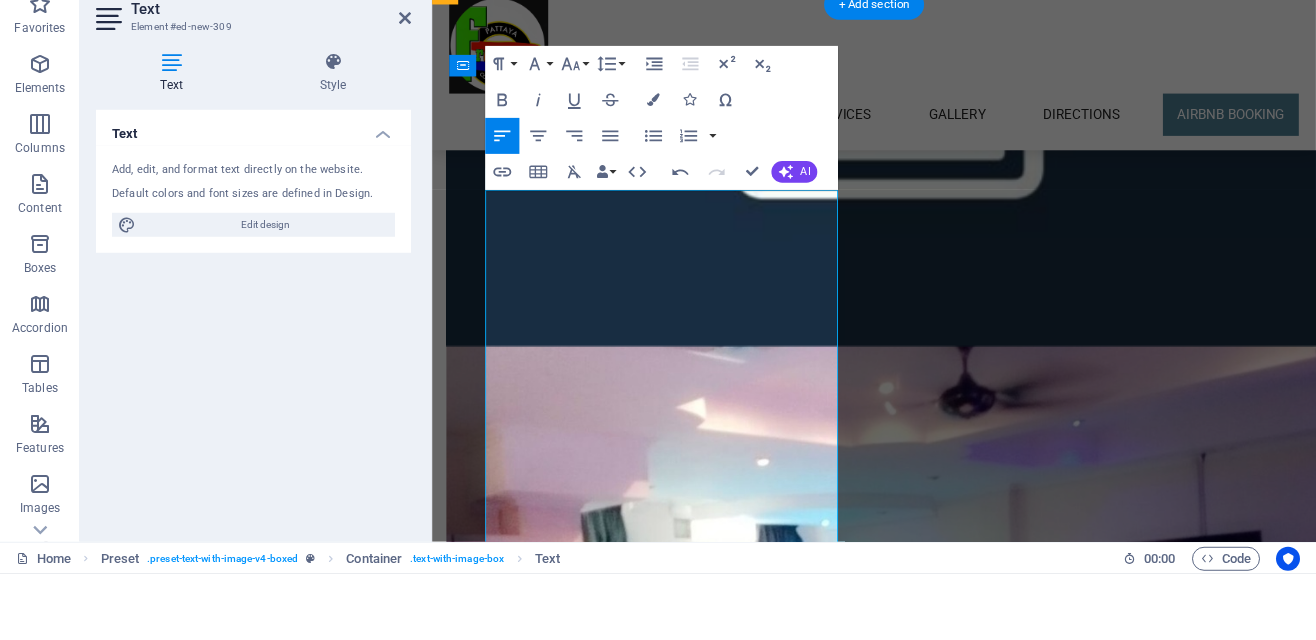 click on "75 m² Studio Apartment with Jacuzzi, featuring a glass sliding door, open kitchen, King Size bed, and spacious bathroom with shower.  **Important Information:**  Electricity and Cleaning are not included in the quoted Airbnb price. Electricity costs approximately 3,000-5,000 baht monthly depending on our usage. We charge 6 baht per unit. This encourages people to switch off the air- conditioning unit when not in the apartment.  **Included Free Amenities:**  - Local Cable TV and High-Speed Internet (Fibre Optic, up to 35 Mbps download / 5 Mbps upload). - Kitchen utensils, electric kettle, microwave, and cutlery for 4 people." at bounding box center [920, 5074] 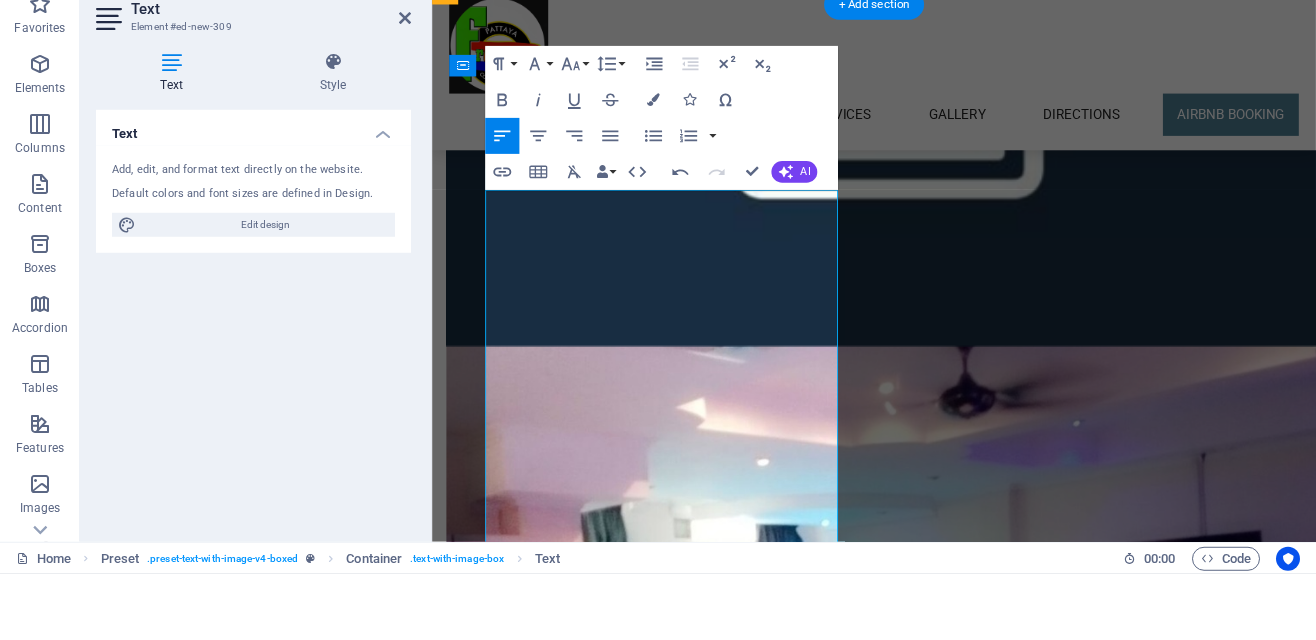 click on "125 m² Studio Apartment with Jacuzzi, featuring a glass sliding door, open kitchen, King Size bed, and spacious bathroom with shower.  **Important Information:**  Electricity and Cleaning are not included in the quoted Airbnb price. Electricity costs approximately 3,000-5,000 baht monthly depending on our usage. We charge 6 baht per unit. This encourages people to switch off the air- conditioning unit when not in the apartment.  **Included Free Amenities:**  - Local Cable TV and High-Speed Internet (Fibre Optic, up to 35 Mbps download / 5 Mbps upload). - Kitchen utensils, electric kettle, microwave, and cutlery for 4 people." at bounding box center (920, 5074) 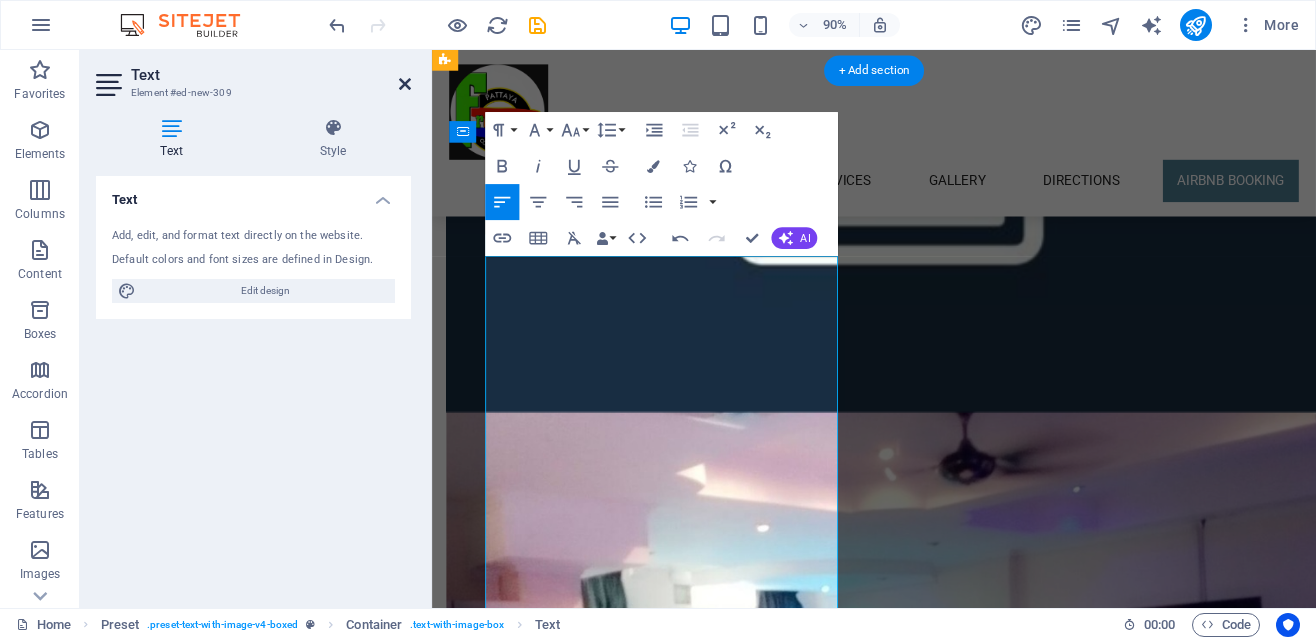 click at bounding box center [405, 84] 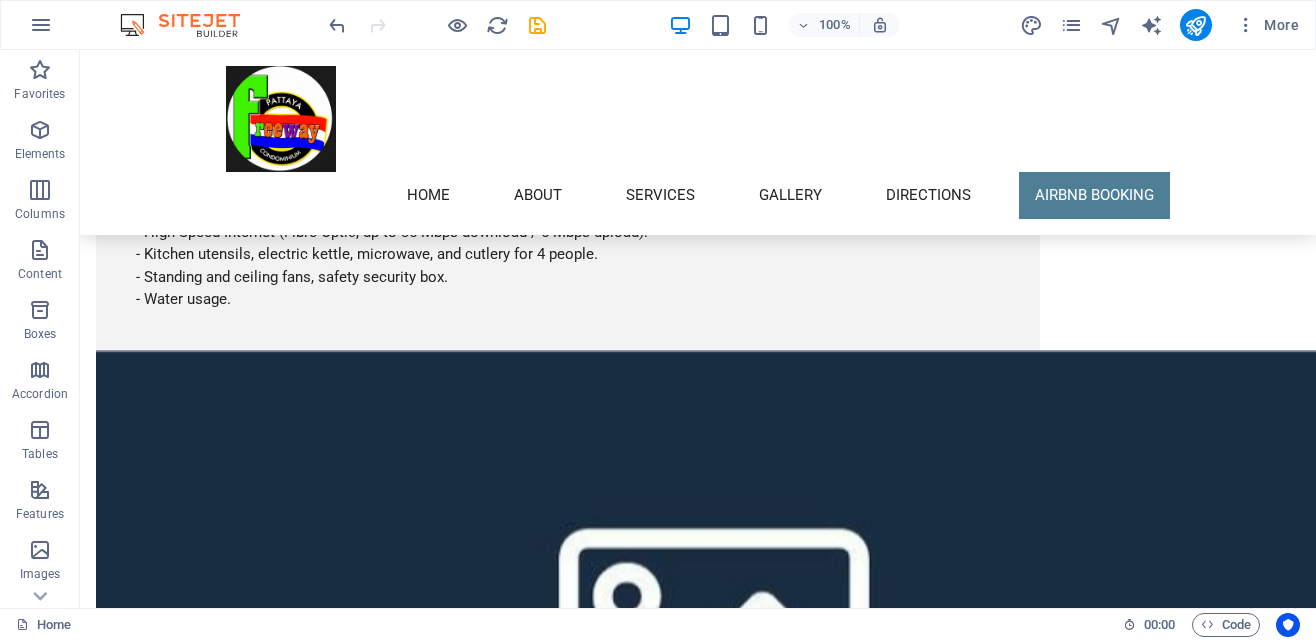 scroll, scrollTop: 5780, scrollLeft: 0, axis: vertical 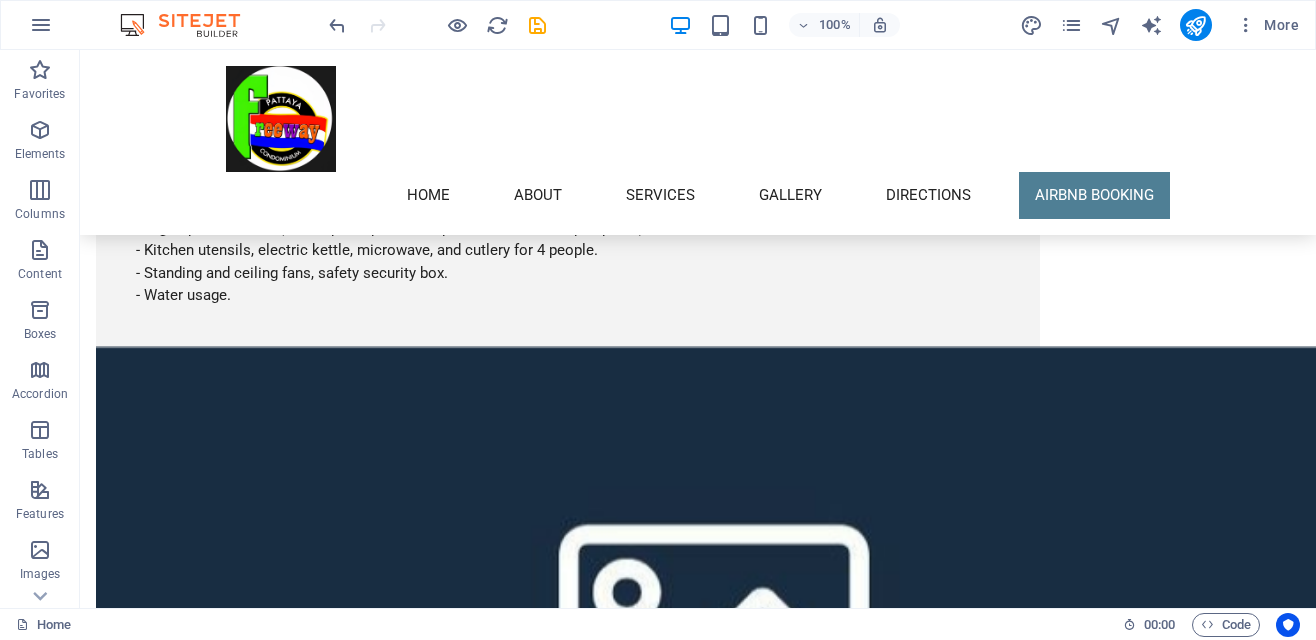 click at bounding box center (568, 5543) 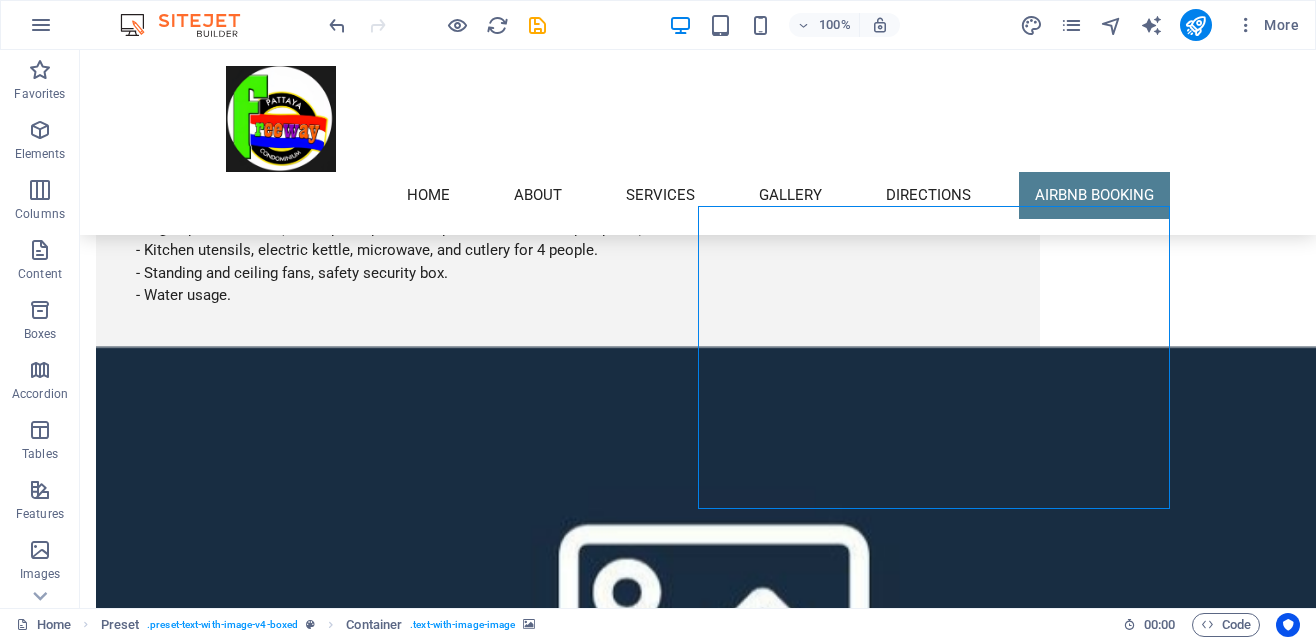 click on "New headline Lorem ipsum dolor sit amet, consectetuer adipiscing elit. Aenean commodo ligula eget dolor. Lorem ipsum dolor sit amet, consectetuer adipiscing elit leget dolor. Lorem ipsum dolor sit amet, consectetuer adipiscing elit. Aenean commodo ligula eget dolor. Lorem ipsum dolor sit amet, consectetuer adipiscing elit dolor consectetuer adipiscing elit leget dolor. Lorem elit saget ipsum dolor sit amet, consectetuer. Drop content here or  Add elements  Paste clipboard" at bounding box center (698, 5508) 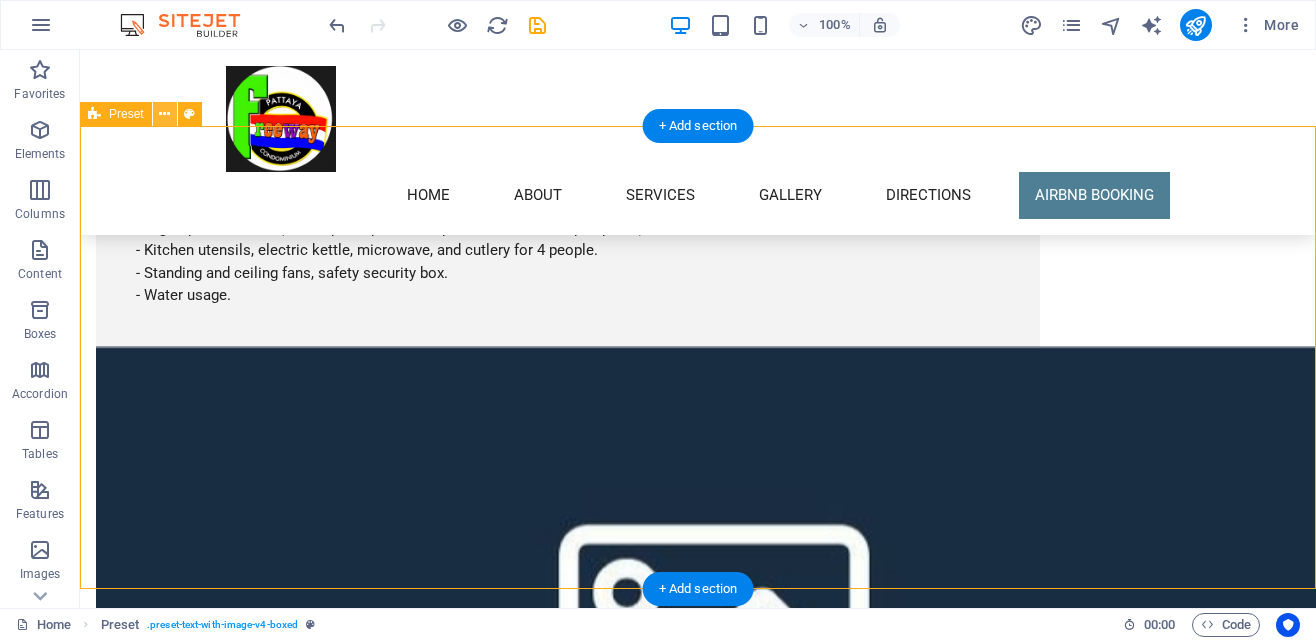 click at bounding box center [164, 114] 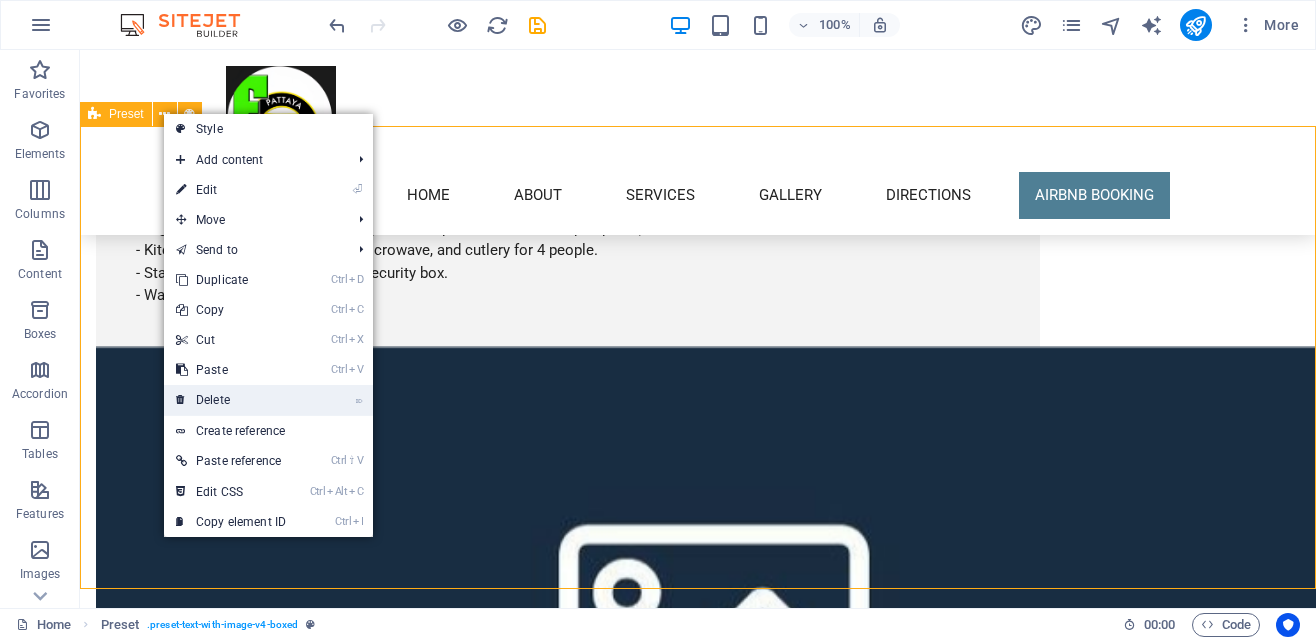 click on "⌦  Delete" at bounding box center [231, 400] 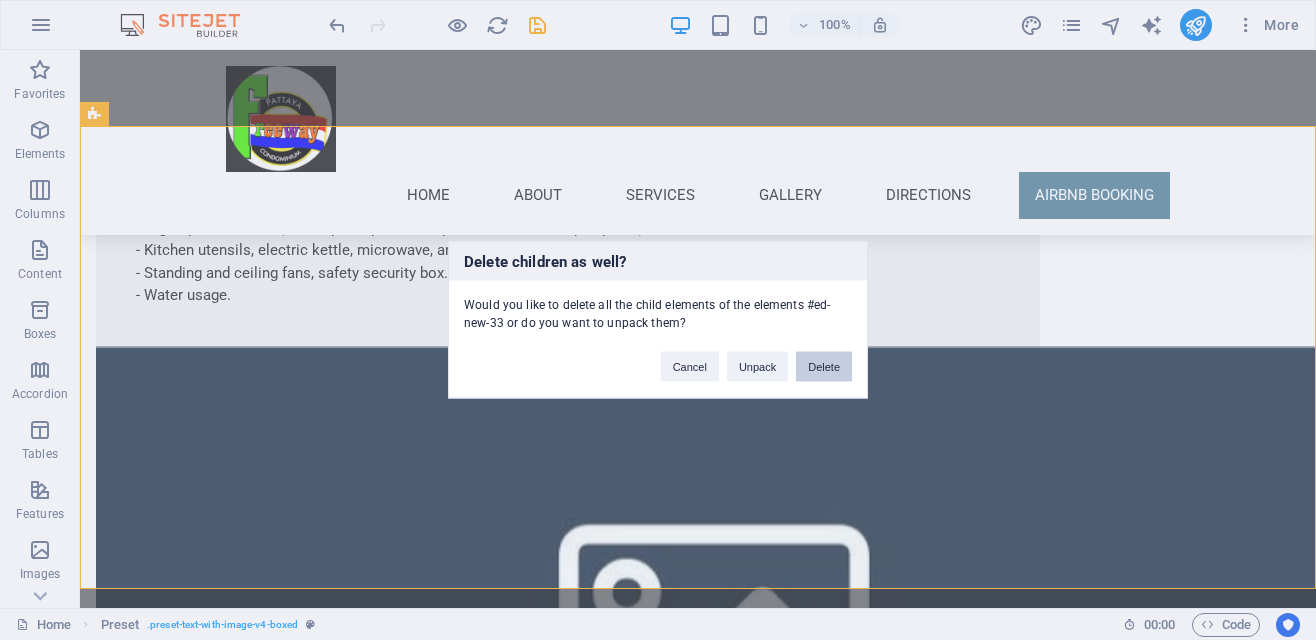 click on "Delete" at bounding box center (824, 367) 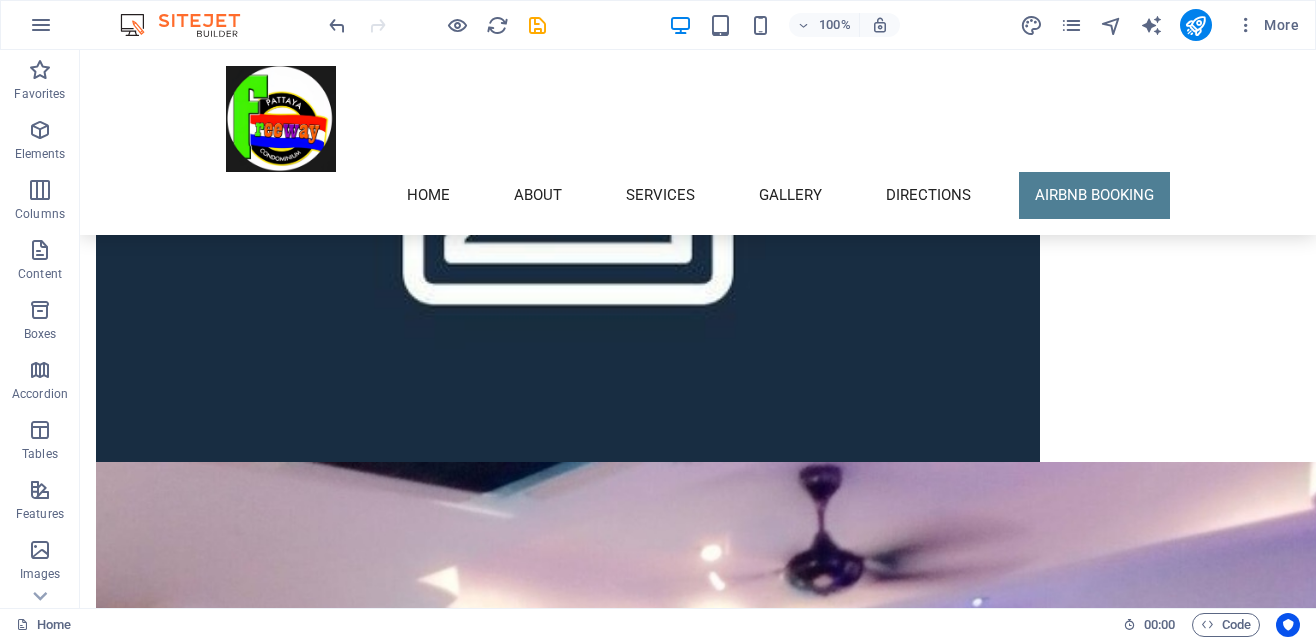 scroll, scrollTop: 6260, scrollLeft: 0, axis: vertical 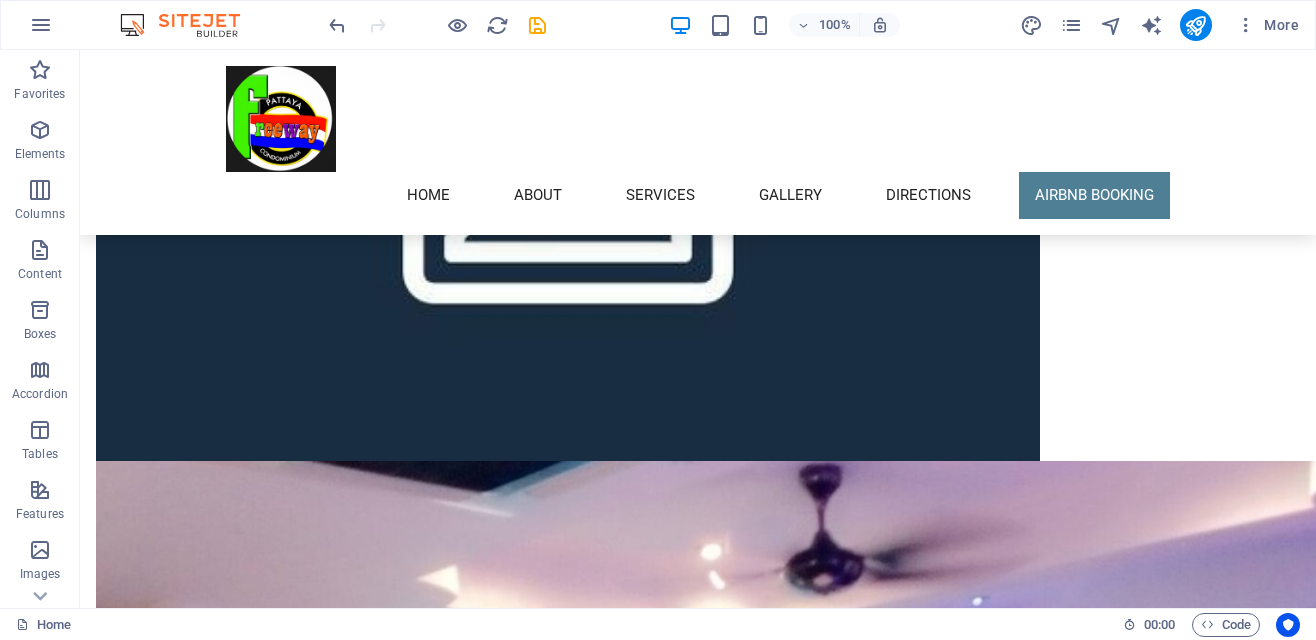 click at bounding box center (698, 7472) 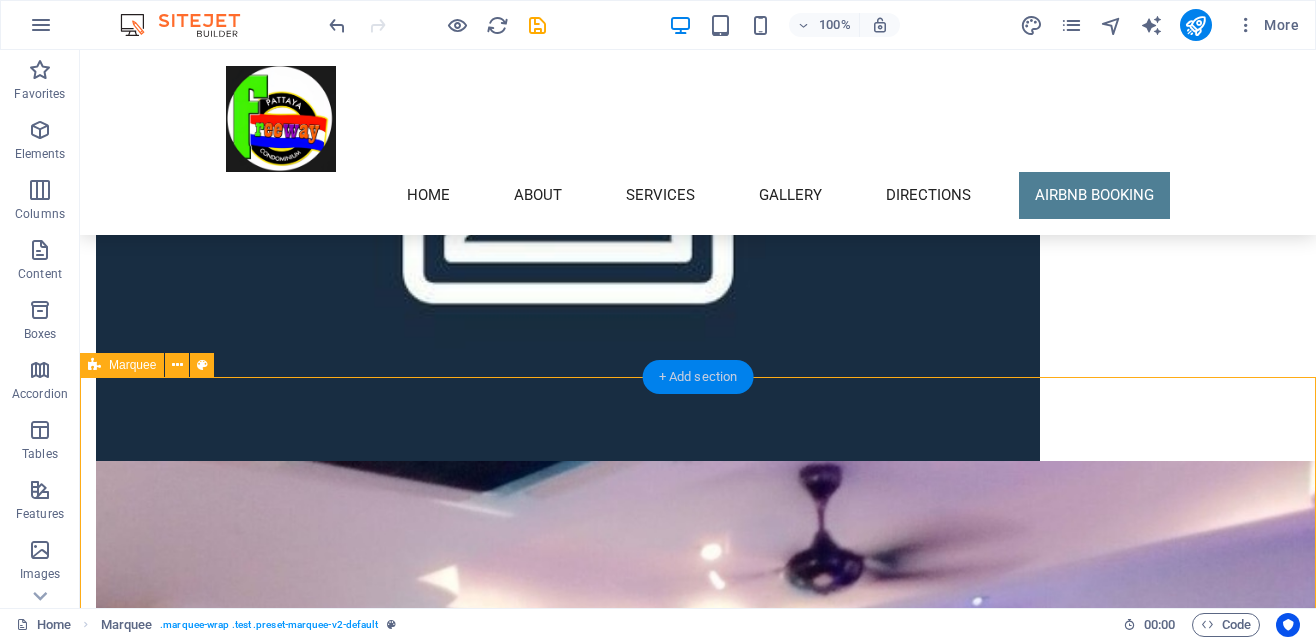 click on "+ Add section" at bounding box center (698, 377) 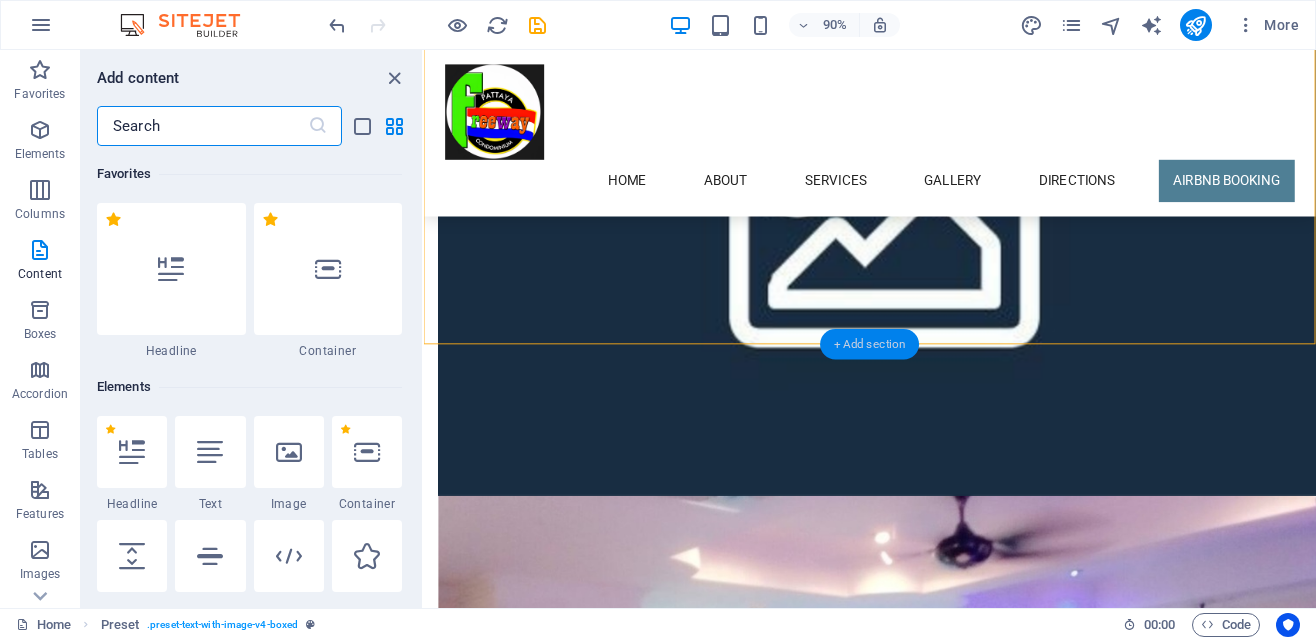 scroll, scrollTop: 6316, scrollLeft: 0, axis: vertical 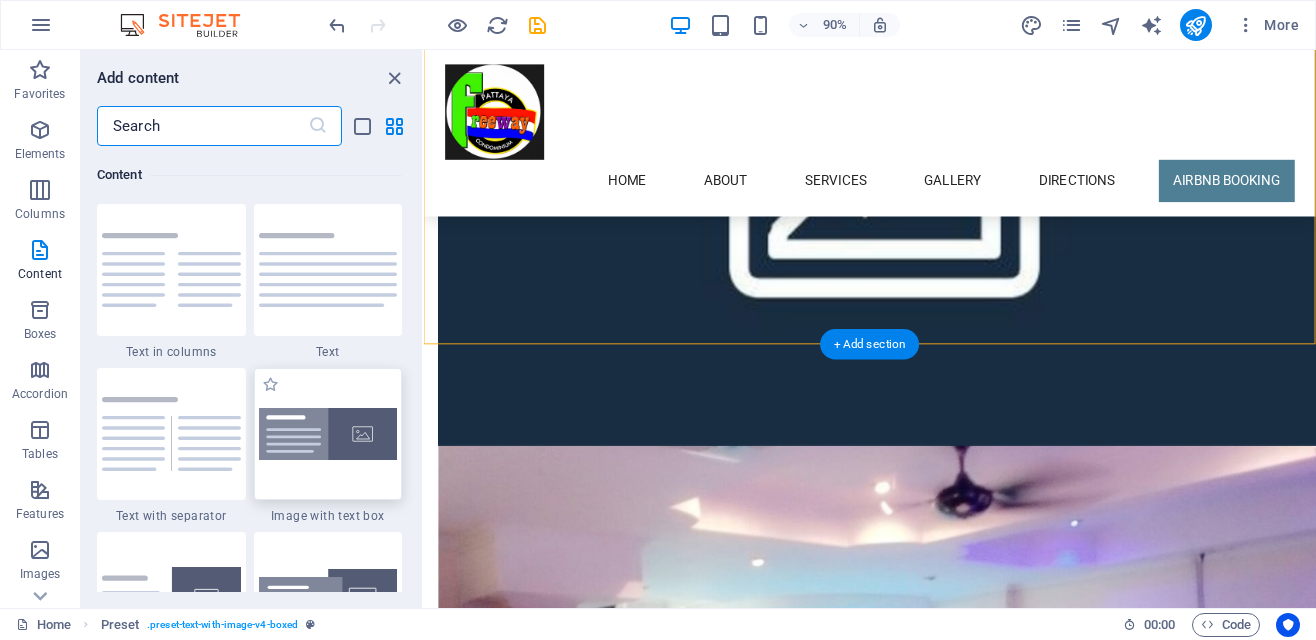 click at bounding box center [328, 434] 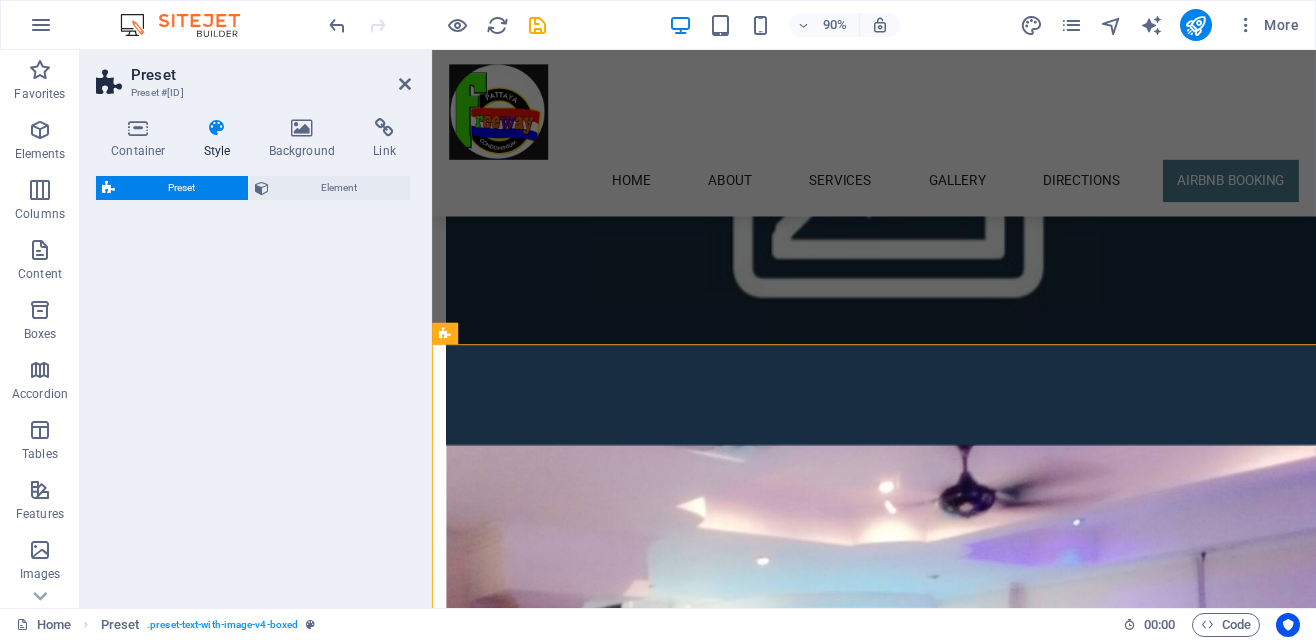 select on "rem" 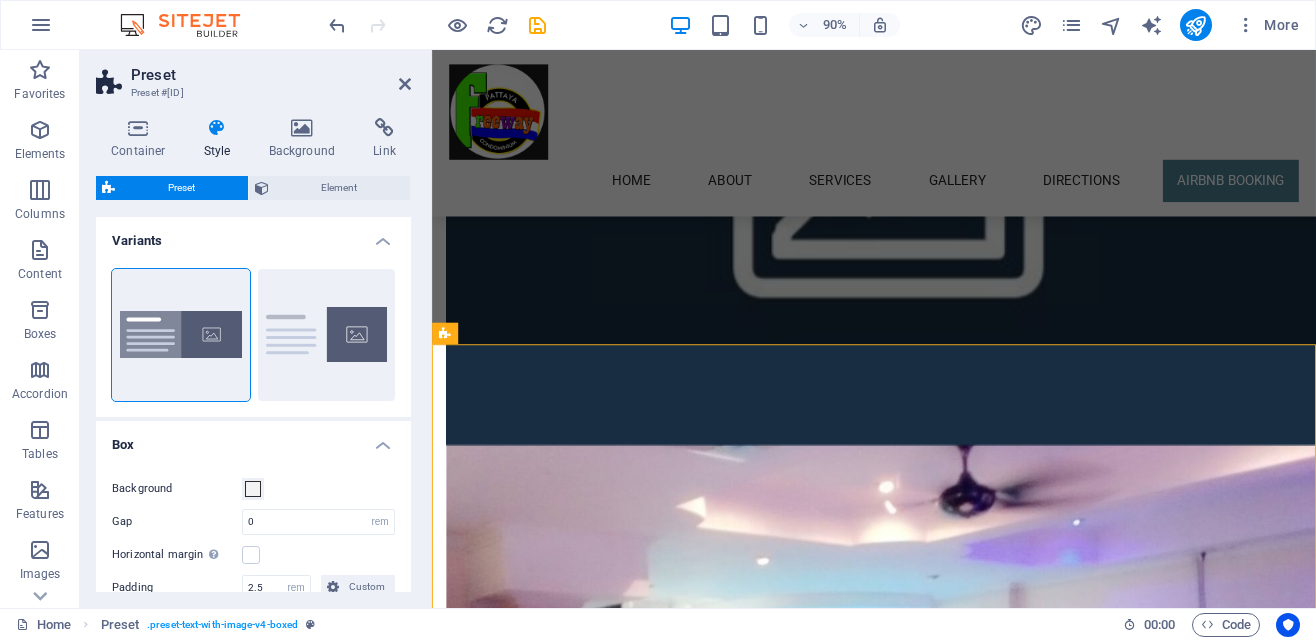 click at bounding box center (445, 334) 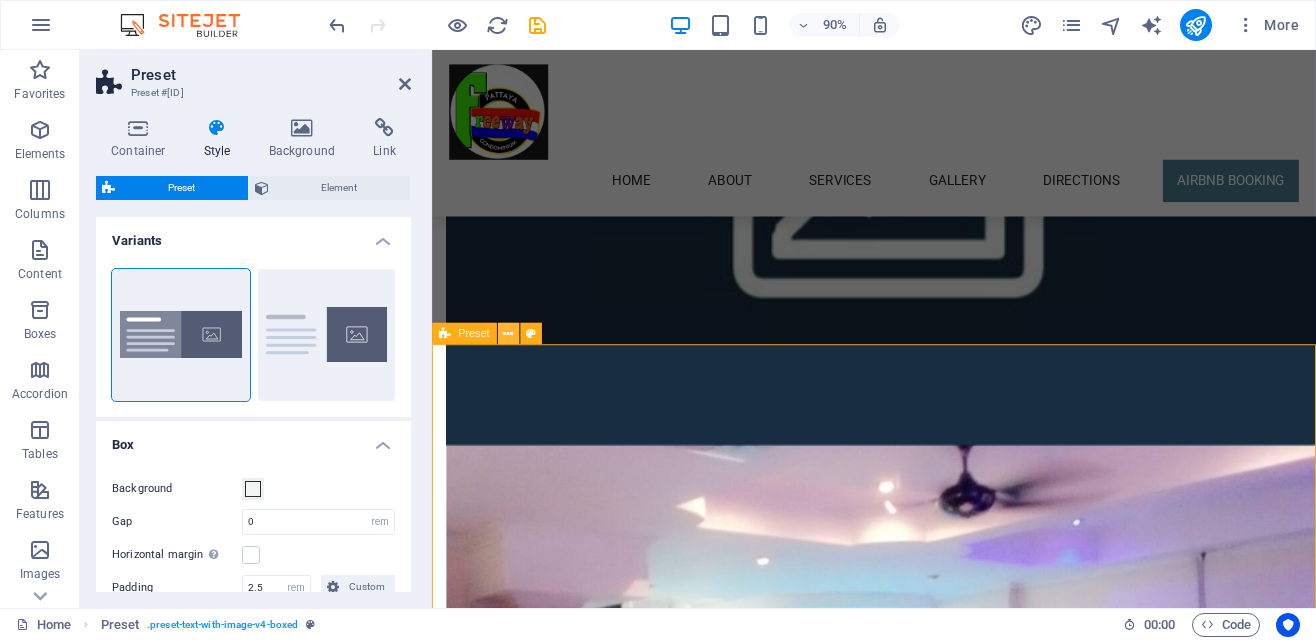 click at bounding box center [508, 333] 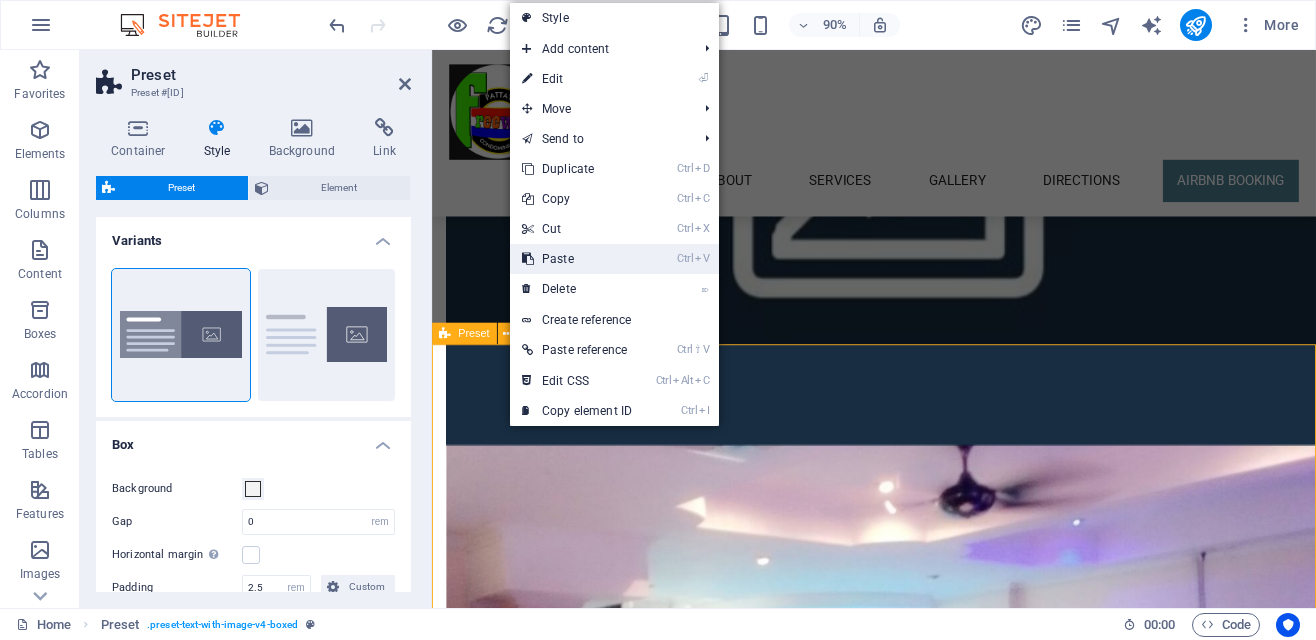 click on "Ctrl V  Paste" at bounding box center [577, 259] 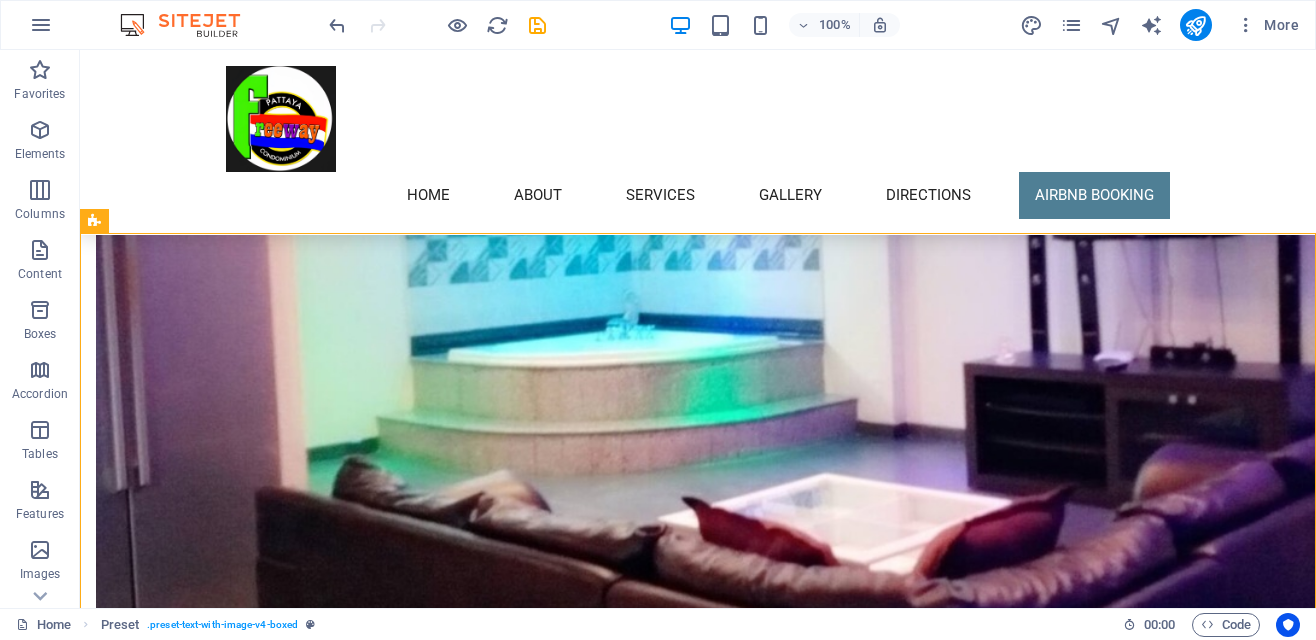 scroll, scrollTop: 6864, scrollLeft: 0, axis: vertical 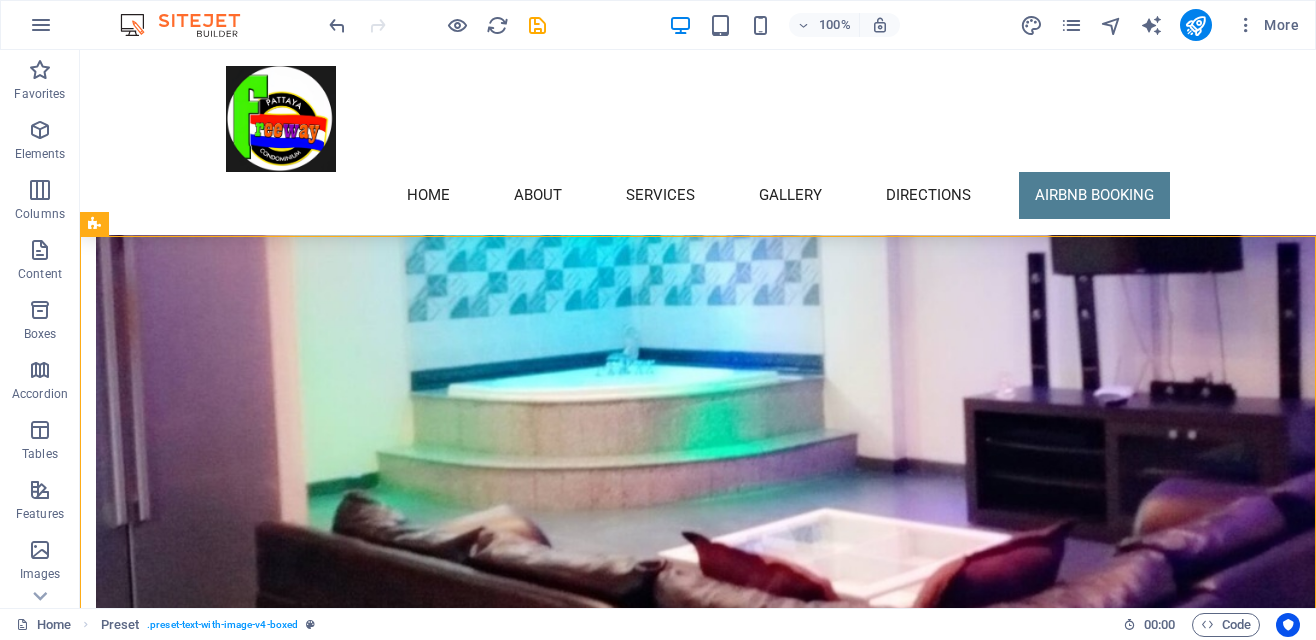 click on "Airbnb hosting Apartment 101 A" at bounding box center [568, 7177] 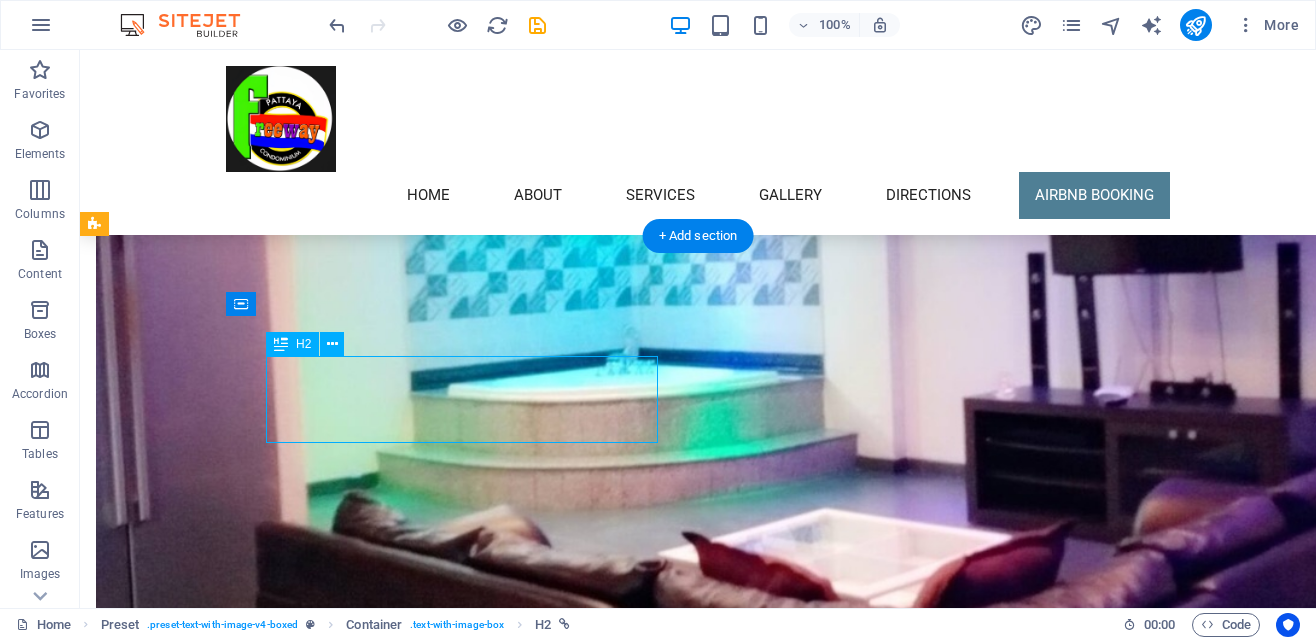 click on "Airbnb hosting Apartment 101 A" at bounding box center (568, 7177) 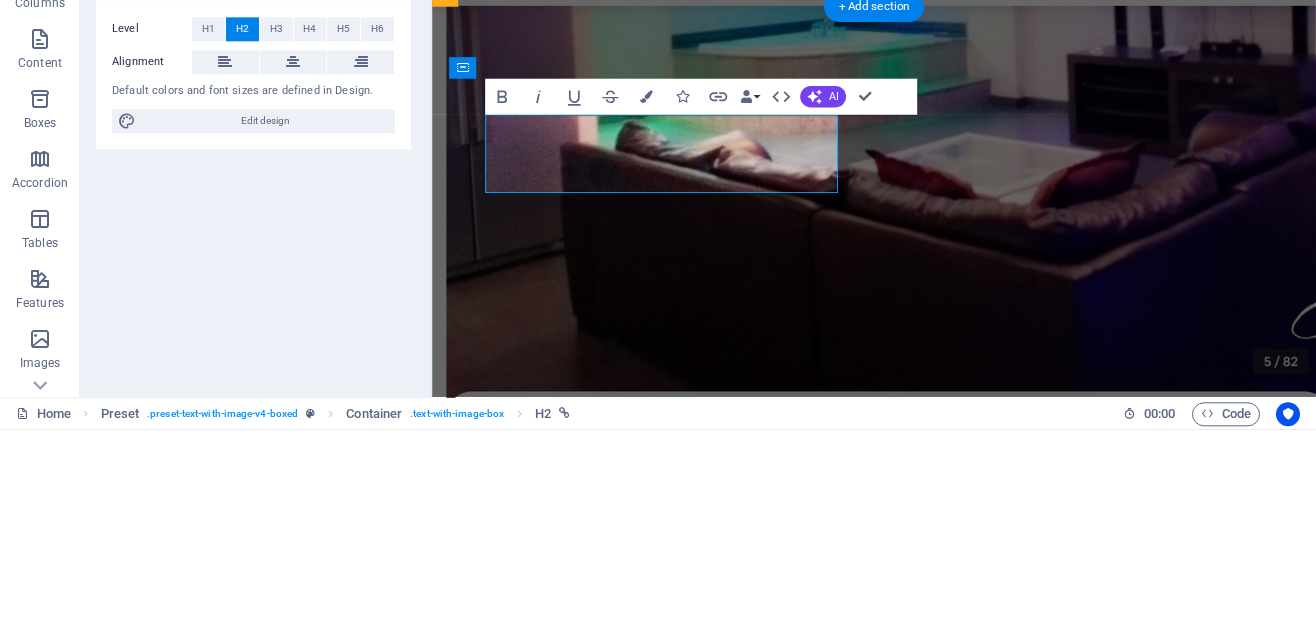 click on "Airbnb hosting Apartment 101 A" at bounding box center [920, 6376] 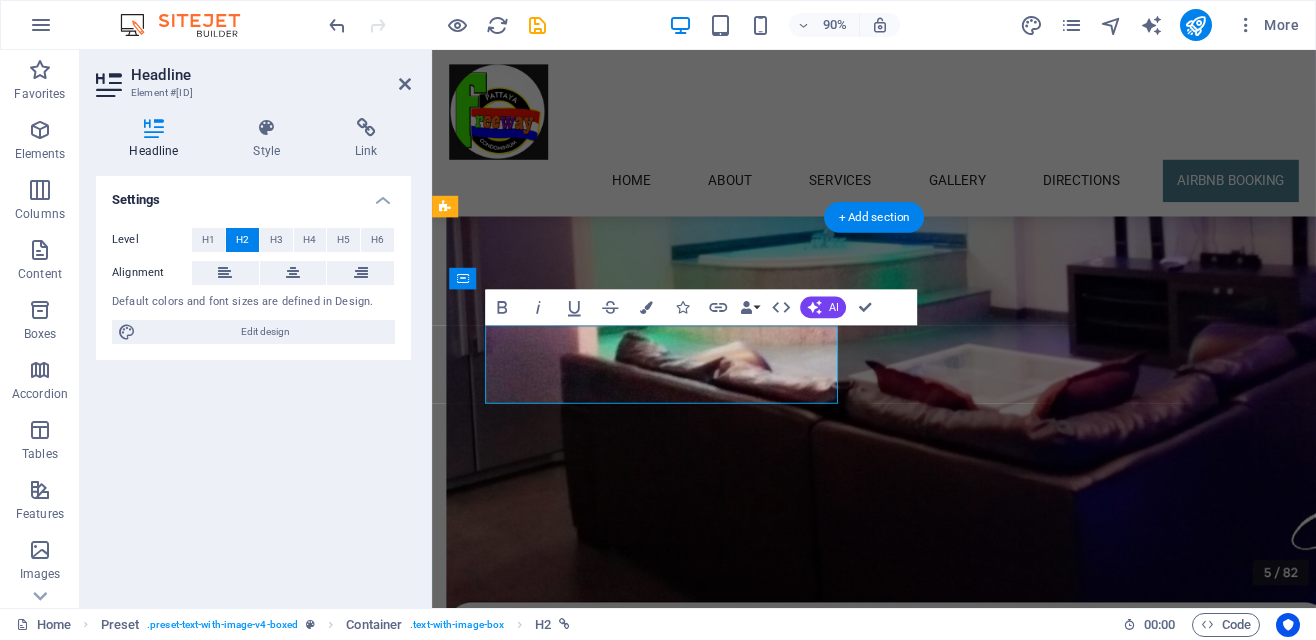 click on "75 m² Studio Apartment with Jacuzzi, featuring a glass sliding door, open kitchen, King Size bed, and spacious bathroom with shower.  **Important Information:**  Electricity and Cleaning are not included in the quoted Airbnb price. Electricity costs approximately 3,000-5,000 baht monthly depending on our usage. We charge 6 baht per unit. This encourages people to switch off the air- conditioning unit when not in the apartment.  **Included Free Amenities:**  - Local Cable TV  - High-Speed Internet (Fibre Optic, up to 35 Mbps download / 5 Mbps upload). - Kitchen utensils, electric kettle, microwave, and cutlery for 4 people.  - Standing and ceiling fans, safety security box. - Water usage." at bounding box center [920, 6786] 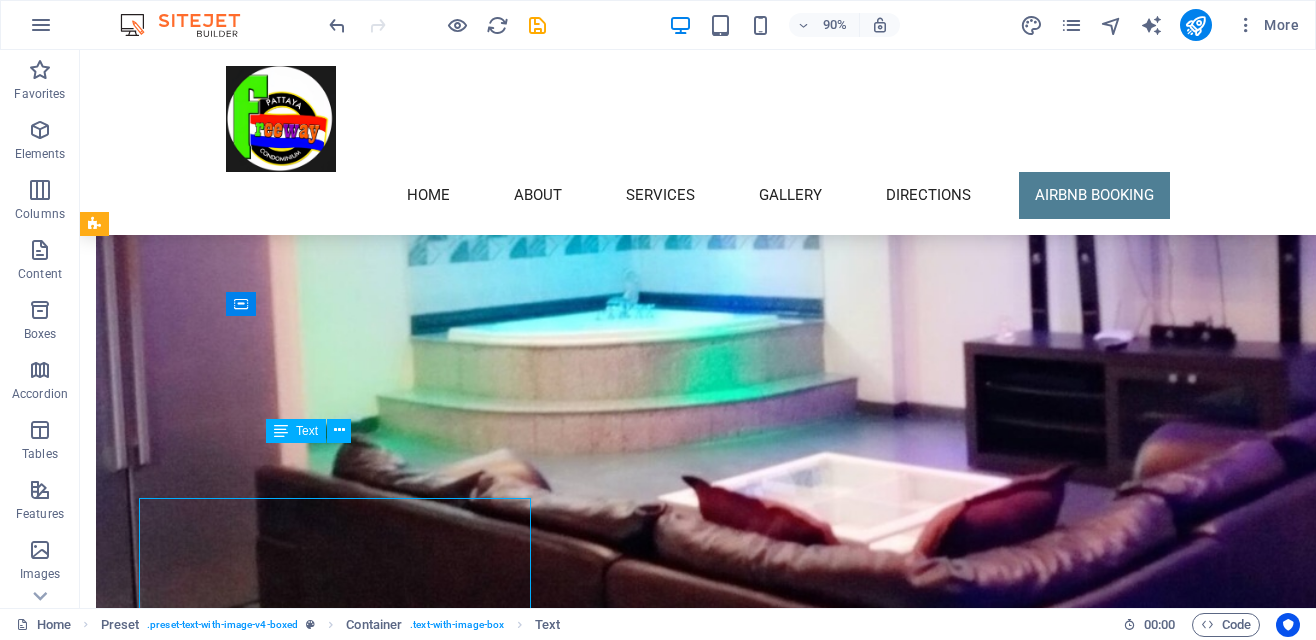 scroll, scrollTop: 6864, scrollLeft: 0, axis: vertical 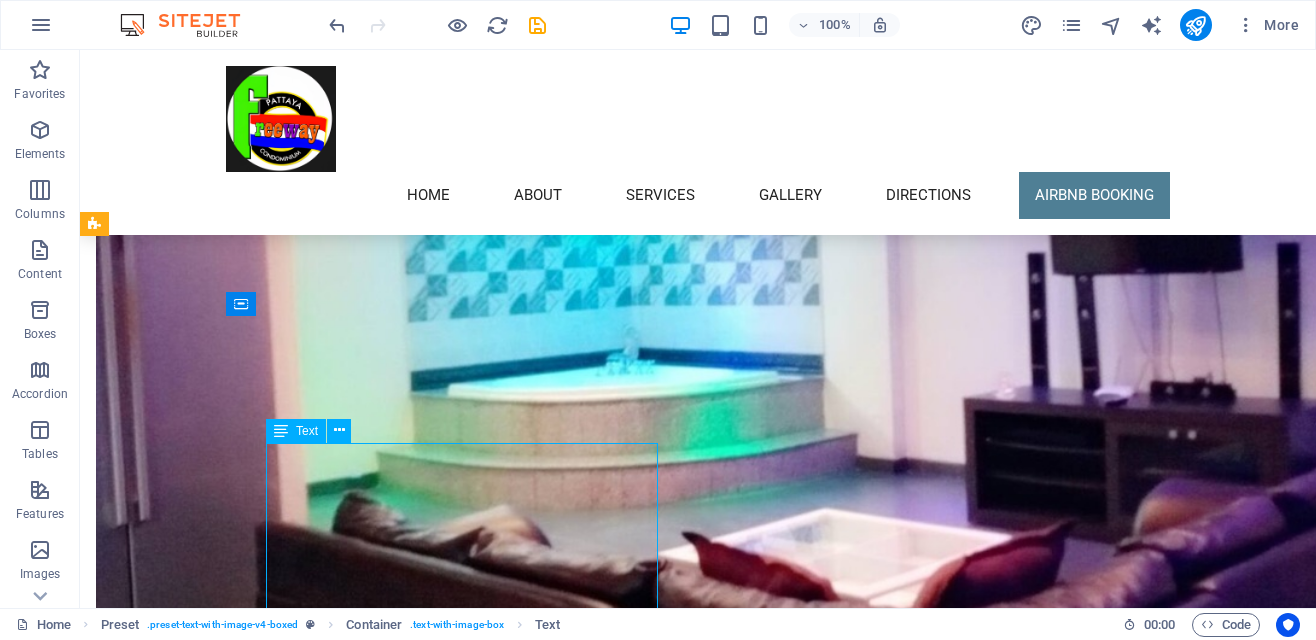 click on "75 m² Studio Apartment with Jacuzzi, featuring a glass sliding door, open kitchen, King Size bed, and spacious bathroom with shower.  **Important Information:**  Electricity and Cleaning are not included in the quoted Airbnb price. Electricity costs approximately 3,000-5,000 baht monthly depending on our usage. We charge 6 baht per unit. This encourages people to switch off the air- conditioning unit when not in the apartment.  **Included Free Amenities:**  - Local Cable TV  - High-Speed Internet (Fibre Optic, up to 35 Mbps download / 5 Mbps upload). - Kitchen utensils, electric kettle, microwave, and cutlery for 4 people.  - Standing and ceiling fans, safety security box. - Water usage." at bounding box center [568, 7378] 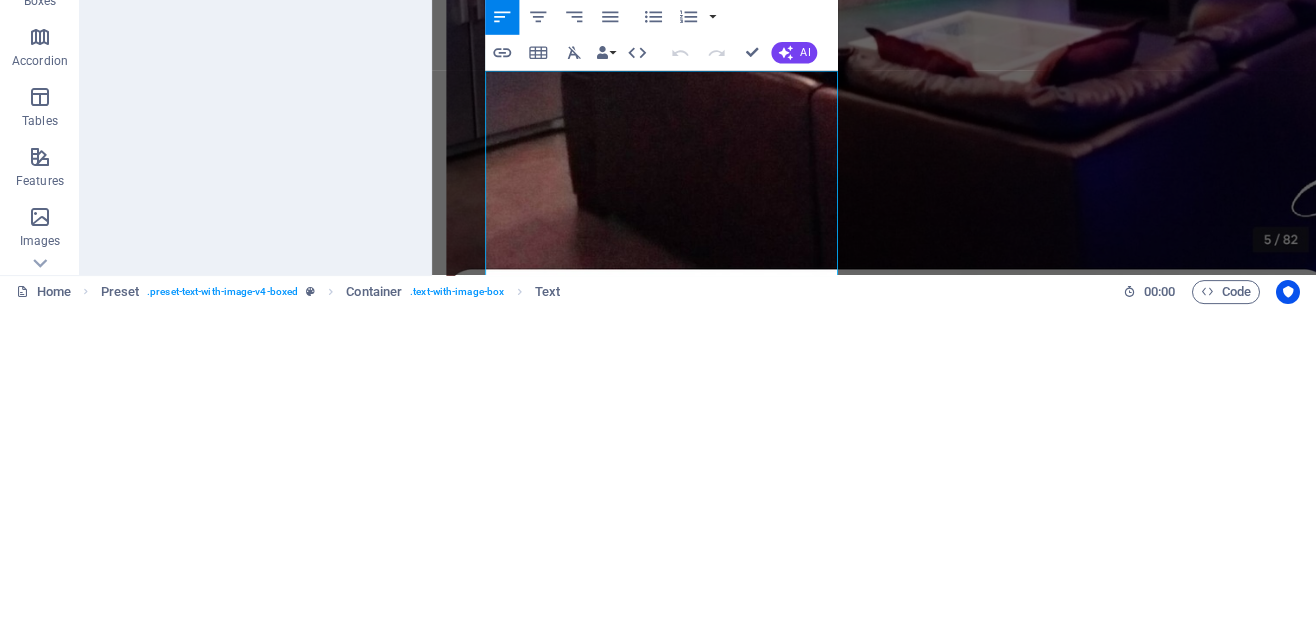 click on "75 m² Studio Apartment with Jacuzzi, featuring a glass sliding door, open kitchen, King Size bed, and spacious bathroom with shower.  **Important Information:**  Electricity and Cleaning are not included in the quoted Airbnb price. Electricity costs approximately 3,000-5,000 baht monthly depending on our usage. We charge 6 baht per unit. This encourages people to switch off the air- conditioning unit when not in the apartment.  **Included Free Amenities:**  - Local Cable TV  - High-Speed Internet (Fibre Optic, up to 35 Mbps download / 5 Mbps upload). - Kitchen utensils, electric kettle, microwave, and cutlery for 4 people." at bounding box center [920, 6432] 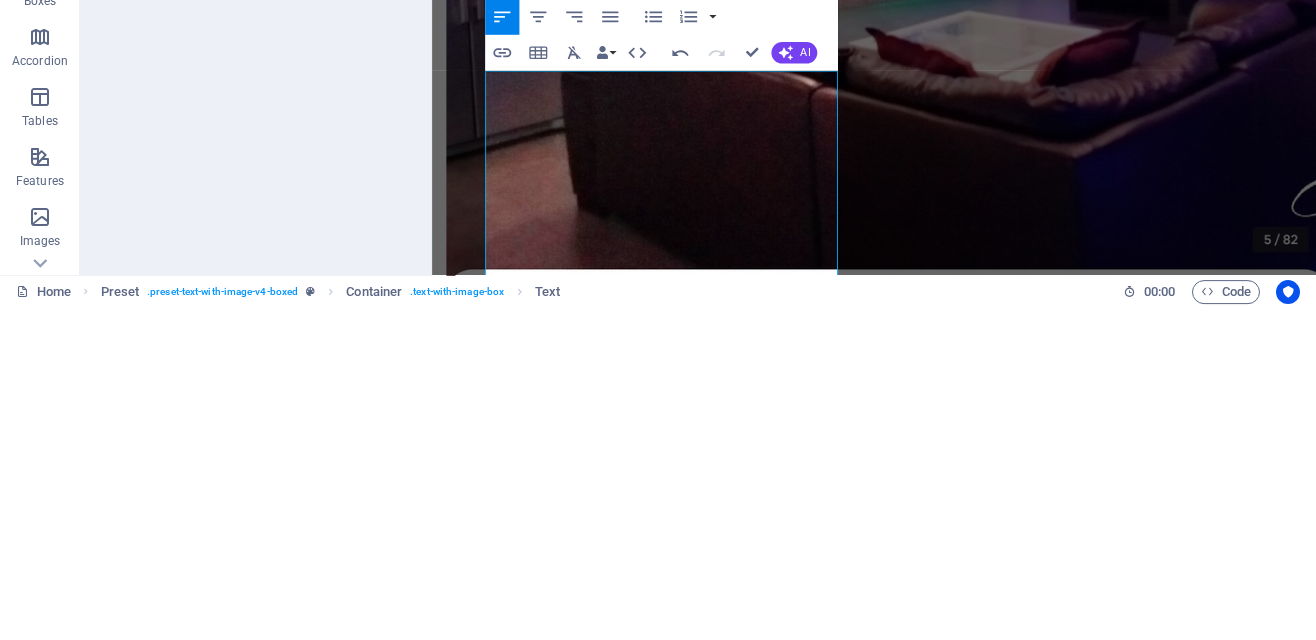 type 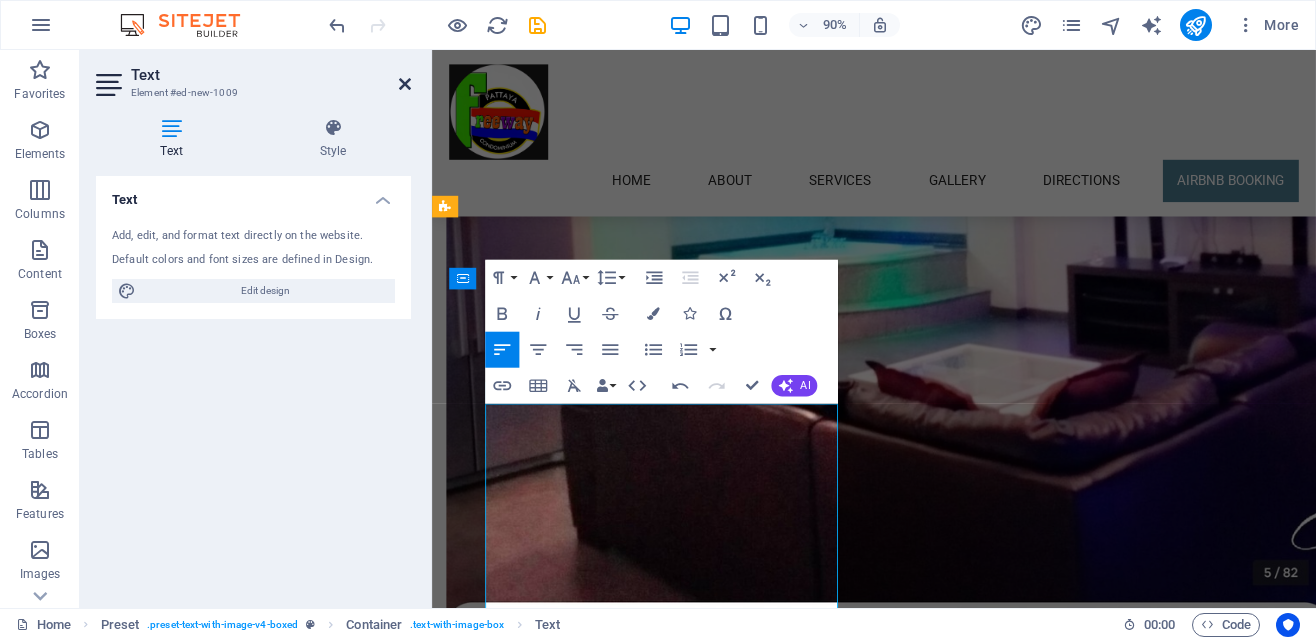 click at bounding box center [405, 84] 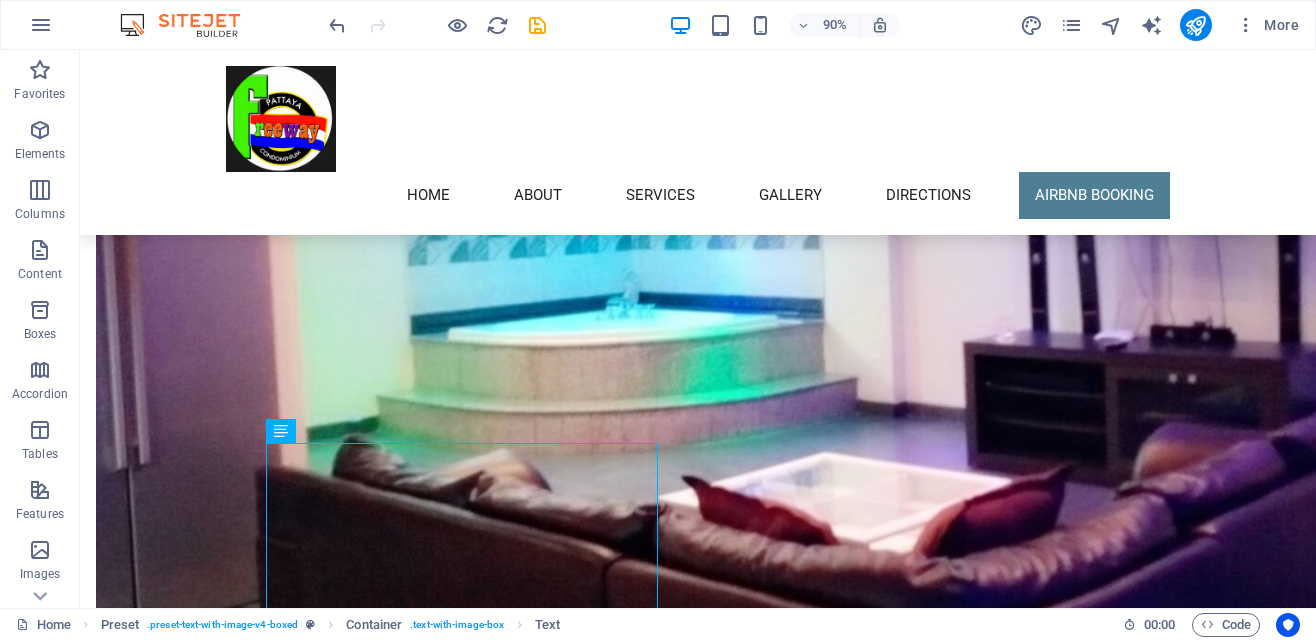 scroll, scrollTop: 6864, scrollLeft: 0, axis: vertical 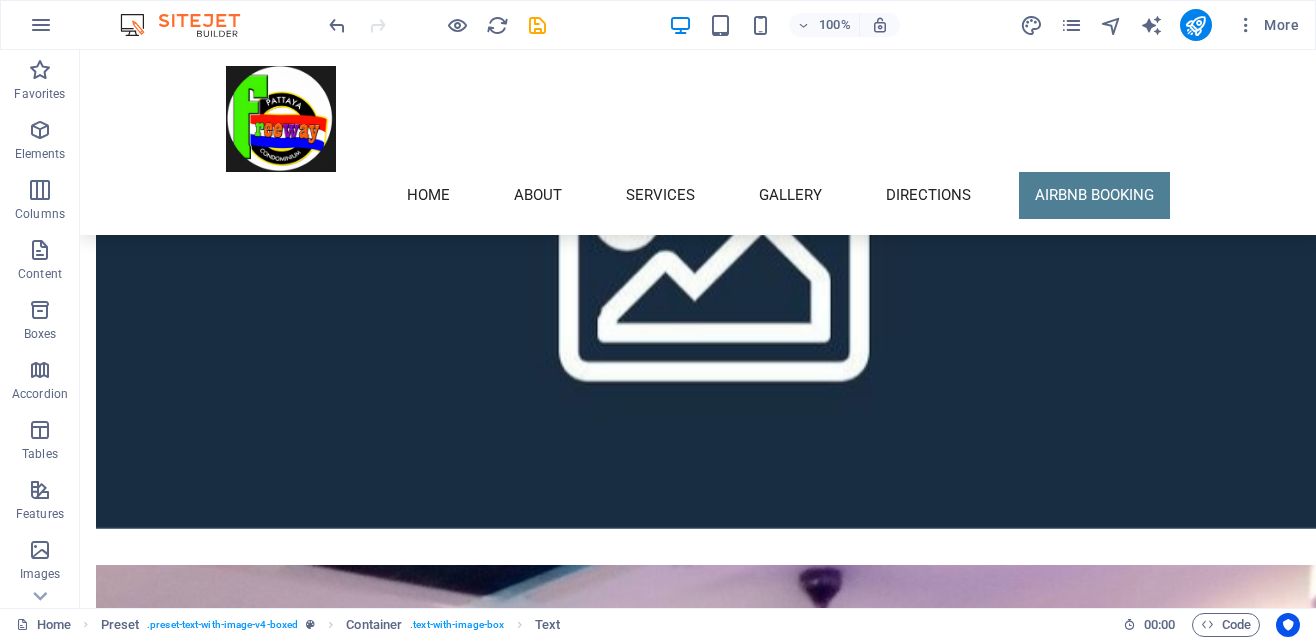 click on "New headline Lorem ipsum dolor sit amet, consectetuer adipiscing elit. Aenean commodo ligula eget dolor. Lorem ipsum dolor sit amet, consectetuer adipiscing elit leget dolor. Lorem ipsum dolor sit amet, consectetuer adipiscing elit. Aenean commodo ligula eget dolor. Lorem ipsum dolor sit amet, consectetuer adipiscing elit dolor consectetuer adipiscing elit leget dolor. Lorem elit saget ipsum dolor sit amet, consectetuer. Drop content here or  Add elements  Paste clipboard" at bounding box center [698, 7313] 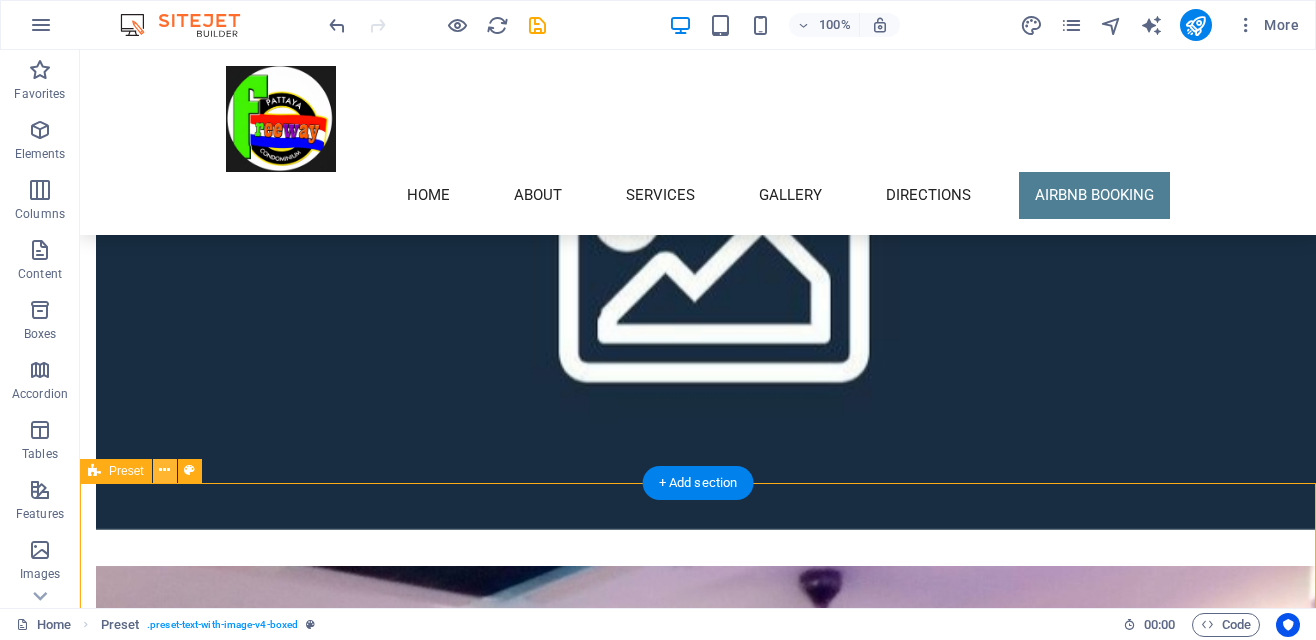 click at bounding box center [164, 470] 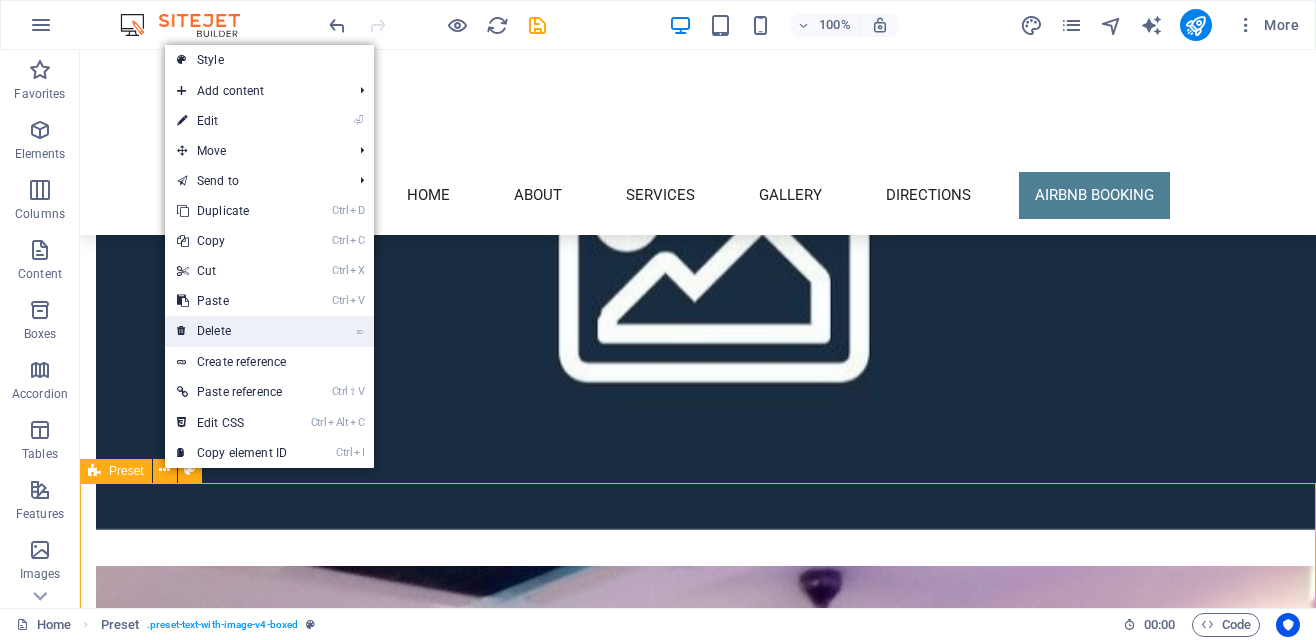 click on "⌦  Delete" at bounding box center [232, 331] 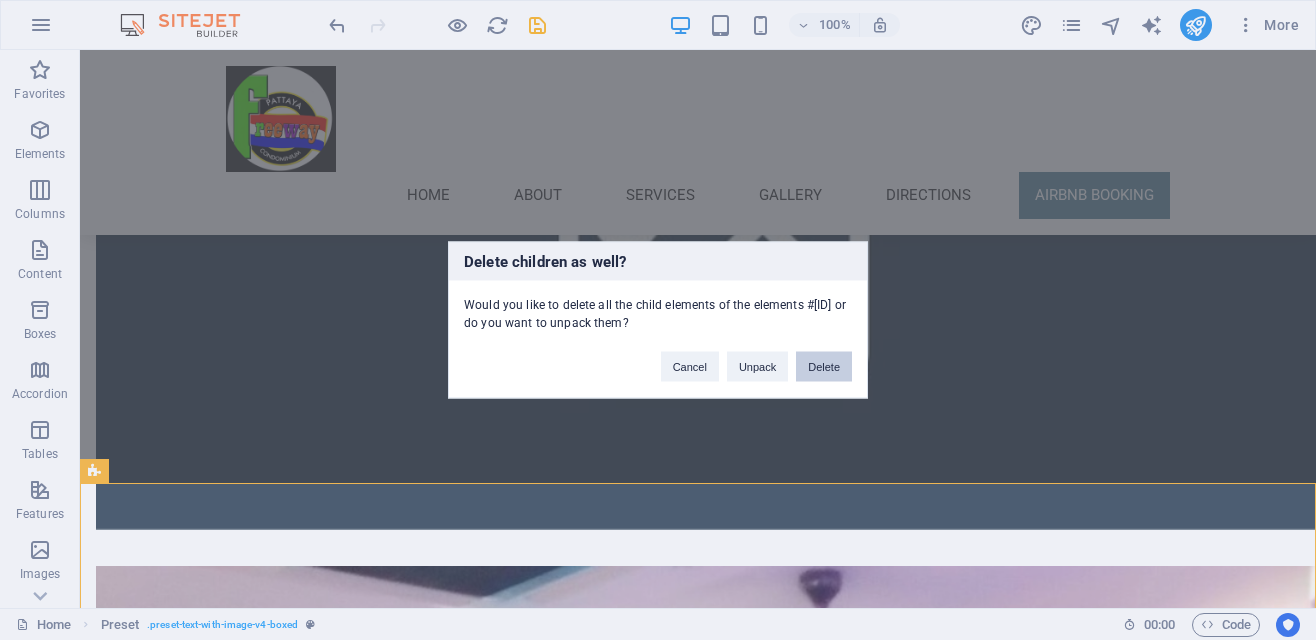 click on "Delete" at bounding box center (824, 367) 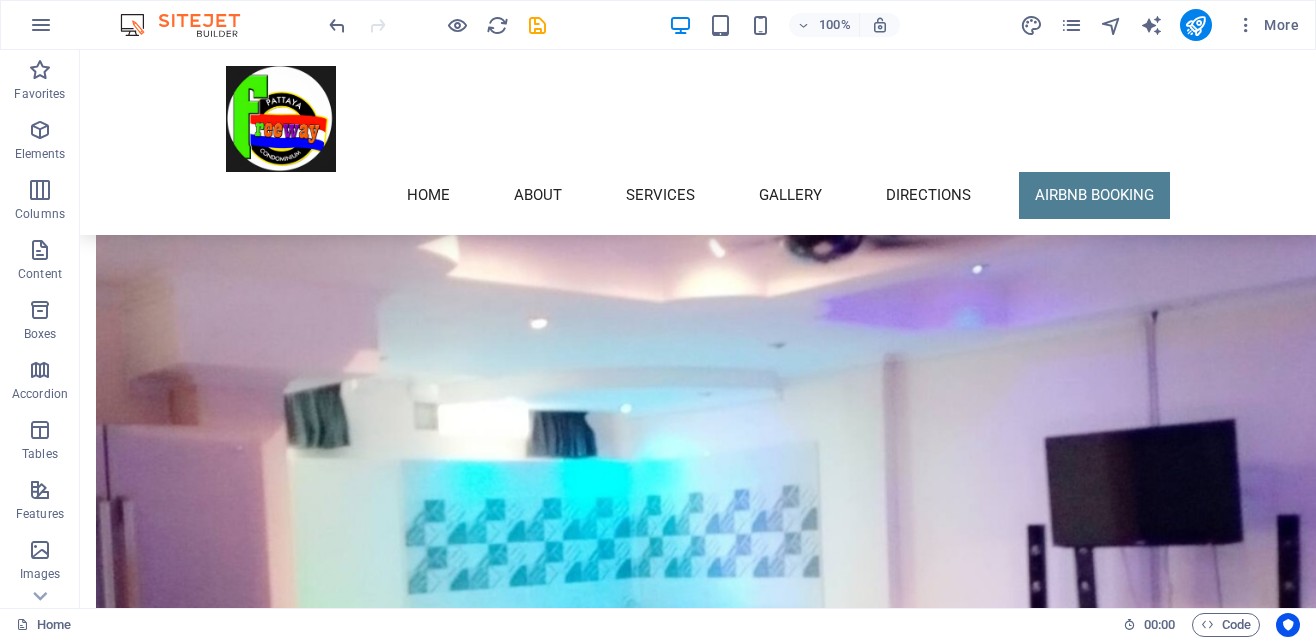 scroll, scrollTop: 6593, scrollLeft: 0, axis: vertical 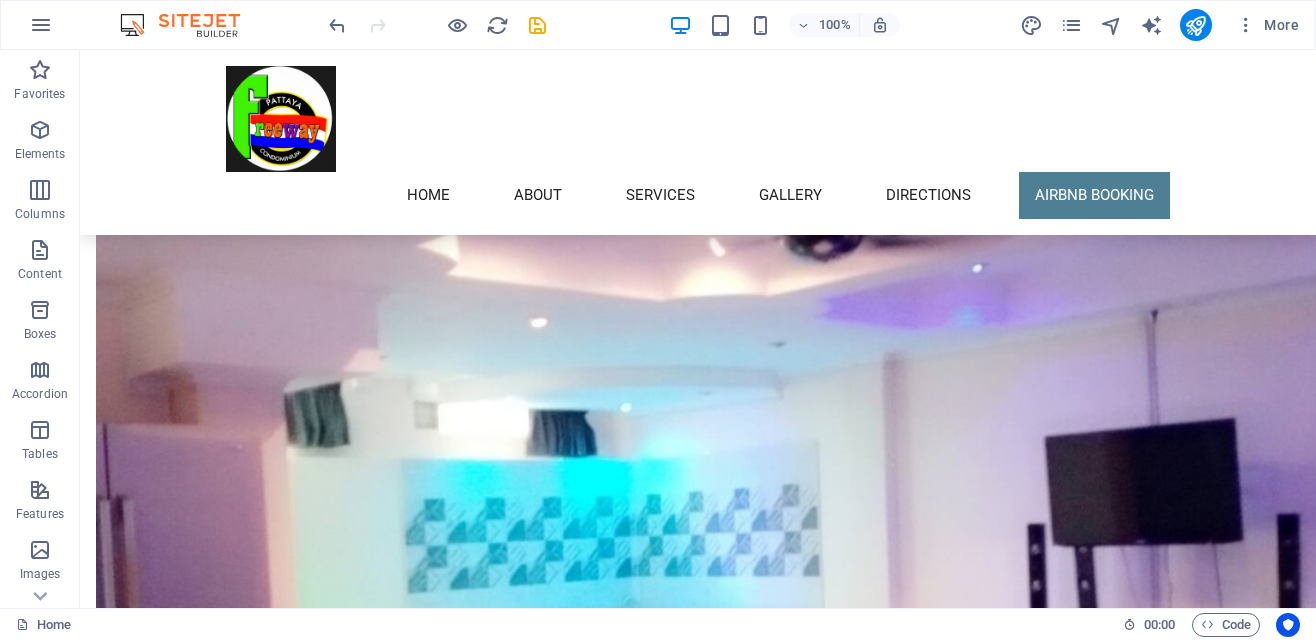 click at bounding box center (568, 8366) 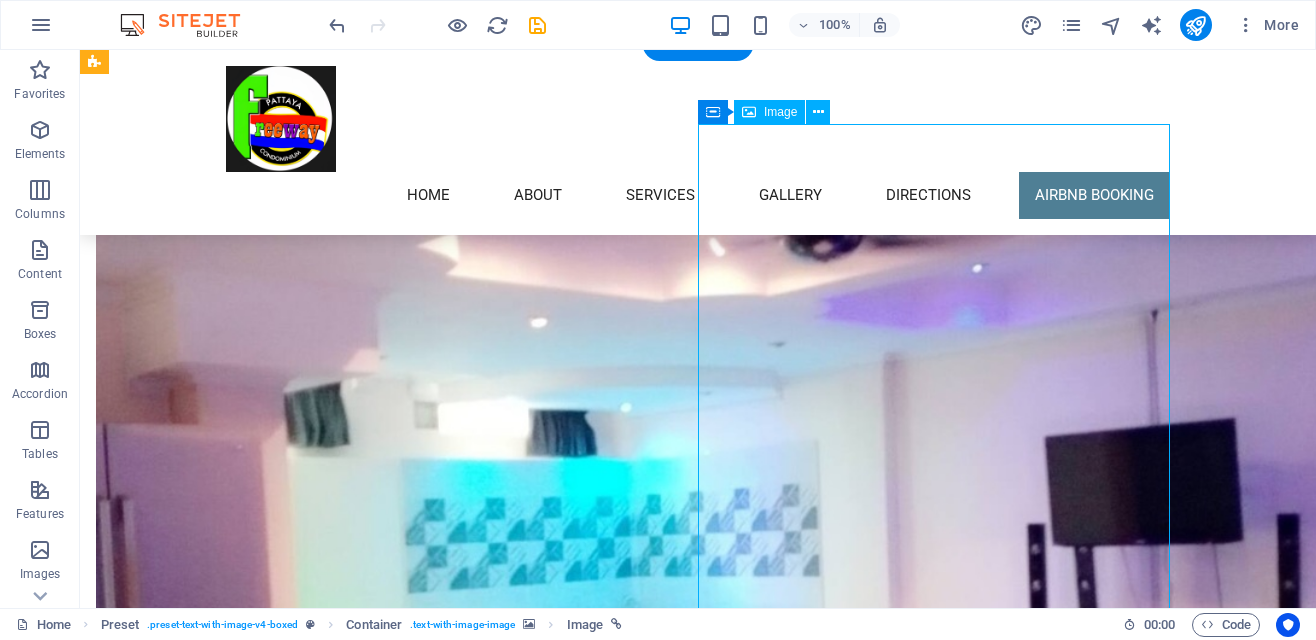 click at bounding box center (568, 8366) 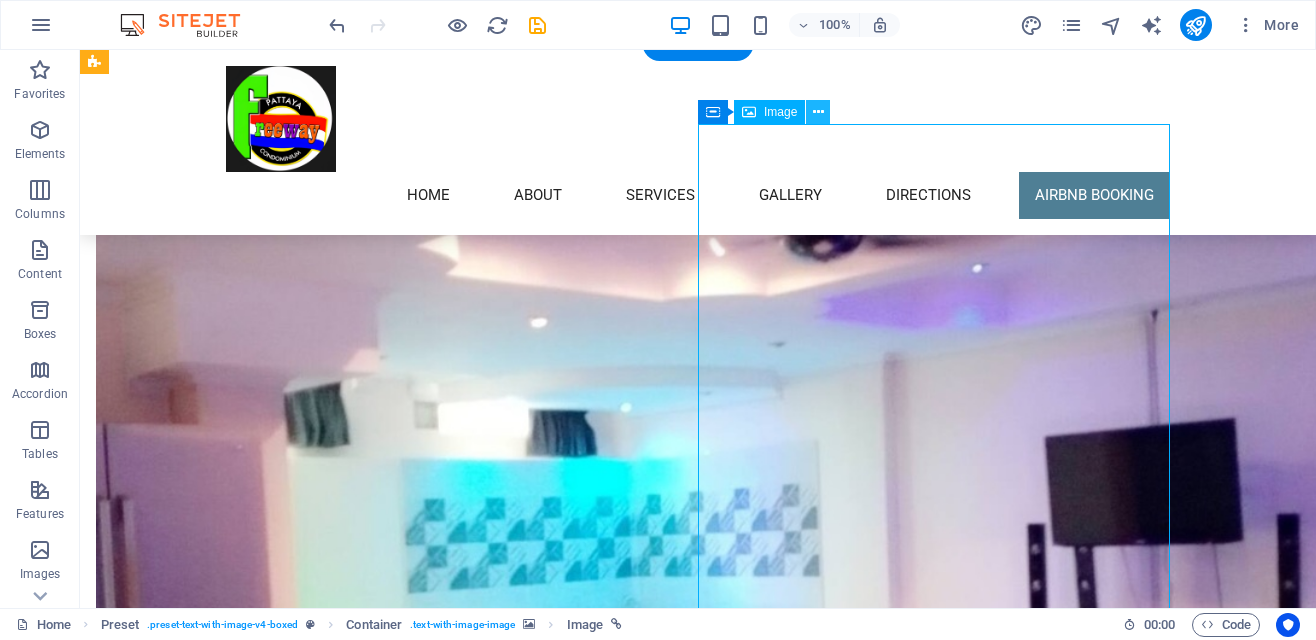 click at bounding box center [818, 112] 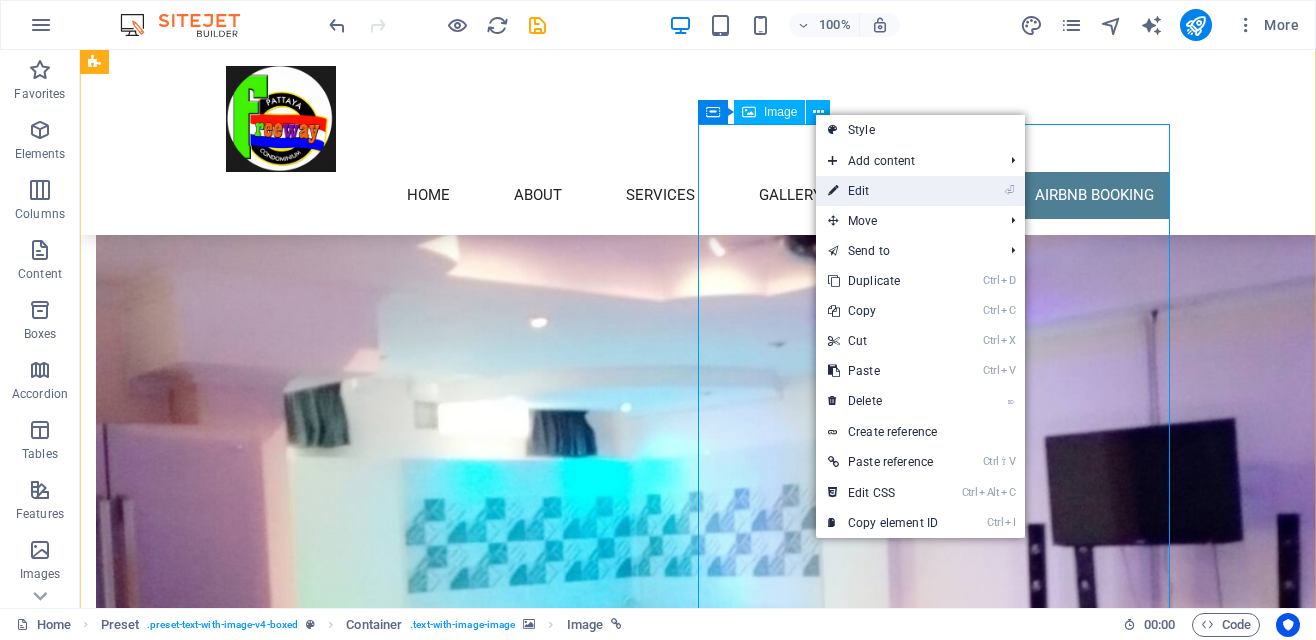 click on "⏎  Edit" at bounding box center (883, 191) 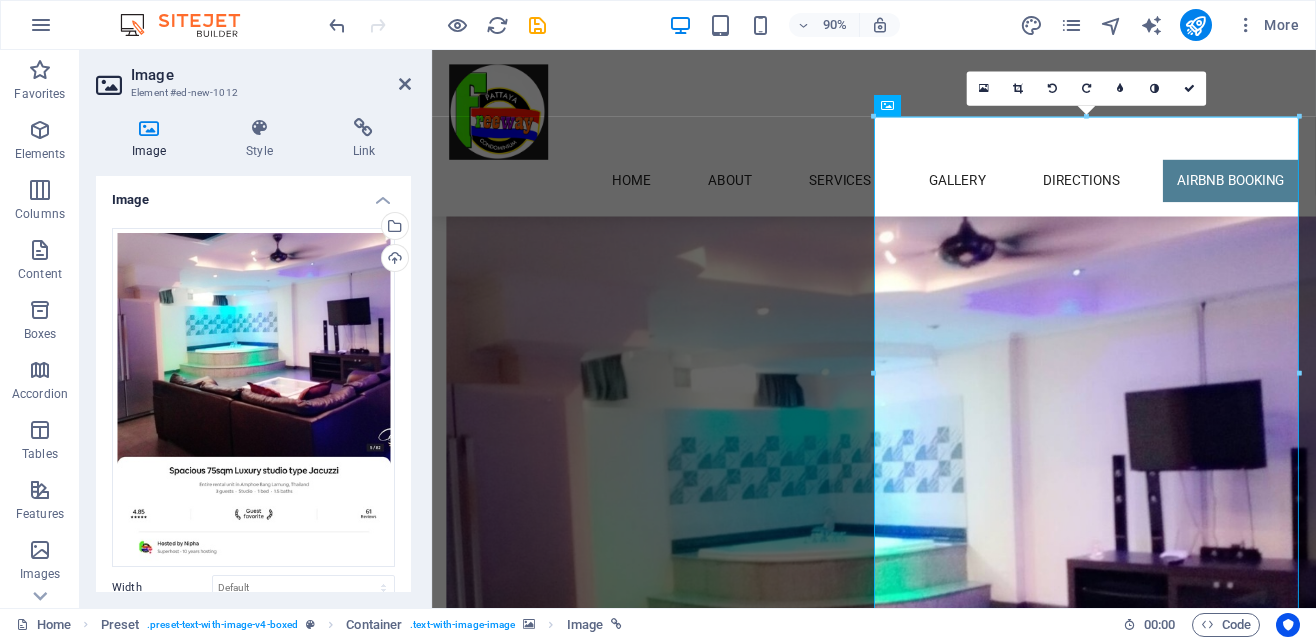 scroll, scrollTop: 6649, scrollLeft: 0, axis: vertical 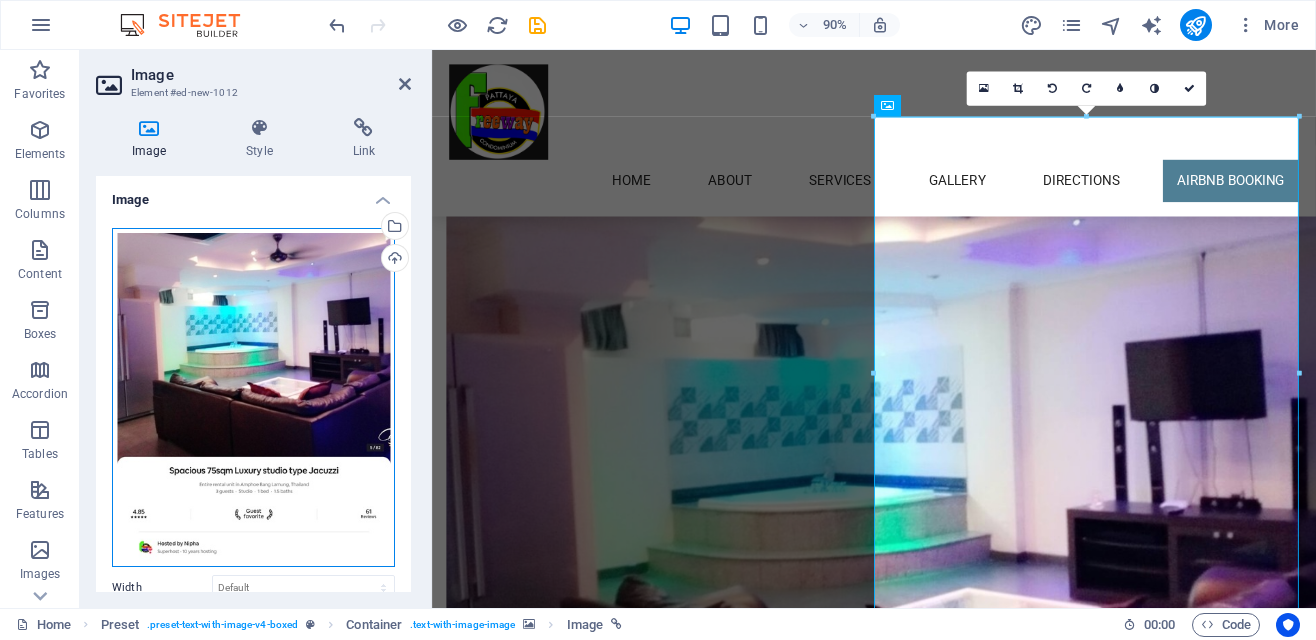 click on "Drag files here, click to choose files or select files from Files or our free stock photos & videos" at bounding box center [253, 397] 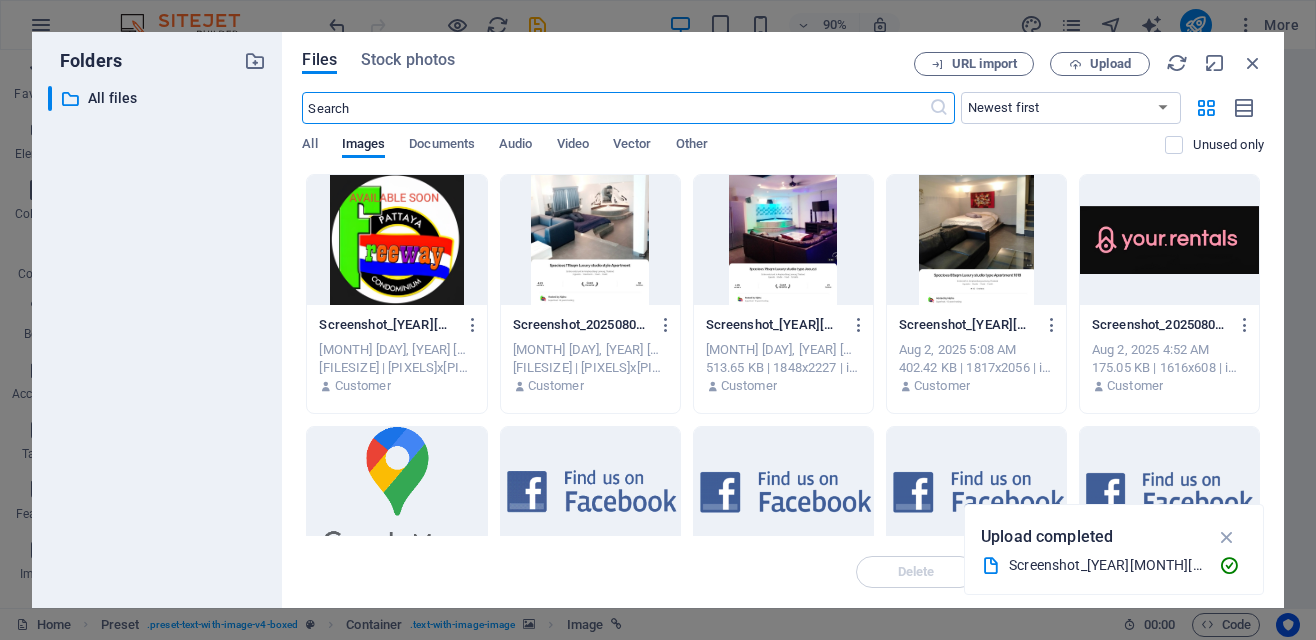 scroll, scrollTop: 7347, scrollLeft: 0, axis: vertical 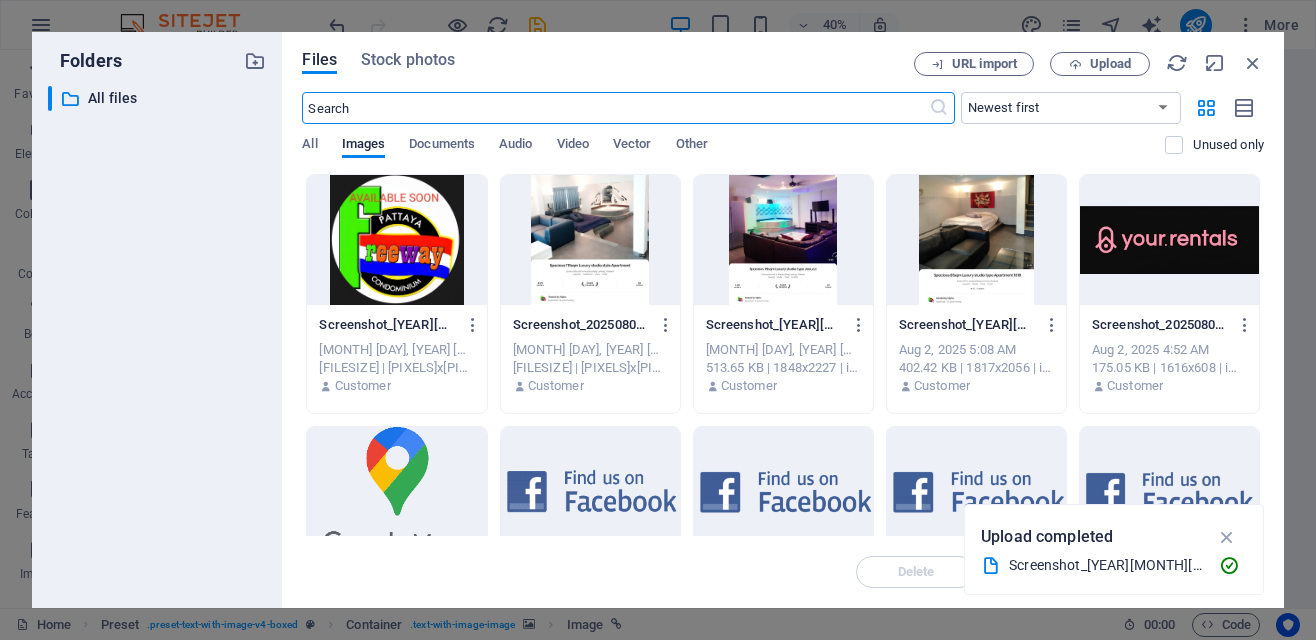 click at bounding box center (590, 240) 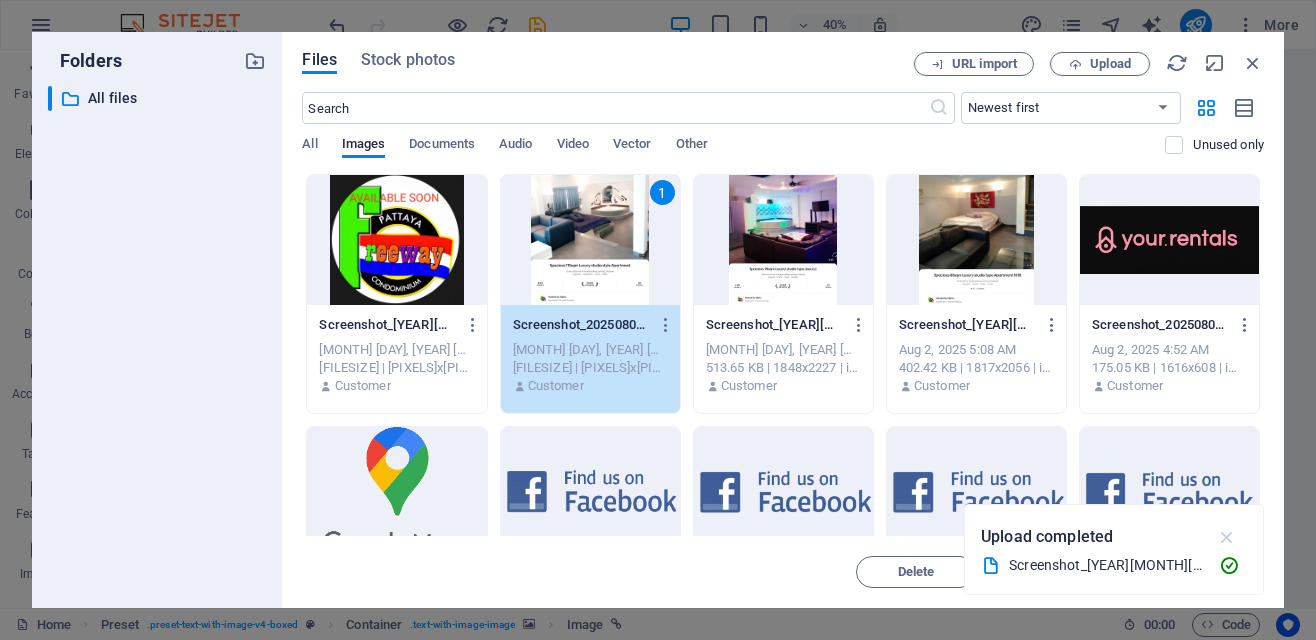 click at bounding box center [1227, 537] 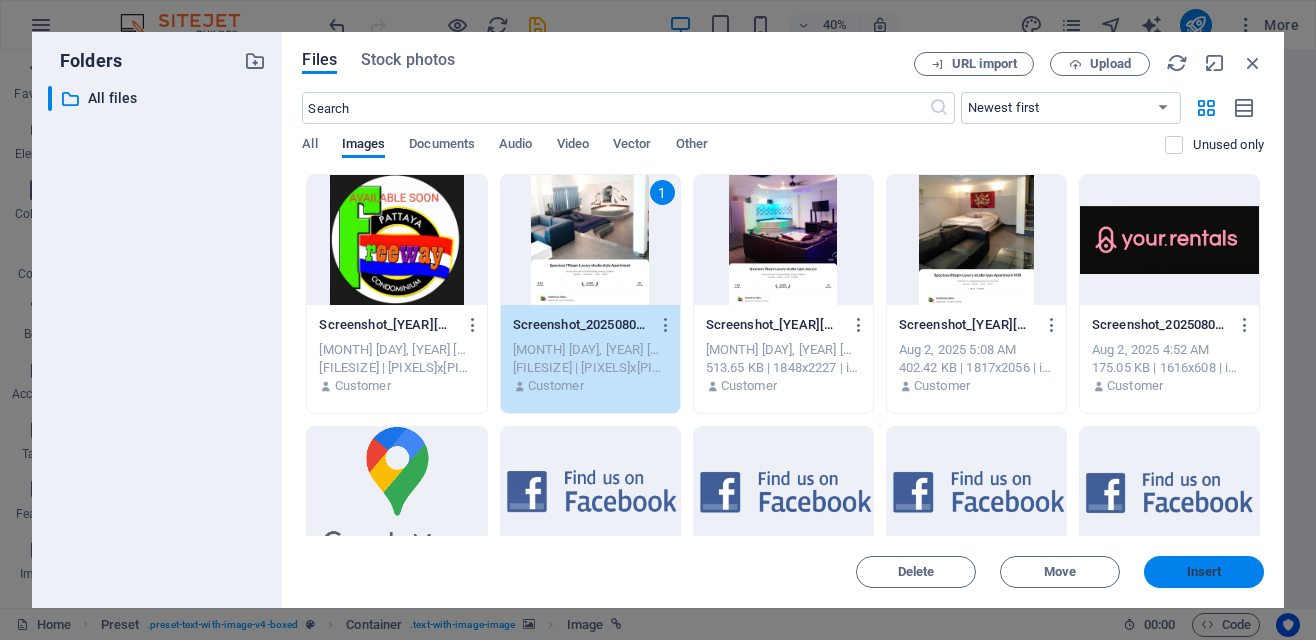 click on "Insert" at bounding box center (1204, 572) 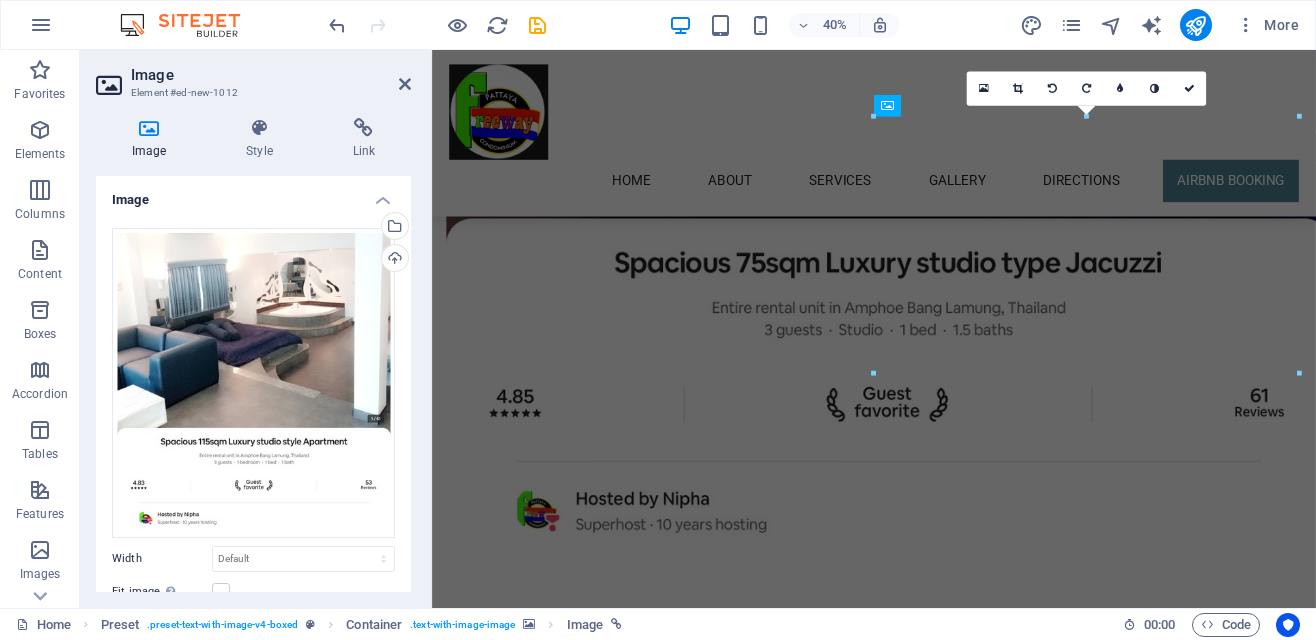 scroll, scrollTop: 6649, scrollLeft: 0, axis: vertical 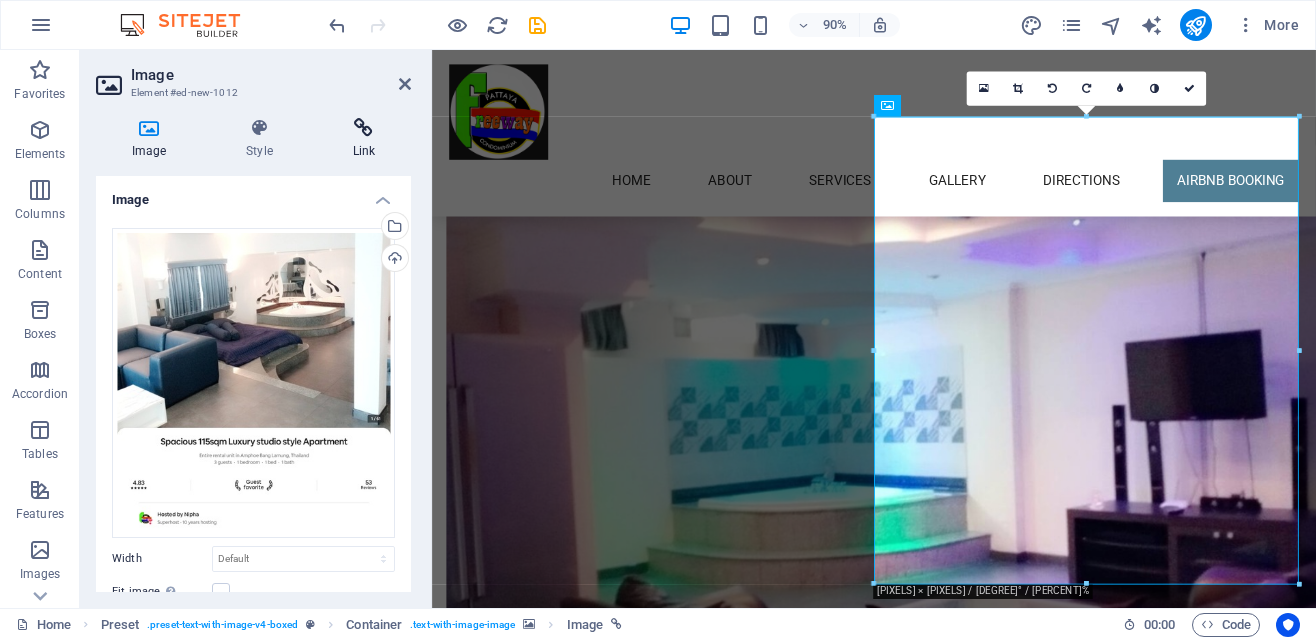 click at bounding box center [364, 128] 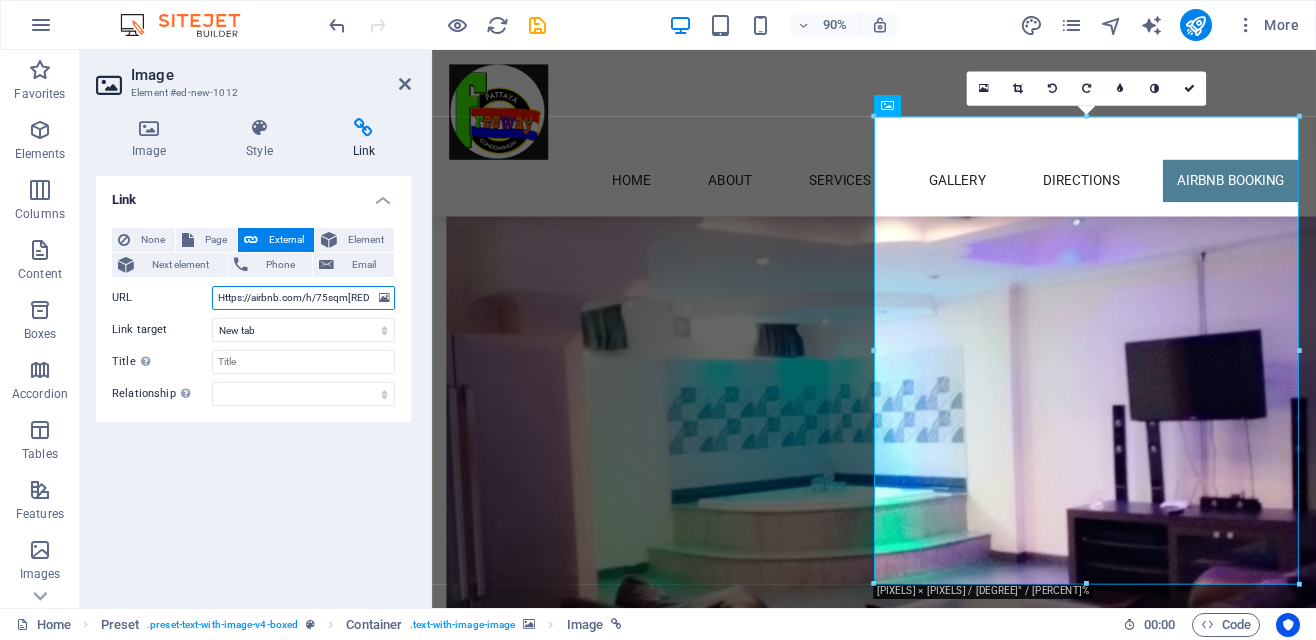 click on "Https://airbnb.com/h/75sqm[REDACTED]" at bounding box center [303, 298] 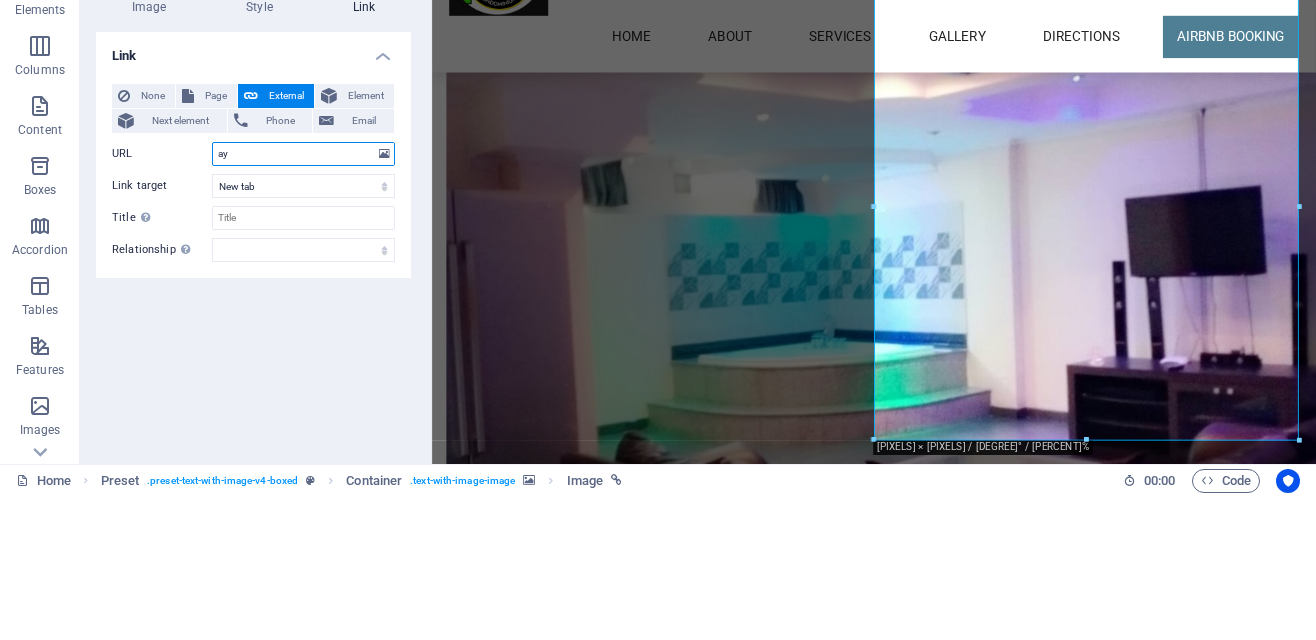 type on "y" 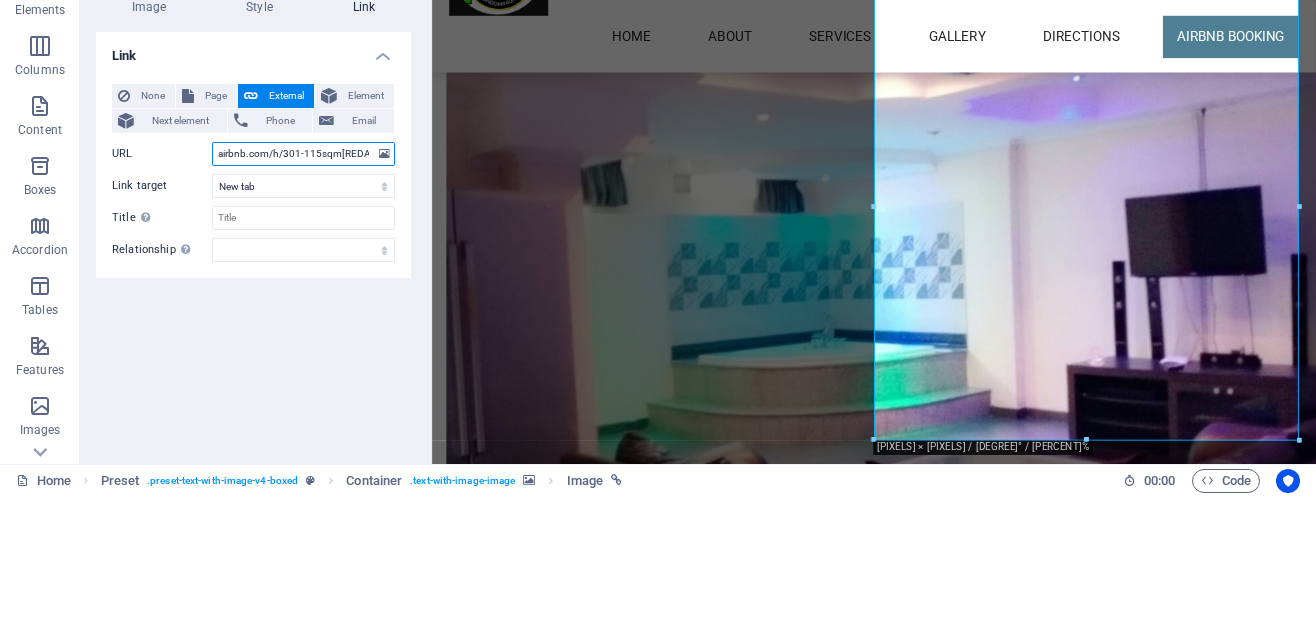scroll, scrollTop: 0, scrollLeft: 3, axis: horizontal 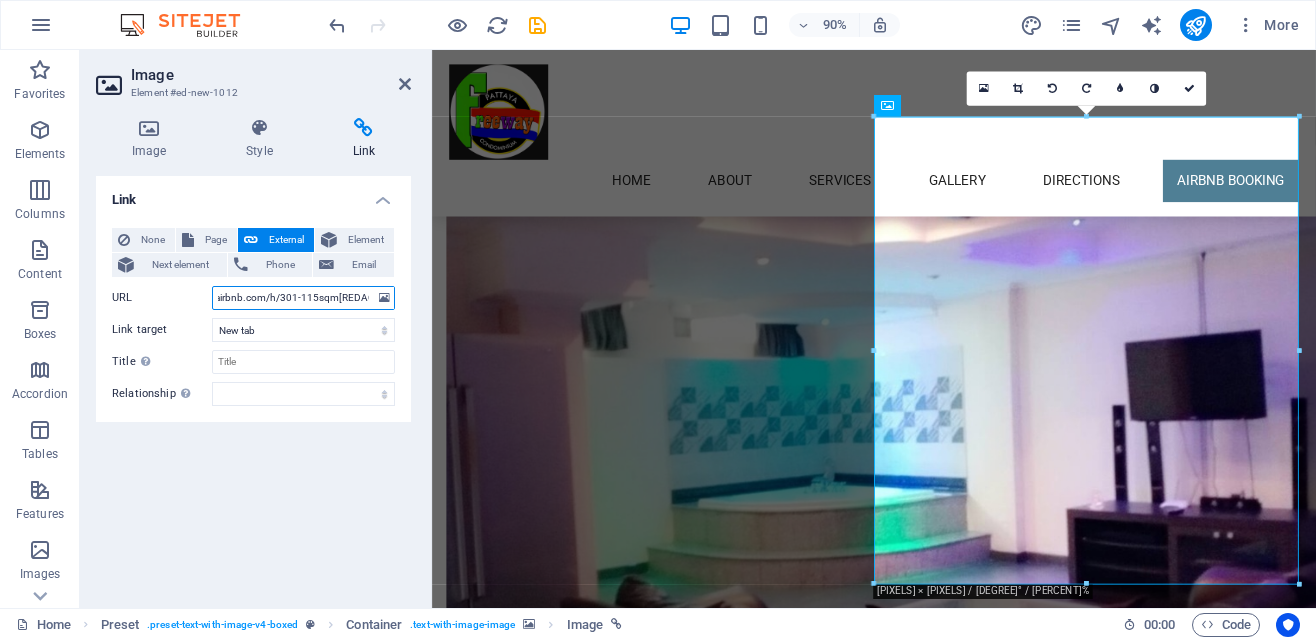 click on "airbnb.com/h/301-115sqm[REDACTED]" at bounding box center [303, 298] 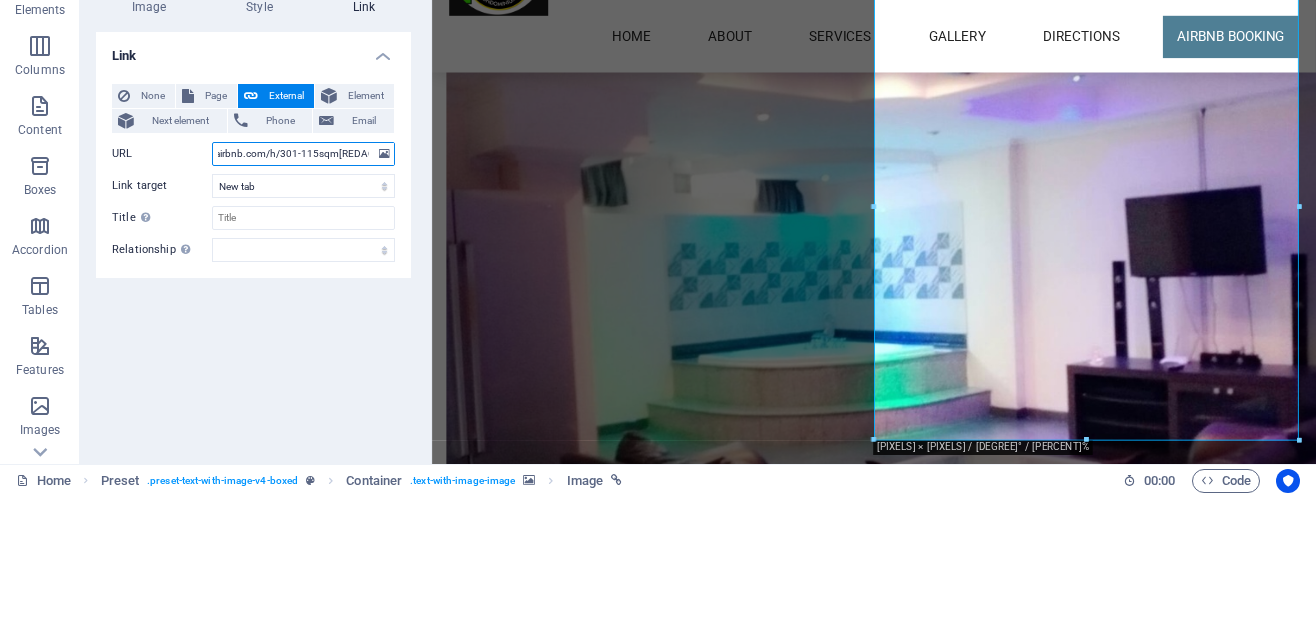 scroll, scrollTop: 0, scrollLeft: 0, axis: both 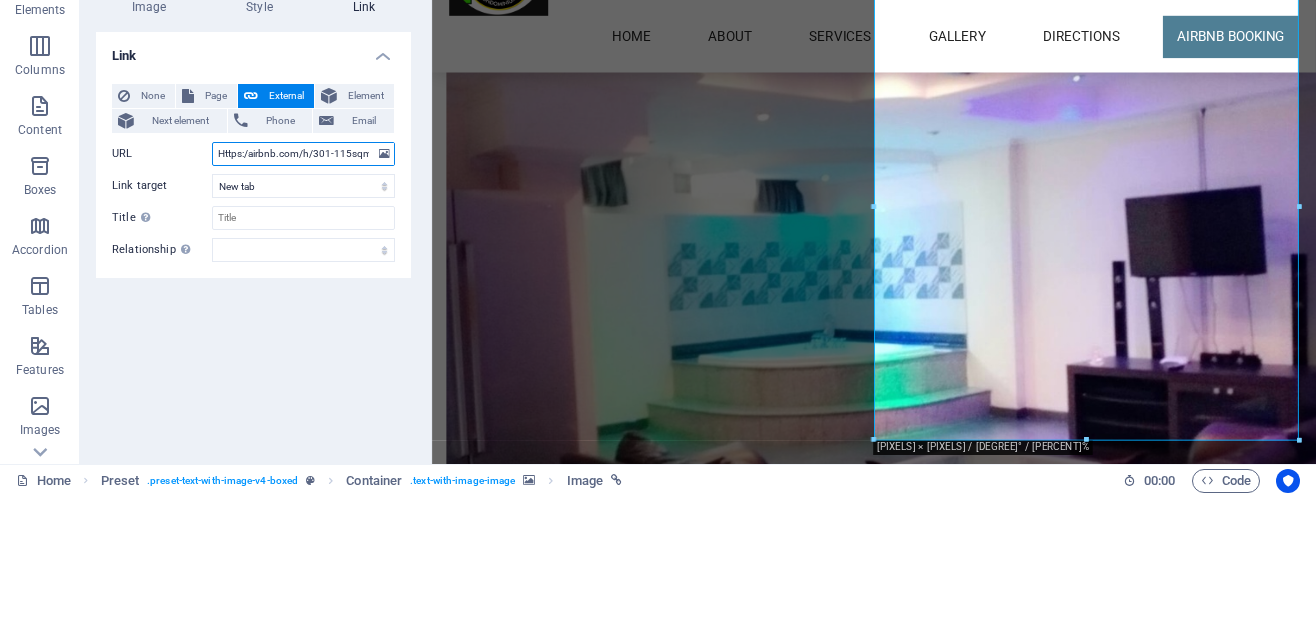 type on "Https://airbnb.com/h/301-115sqm[REDACTED]" 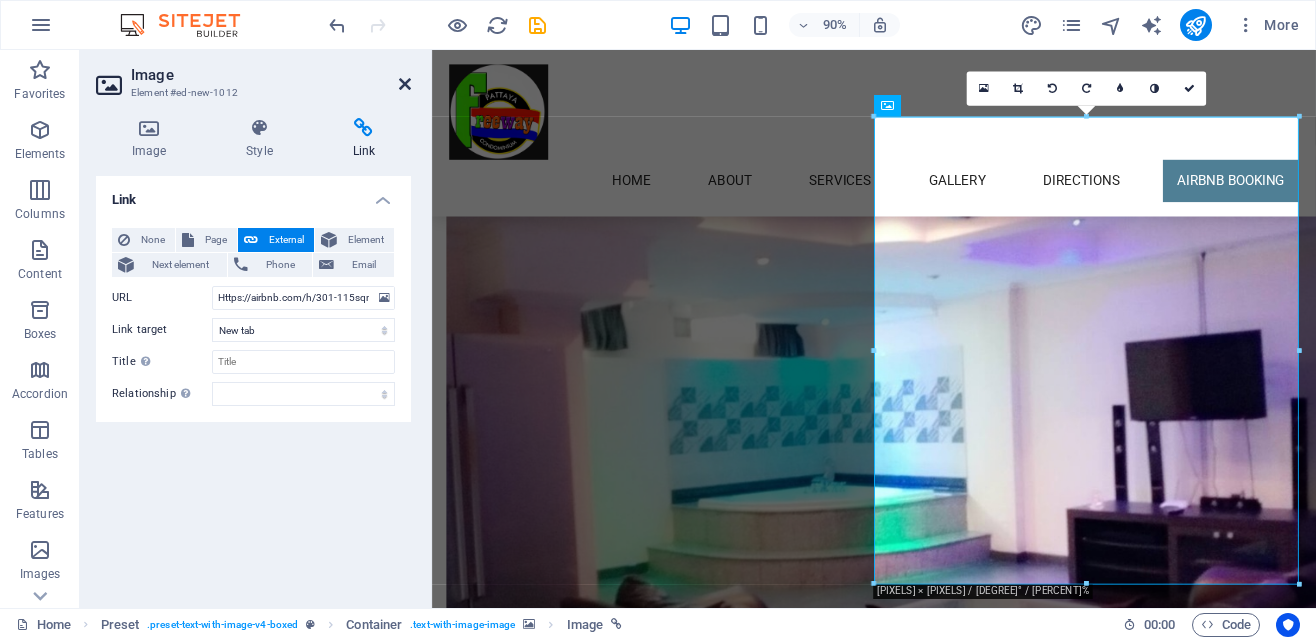 click at bounding box center [405, 84] 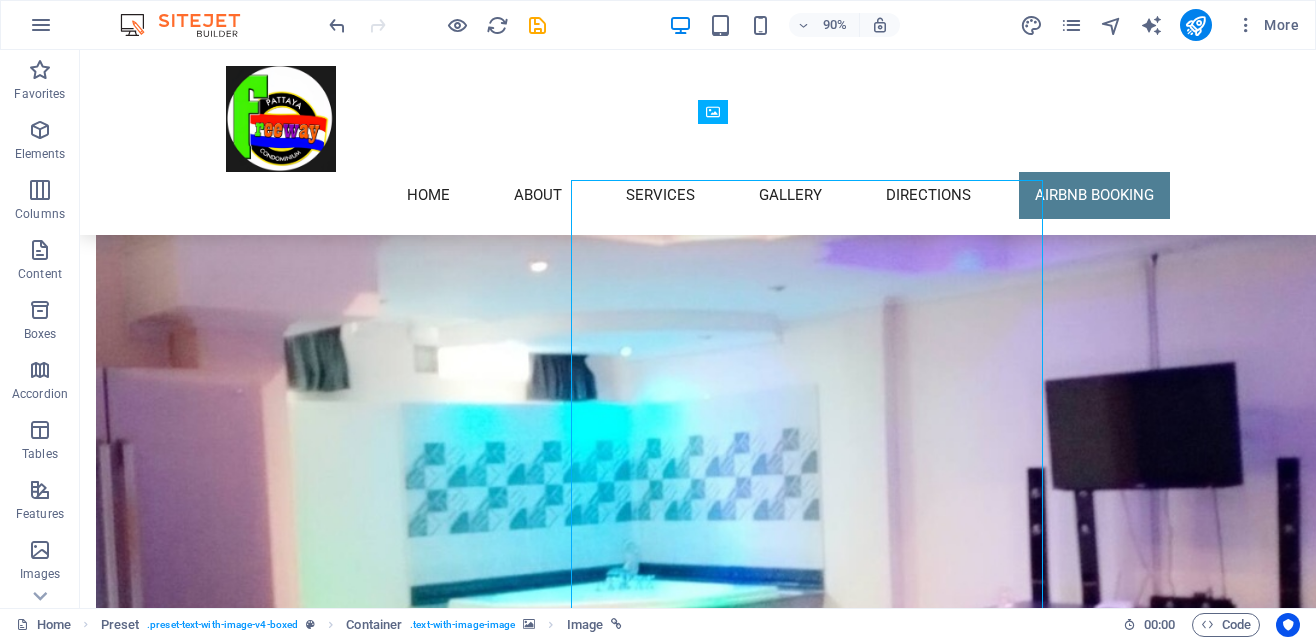 scroll, scrollTop: 6593, scrollLeft: 0, axis: vertical 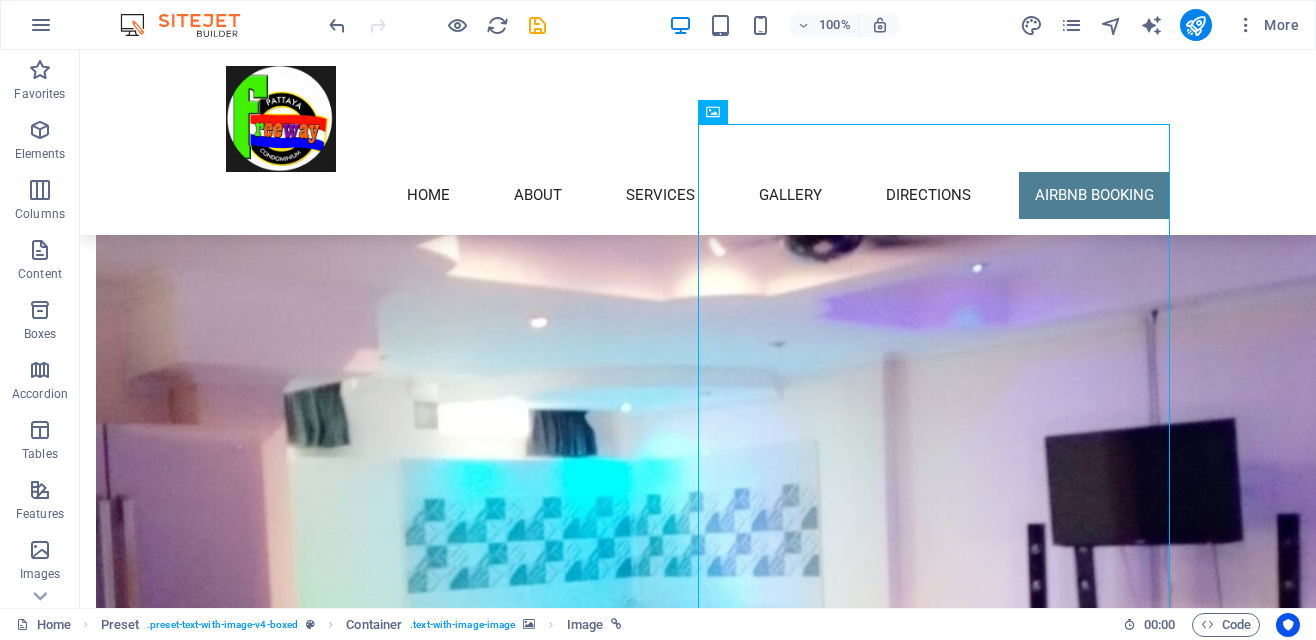 click on "Airbnb hosting Apartment [NUMBER]" at bounding box center [568, 6630] 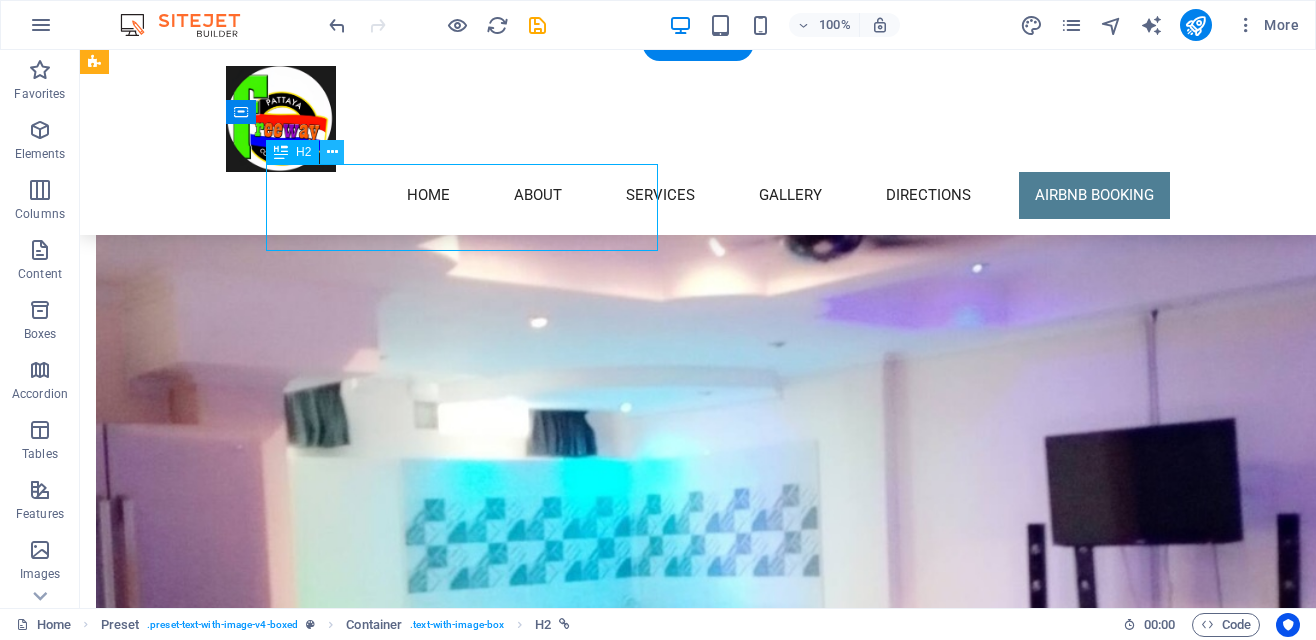 click at bounding box center [332, 152] 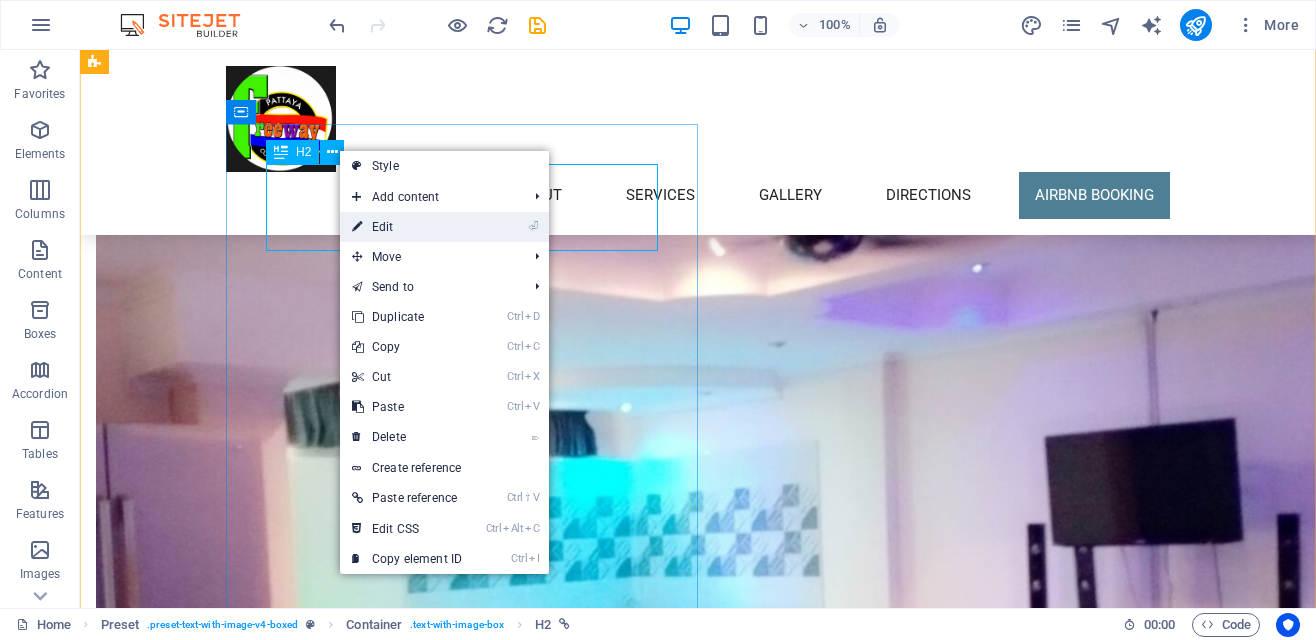 click on "⏎  Edit" at bounding box center [407, 227] 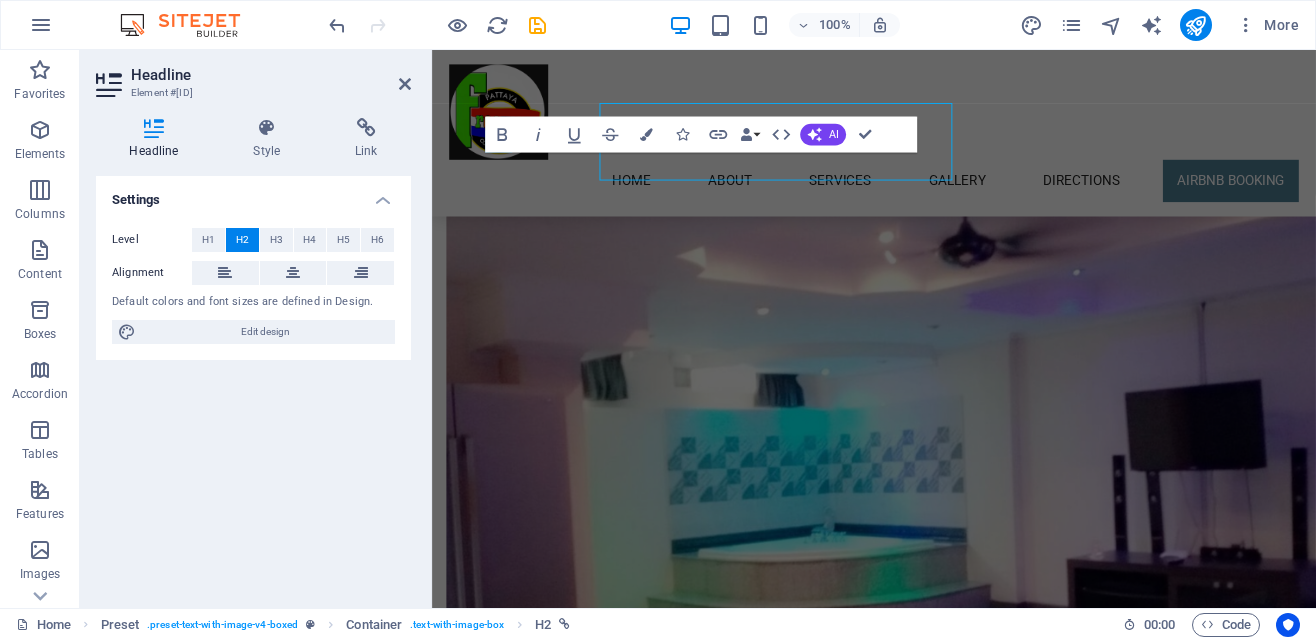 scroll, scrollTop: 6649, scrollLeft: 0, axis: vertical 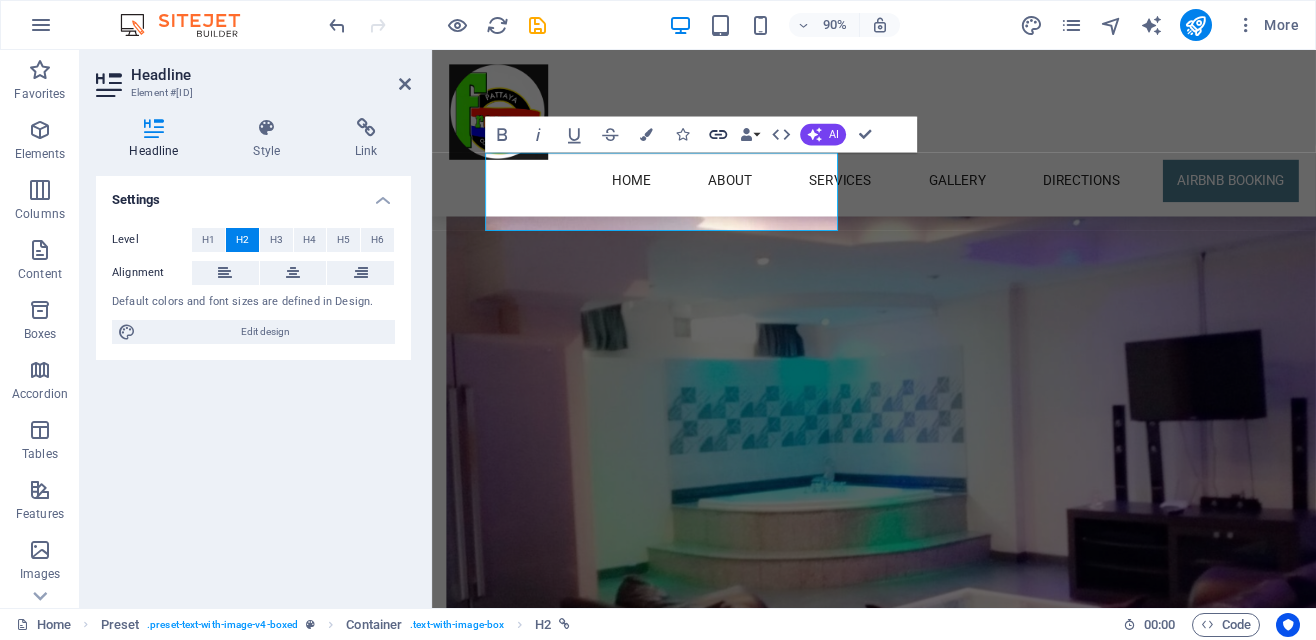 click 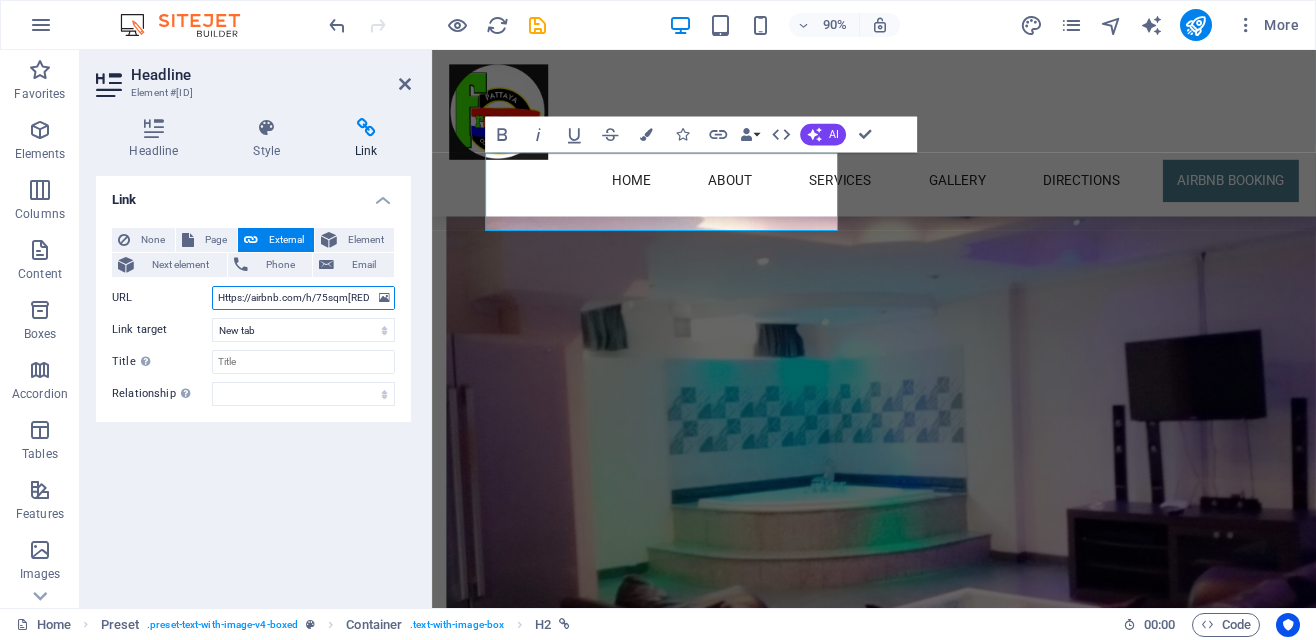 click on "Https://airbnb.com/h/75sqm[REDACTED]" at bounding box center (303, 298) 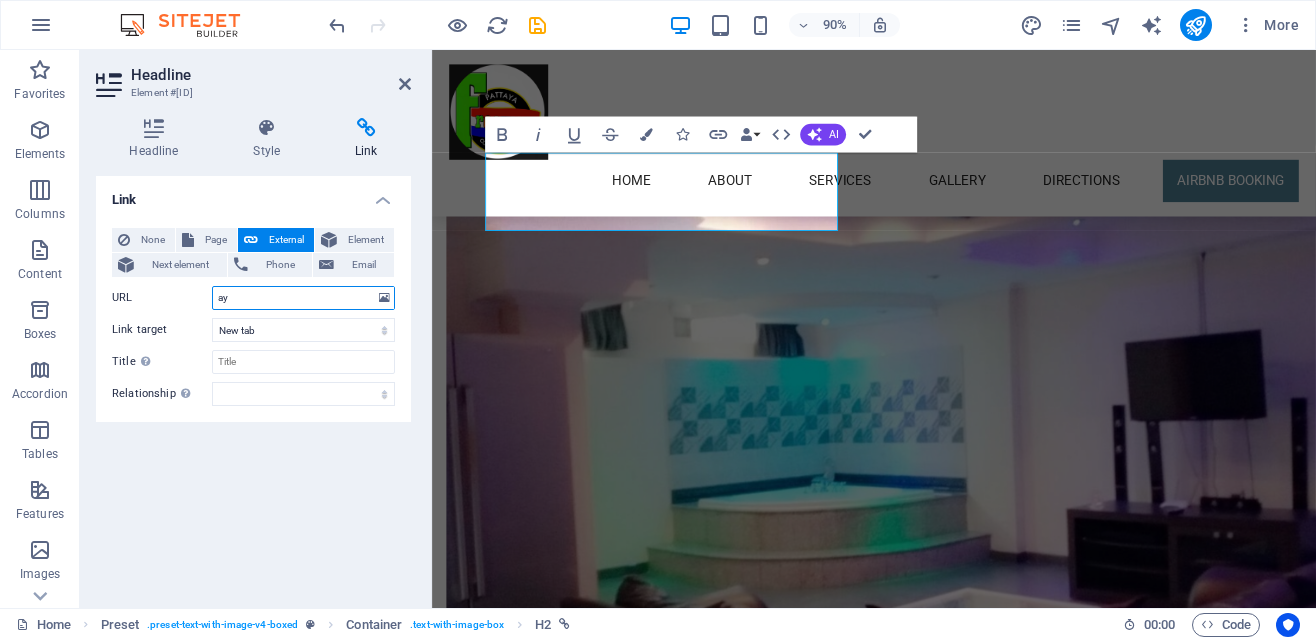 type on "y" 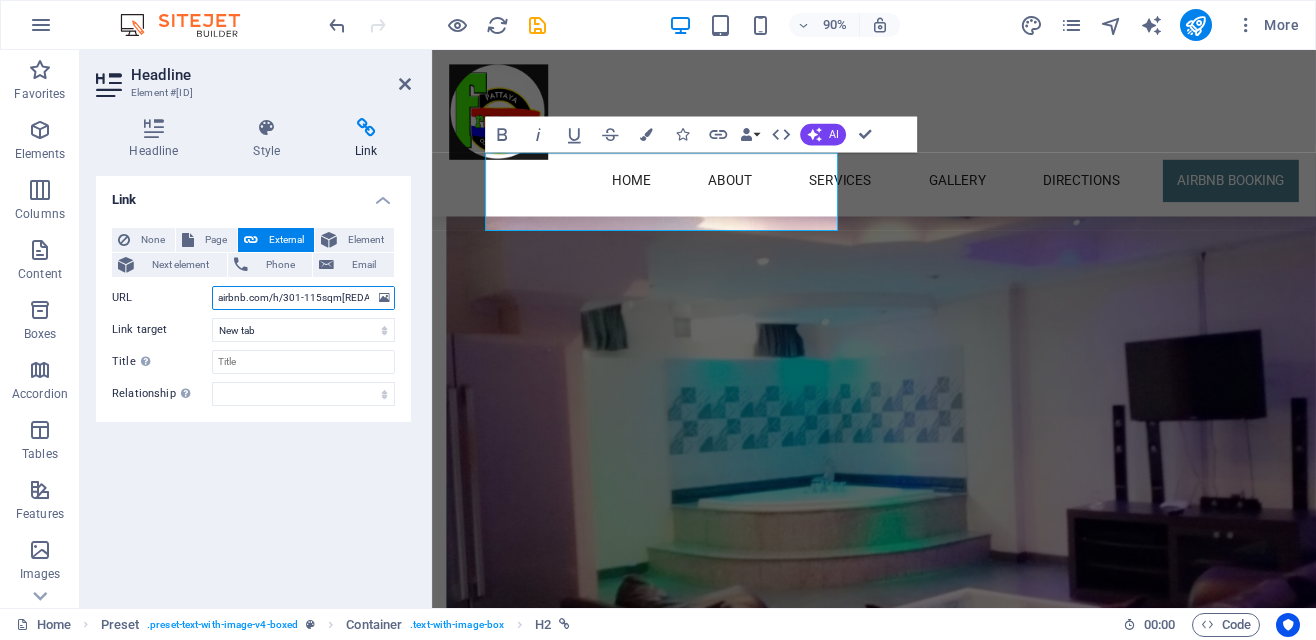 scroll, scrollTop: 0, scrollLeft: 3, axis: horizontal 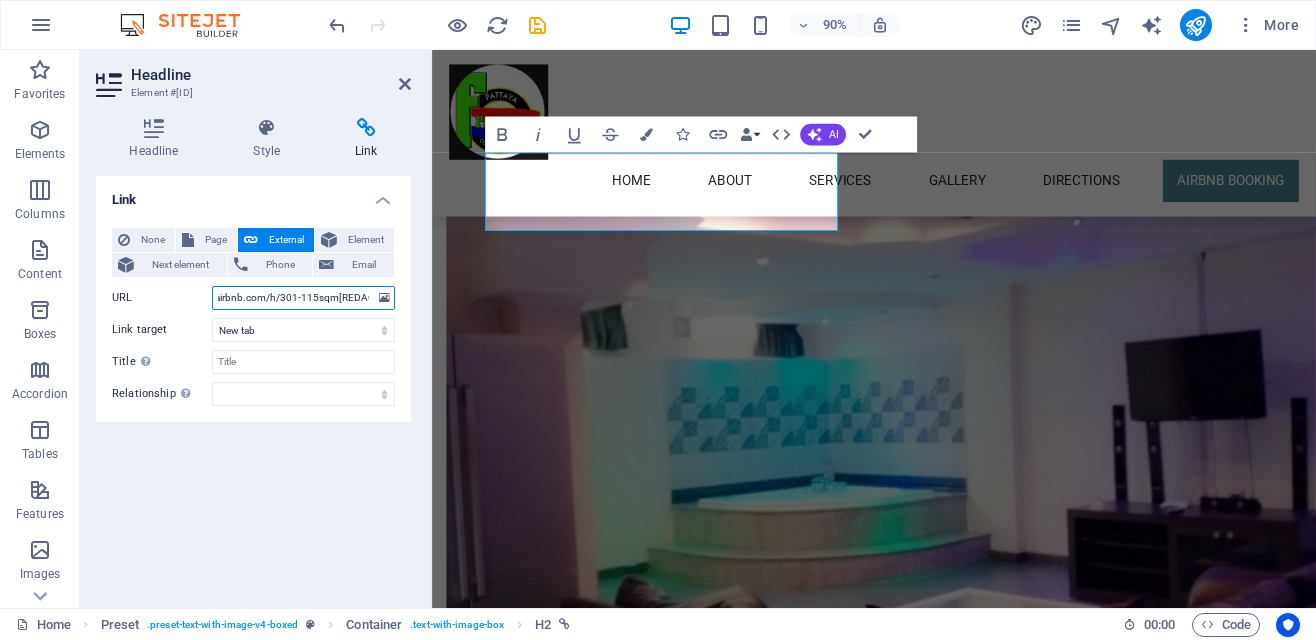 click on "airbnb.com/h/301-115sqm[REDACTED]" at bounding box center (303, 298) 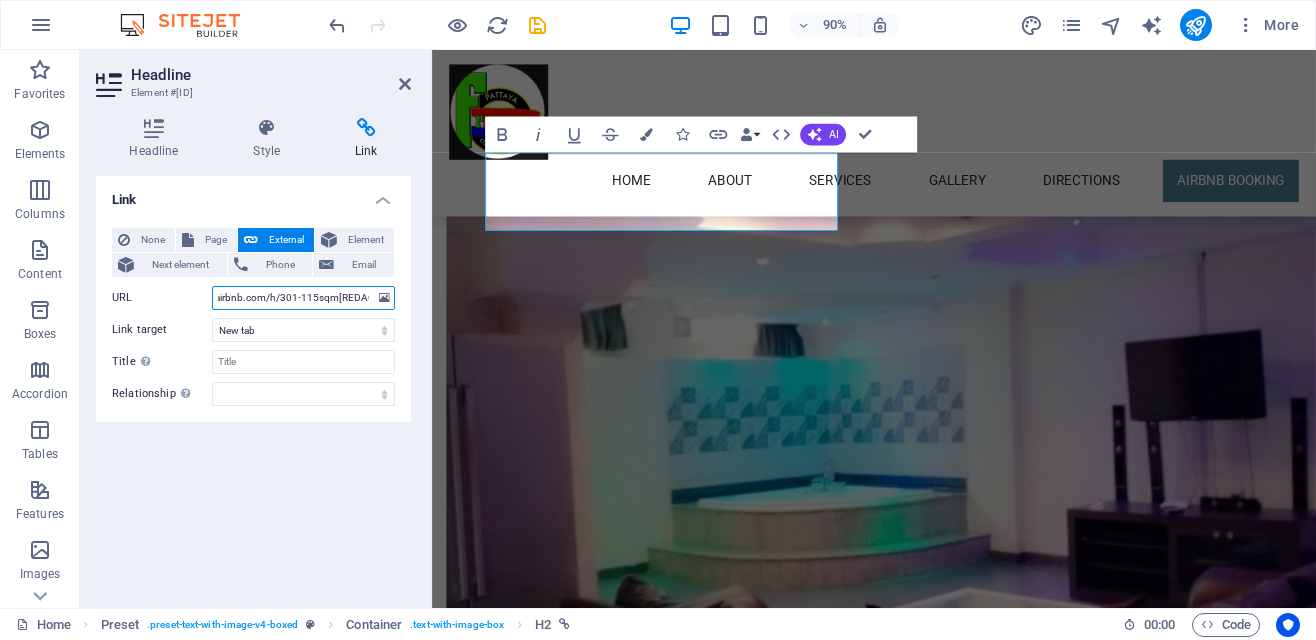 scroll, scrollTop: 0, scrollLeft: 0, axis: both 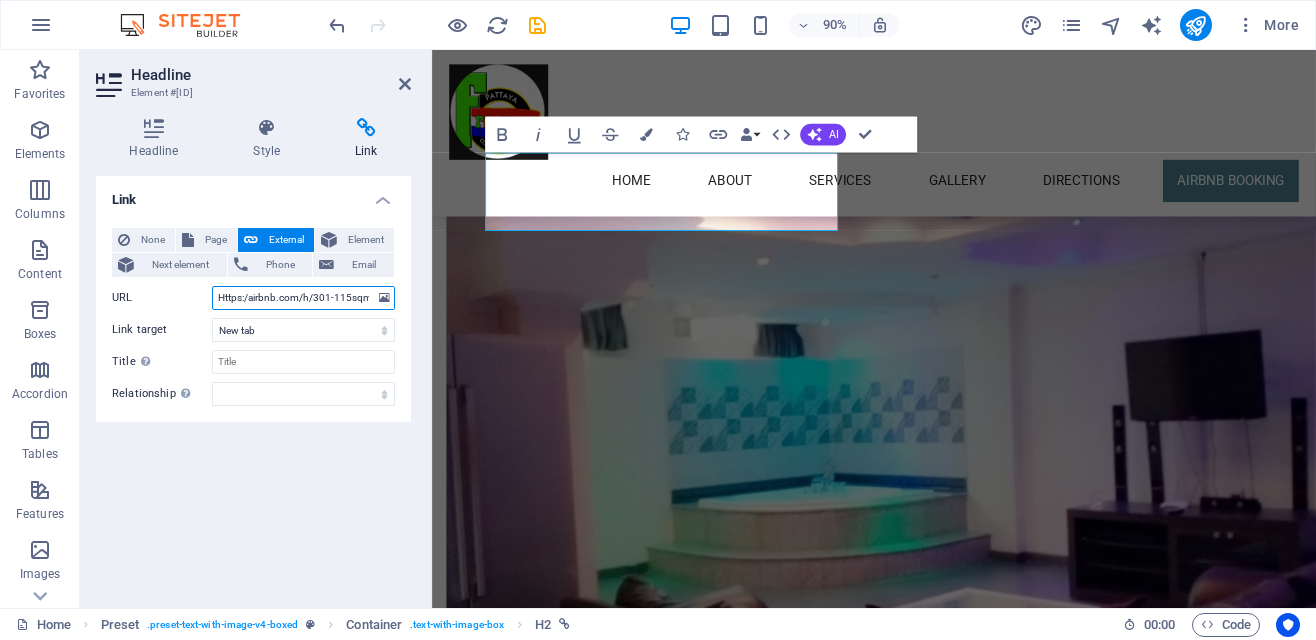 type on "Https://airbnb.com/h/301-115sqm[REDACTED]" 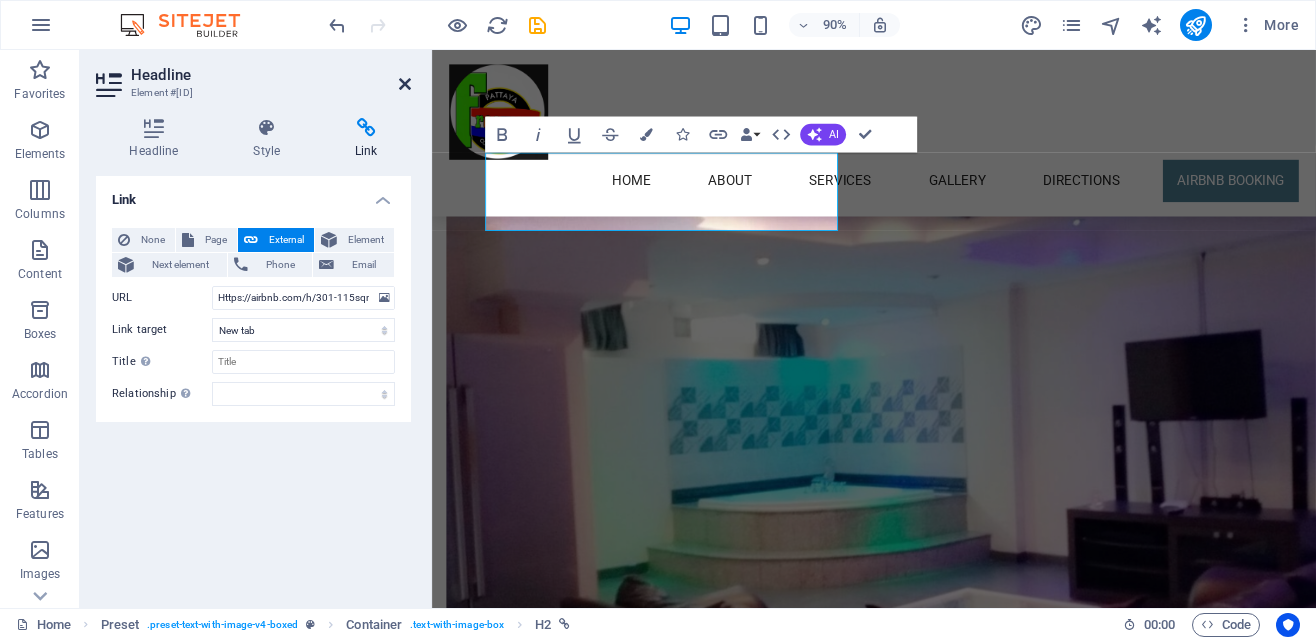 click at bounding box center (405, 84) 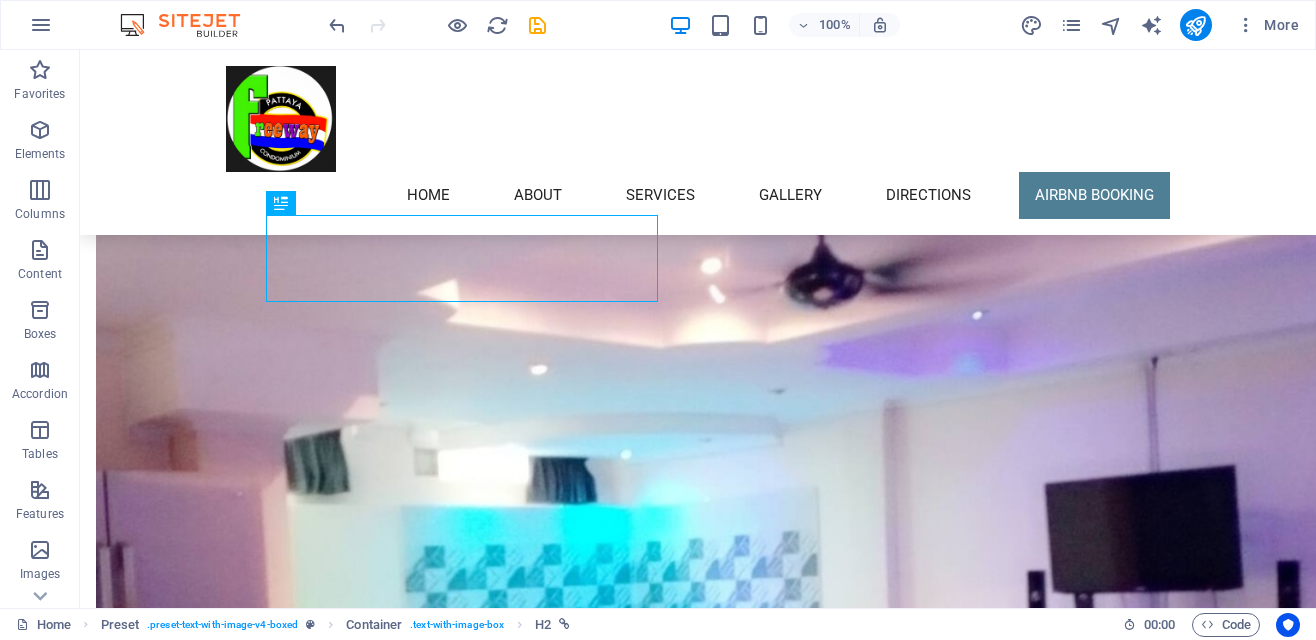 scroll, scrollTop: 6540, scrollLeft: 0, axis: vertical 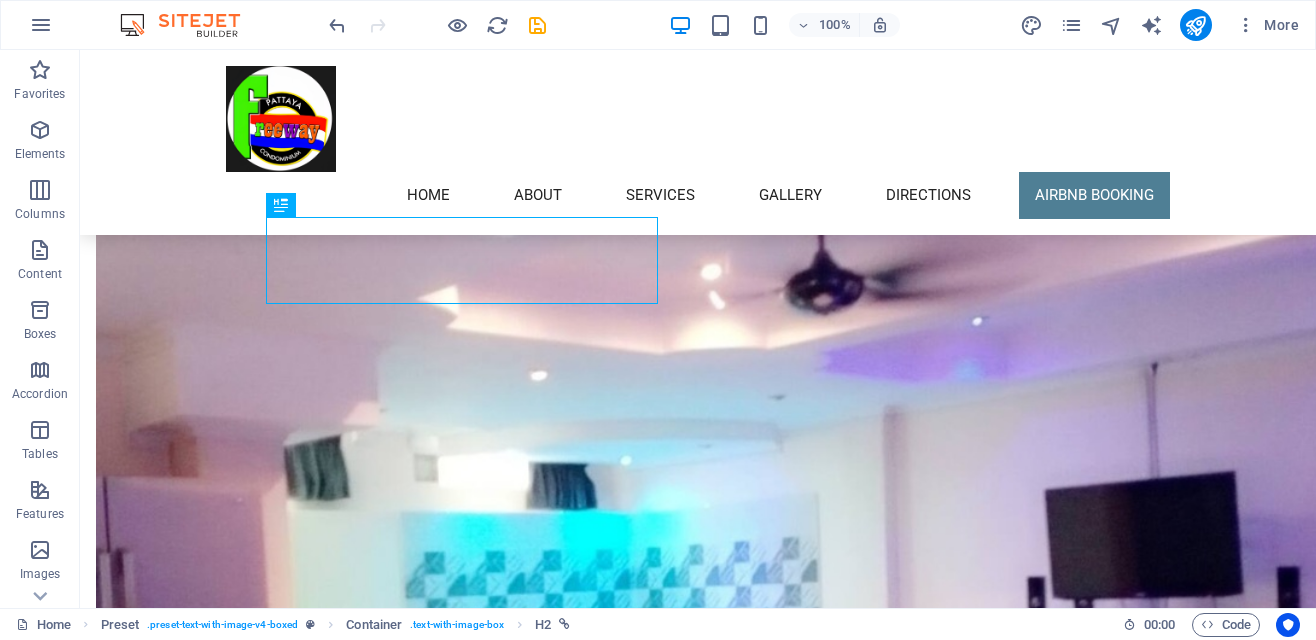 click on "115 m² Studio Apartment with Jacuzzi, featuring a glass sliding door, open kitchen, King Size bed, and spacious bathroom with shower.  **Important Information:**  Electricity and Cleaning are not included in the quoted Airbnb price. Electricity costs approximately 3,000-5,000 baht monthly depending on our usage. We charge 6 baht per unit. This encourages people to switch off the air- conditioning unit when not in the apartment.  **Included Free Amenities:**  - Local Cable TV  - High-Speed Internet (Fibre Optic, up to 35 Mbps download / 5 Mbps upload). - Kitchen utensils, electric kettle, microwave, and cutlery for 4 people.  - Standing and ceiling fans, safety security box. - Water usage." at bounding box center [568, 6883] 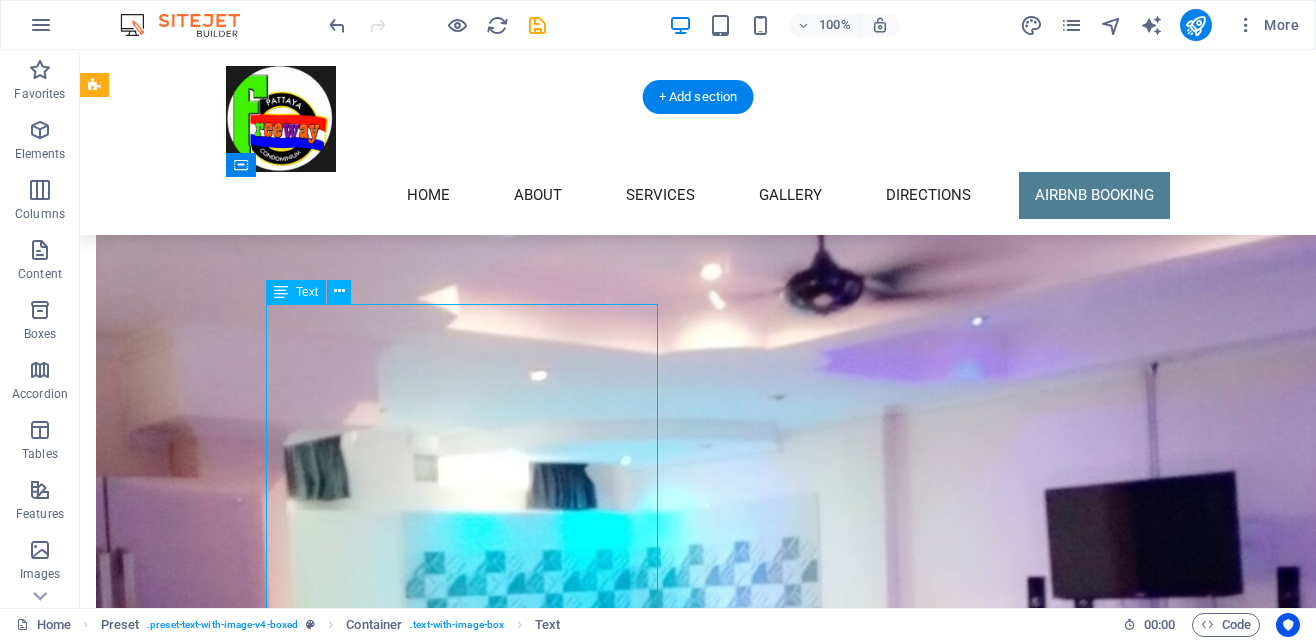 click on "115 m² Studio Apartment with Jacuzzi, featuring a glass sliding door, open kitchen, King Size bed, and spacious bathroom with shower.  **Important Information:**  Electricity and Cleaning are not included in the quoted Airbnb price. Electricity costs approximately 3,000-5,000 baht monthly depending on our usage. We charge 6 baht per unit. This encourages people to switch off the air- conditioning unit when not in the apartment.  **Included Free Amenities:**  - Local Cable TV  - High-Speed Internet (Fibre Optic, up to 35 Mbps download / 5 Mbps upload). - Kitchen utensils, electric kettle, microwave, and cutlery for 4 people.  - Standing and ceiling fans, safety security box. - Water usage." at bounding box center (568, 6883) 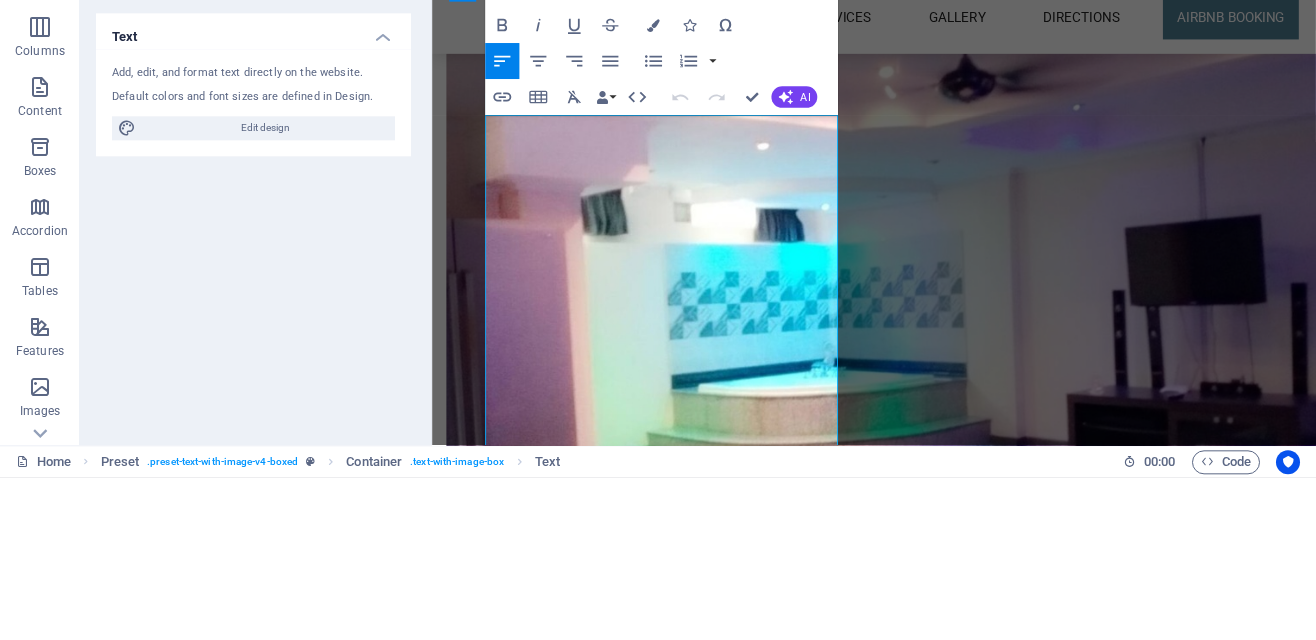 click on "115 m² Studio Apartment with Jacuzzi, featuring a glass sliding door, open kitchen, King Size bed, and spacious bathroom with shower.  **Important Information:**  Electricity and Cleaning are not included in the quoted Airbnb price. Electricity costs approximately 3,000-5,000 baht monthly depending on our usage. We charge 6 baht per unit. This encourages people to switch off the air- conditioning unit when not in the apartment.  **Included Free Amenities:**  - Local Cable TV  - High-Speed Internet (Fibre Optic, up to 35 Mbps download / 5 Mbps upload). - Kitchen utensils, electric kettle, microwave, and cutlery for 4 people." at bounding box center [920, 6108] 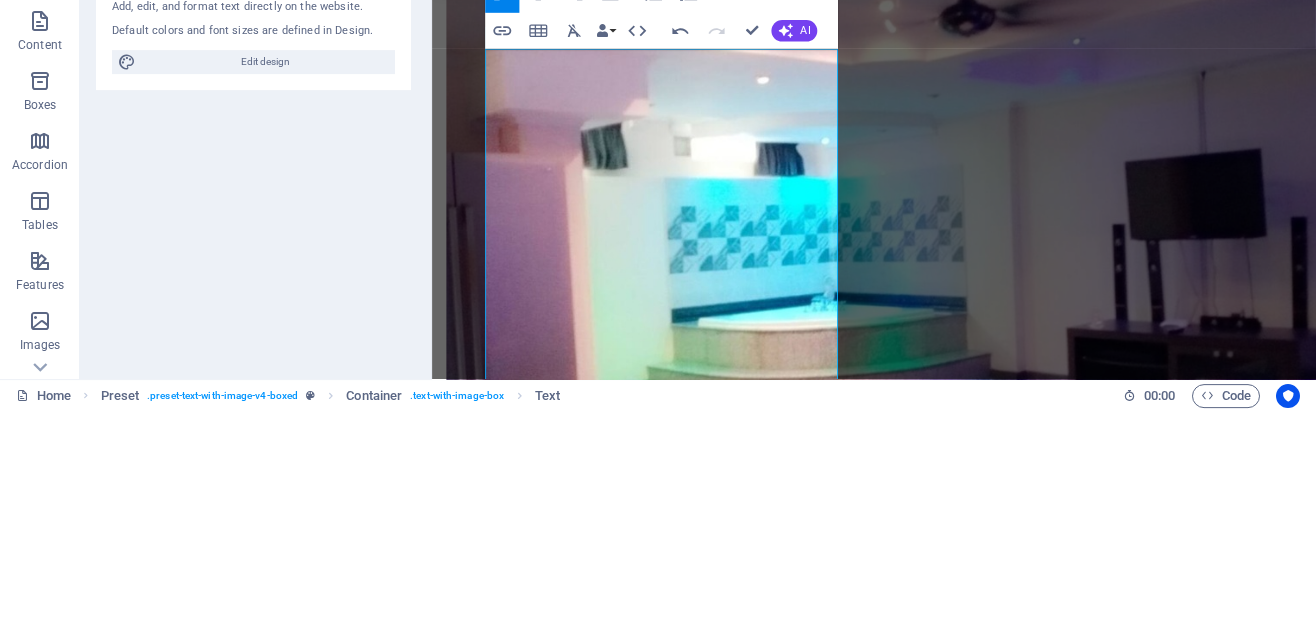 click on "115 m² Studio Apartment with Jacuzzi, featuring a glass sliding door balcony, open kitchen, King Size bed, and spacious bathroom with shower.  **Important Information:**  Electricity and Cleaning are not included in the quoted Airbnb price. Electricity costs approximately 3,000-5,000 baht monthly depending on our usage. We charge 6 baht per unit. This encourages people to switch off the air- conditioning unit when not in the apartment.  **Included Free Amenities:**  - Local Cable TV  - High-Speed Internet (Fibre Optic, up to 35 Mbps download / 5 Mbps upload). - Kitchen utensils, electric kettle, microwave, and cutlery for 4 people." at bounding box center (920, 6042) 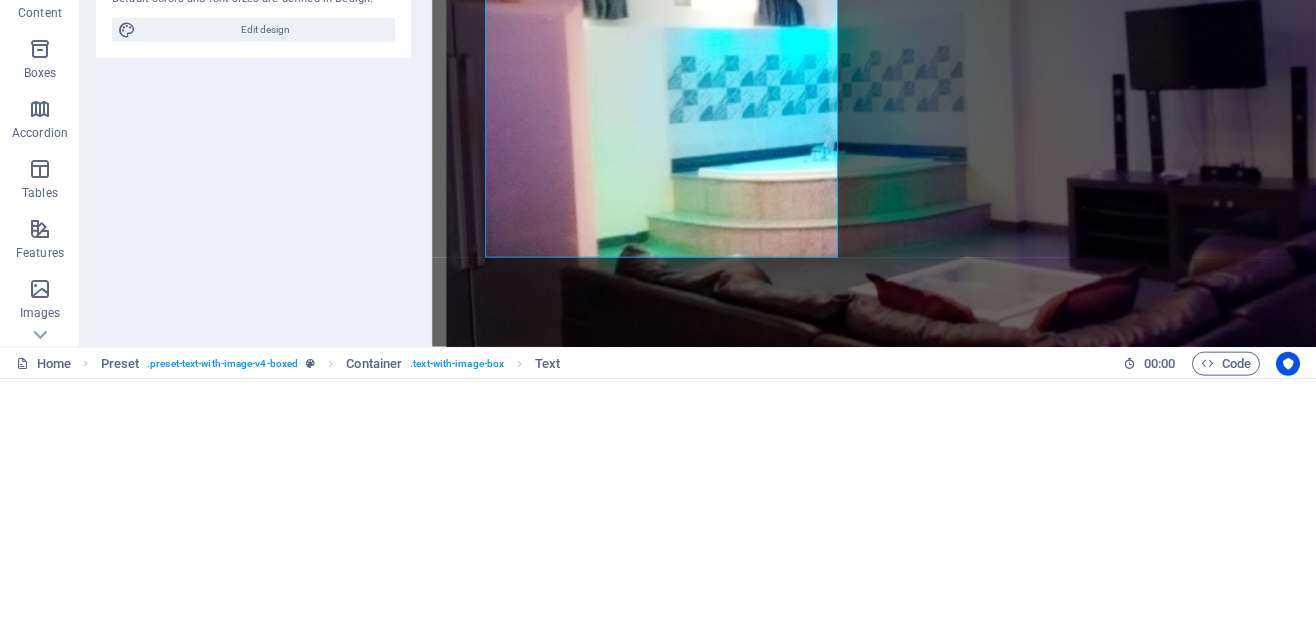 scroll, scrollTop: 6733, scrollLeft: 0, axis: vertical 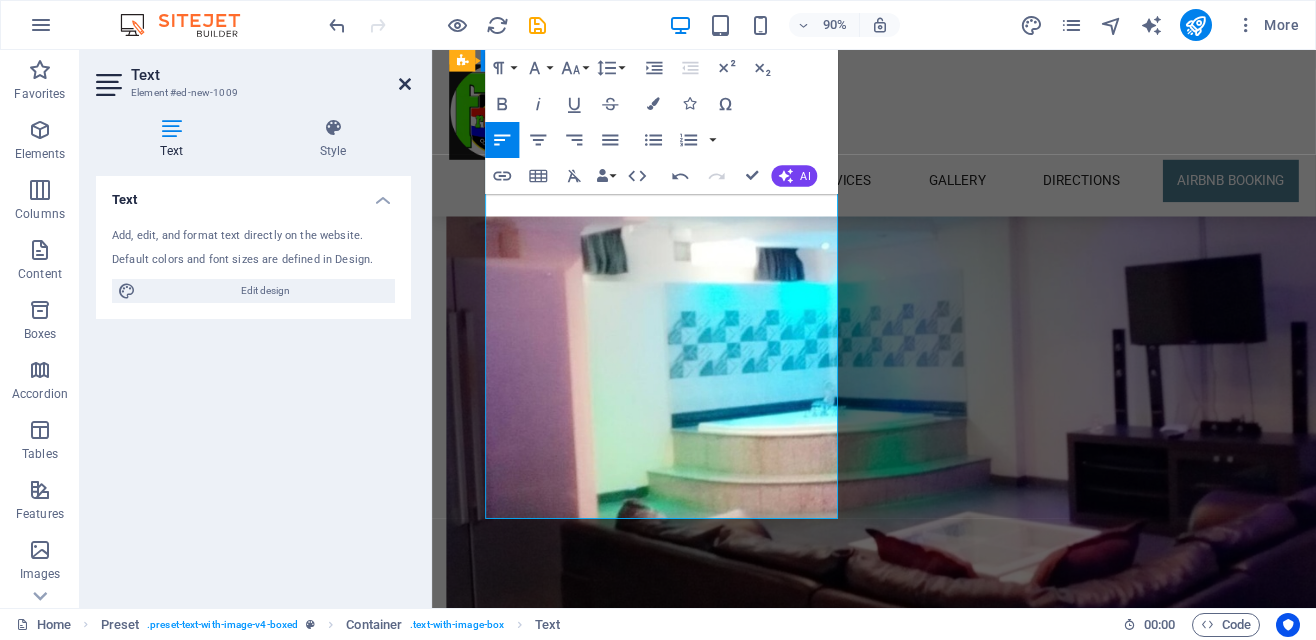 click at bounding box center (405, 84) 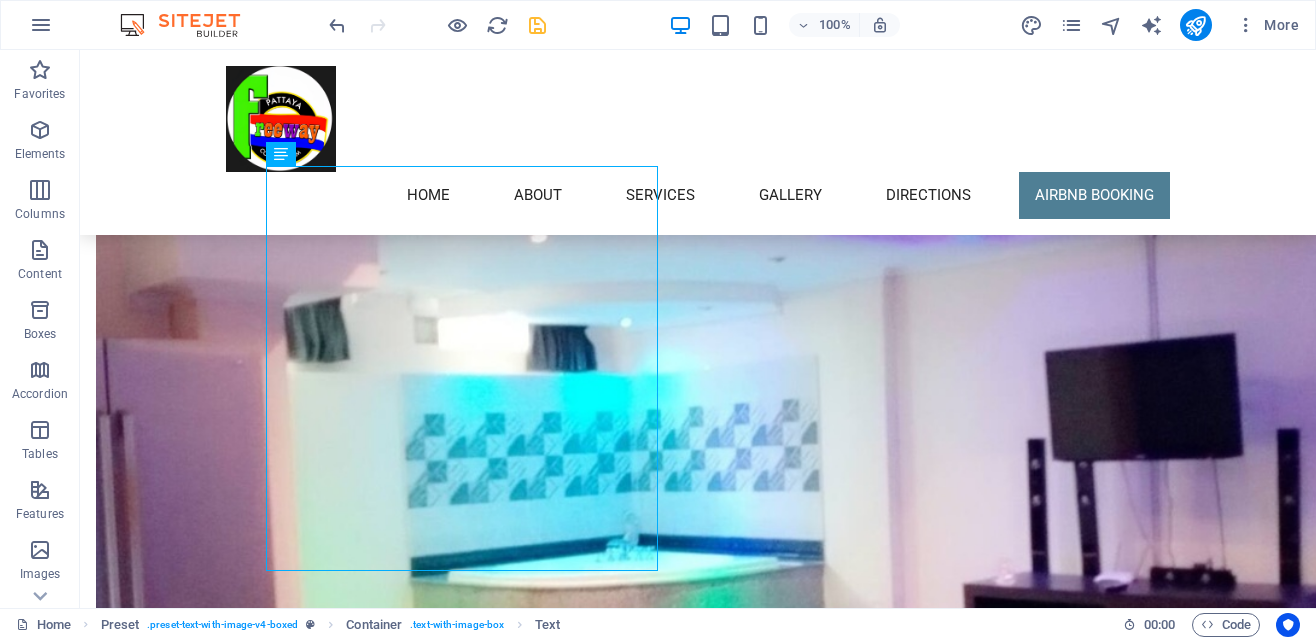 click at bounding box center (537, 25) 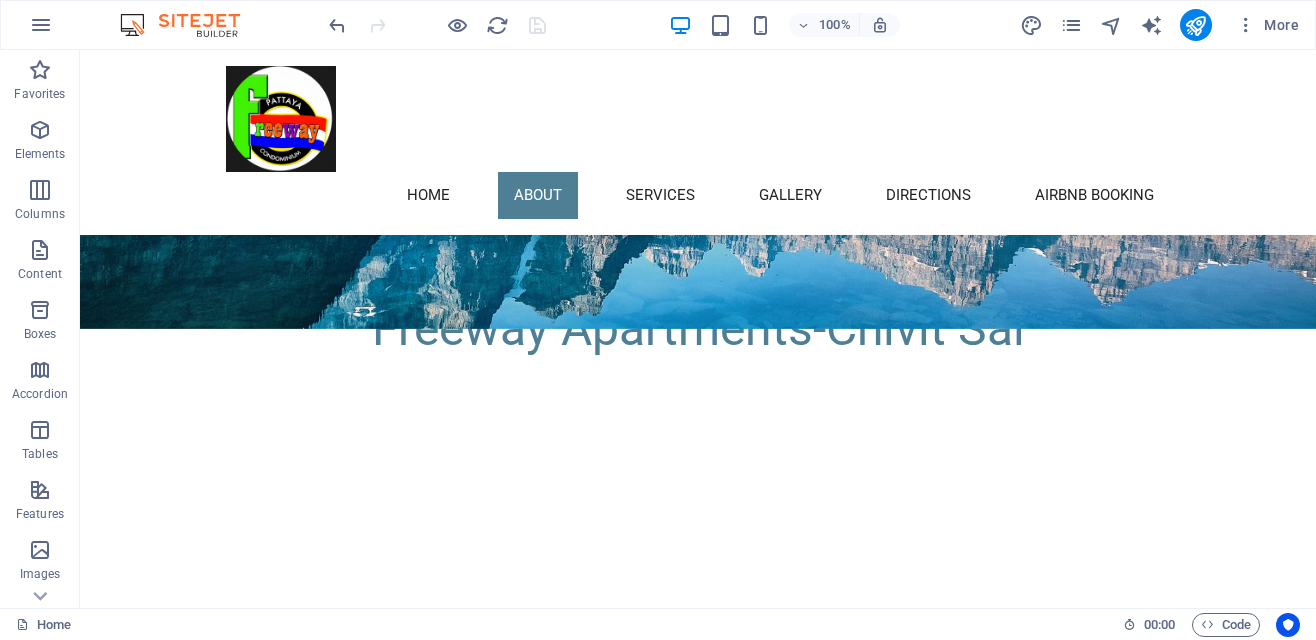scroll, scrollTop: 549, scrollLeft: 0, axis: vertical 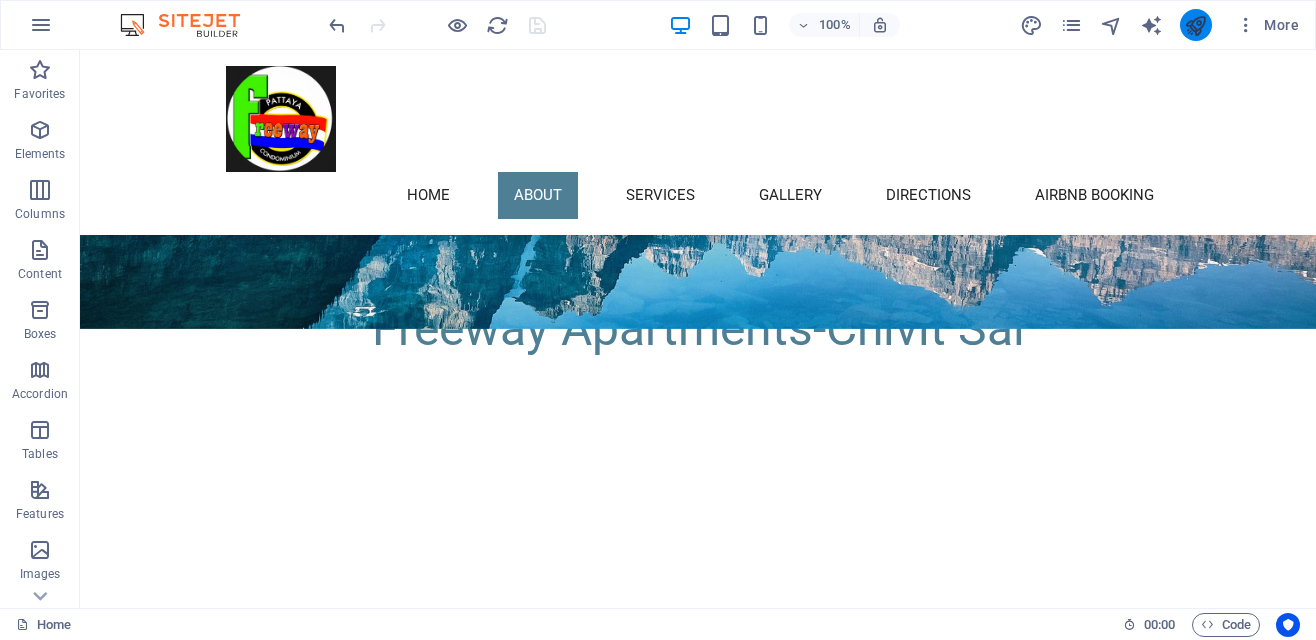 click at bounding box center (1195, 25) 